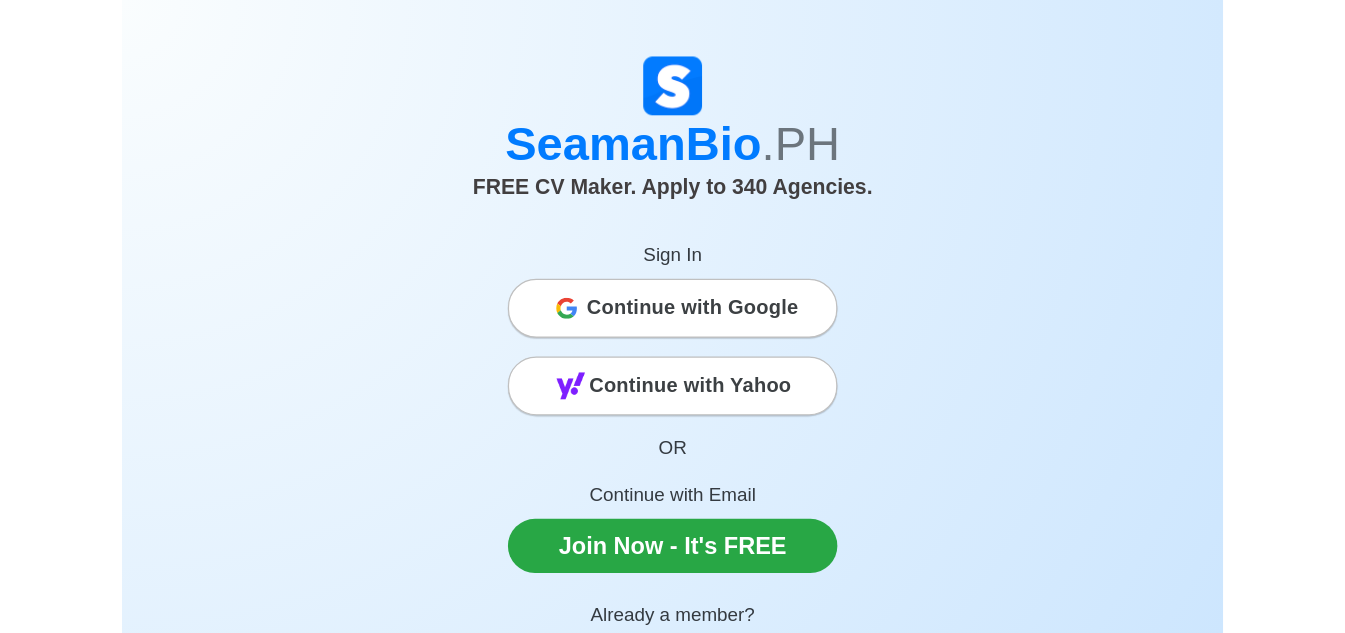 scroll, scrollTop: 0, scrollLeft: 0, axis: both 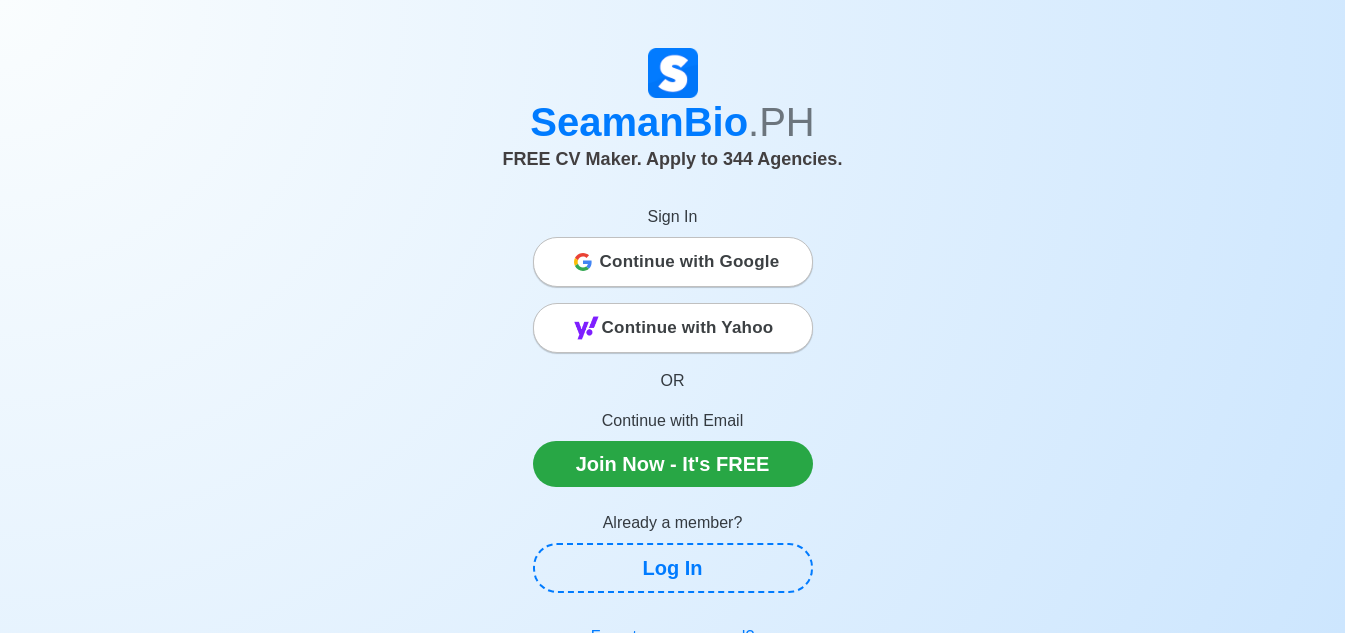 click on "Continue with Google" at bounding box center [690, 262] 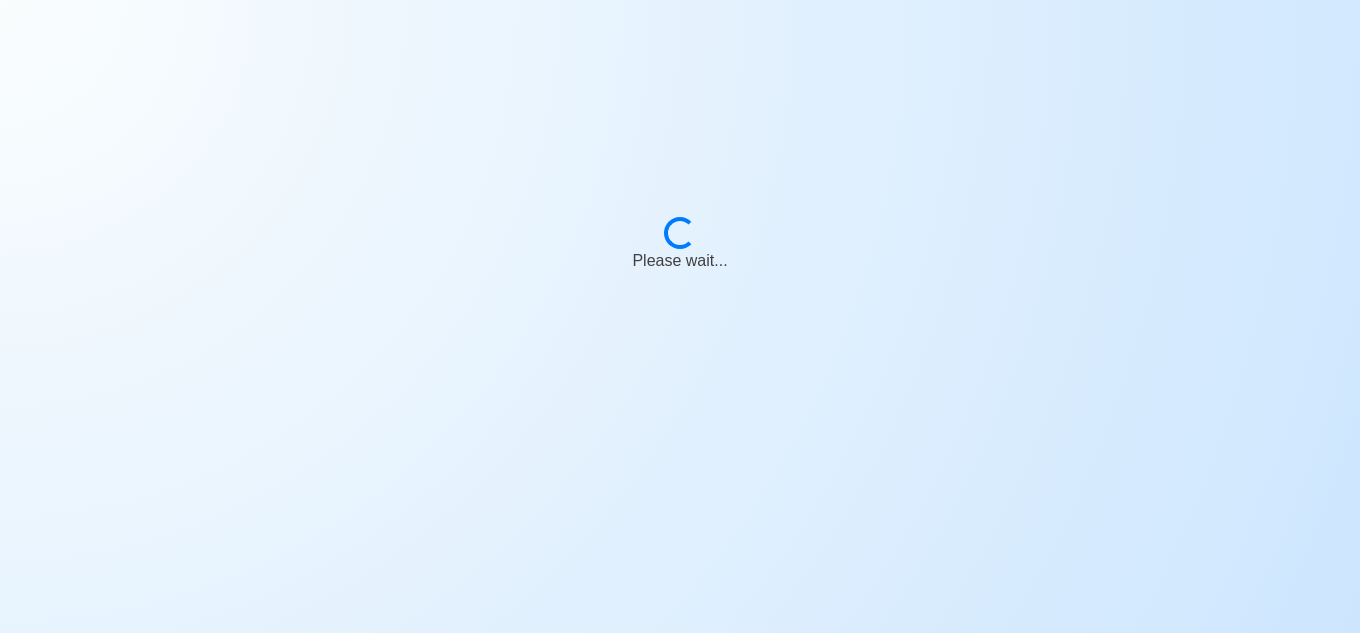 scroll, scrollTop: 0, scrollLeft: 0, axis: both 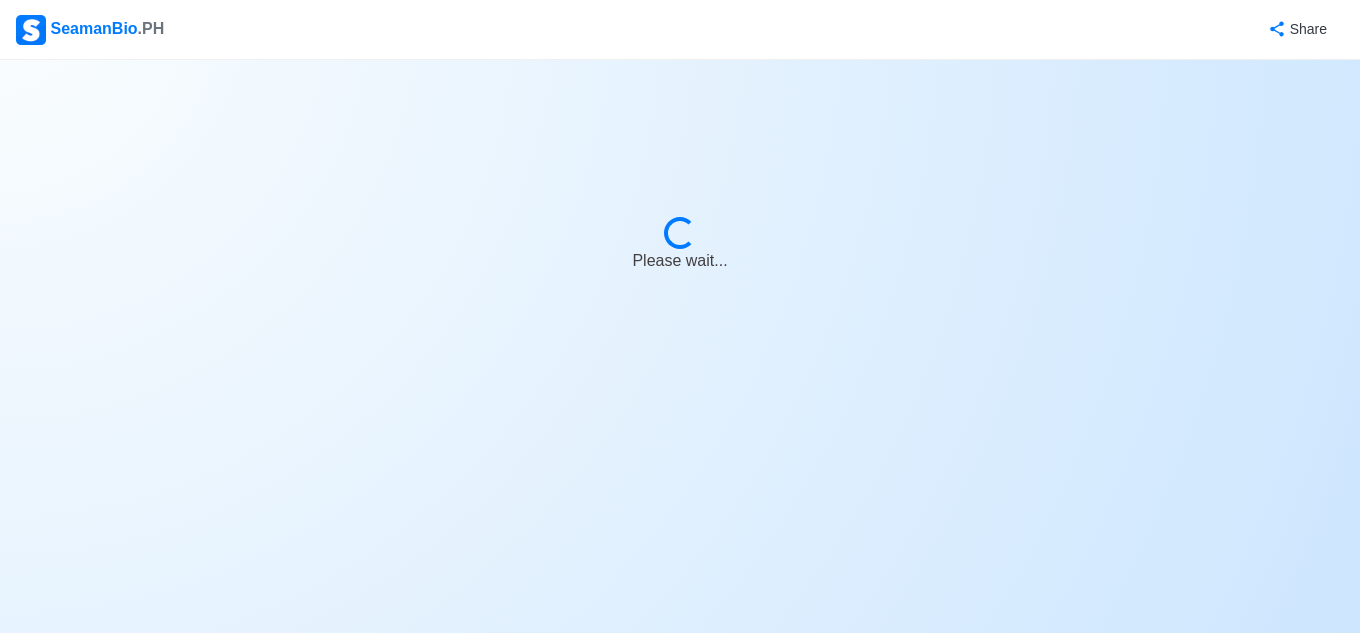 select on "Visible for Hiring" 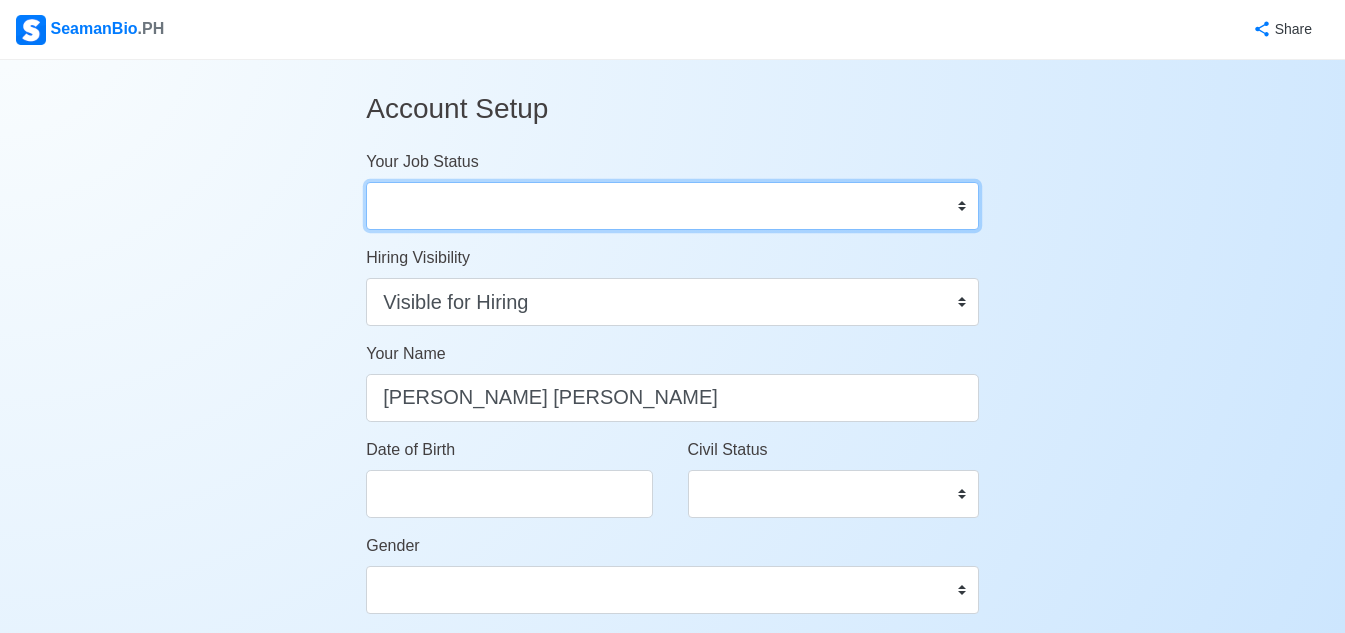 click on "Onboard Actively Looking for Job Not Looking for Job" at bounding box center [672, 206] 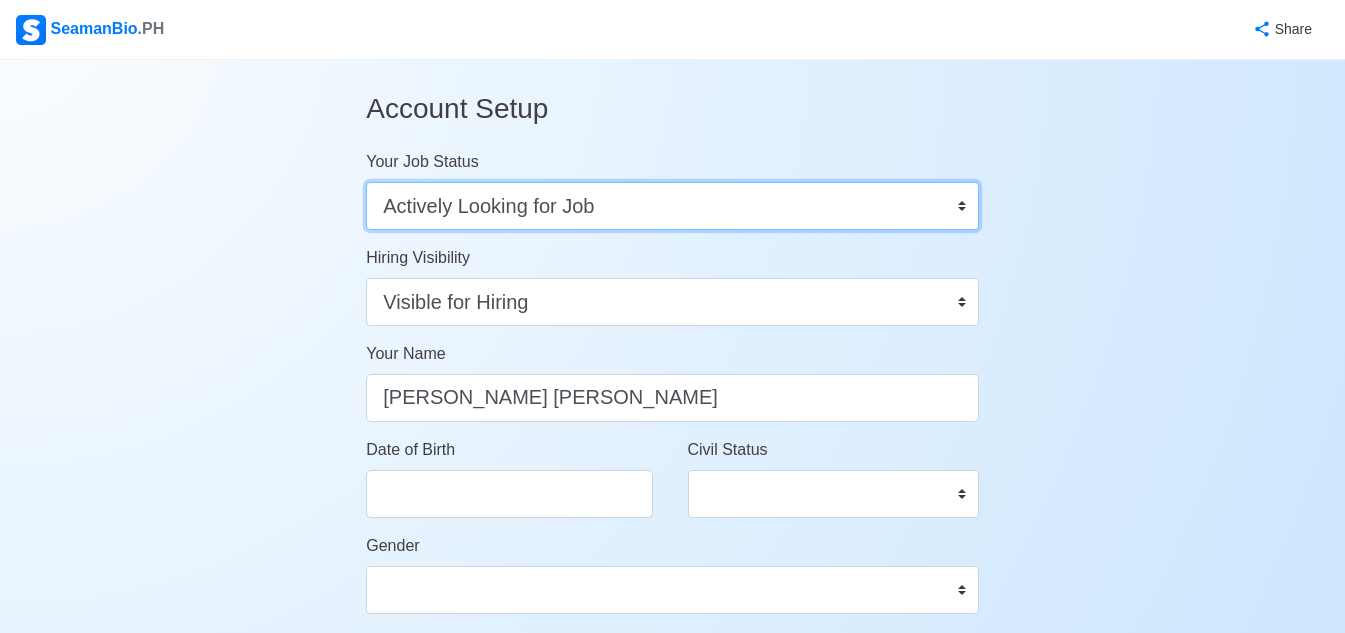 click on "Onboard Actively Looking for Job Not Looking for Job" at bounding box center [672, 206] 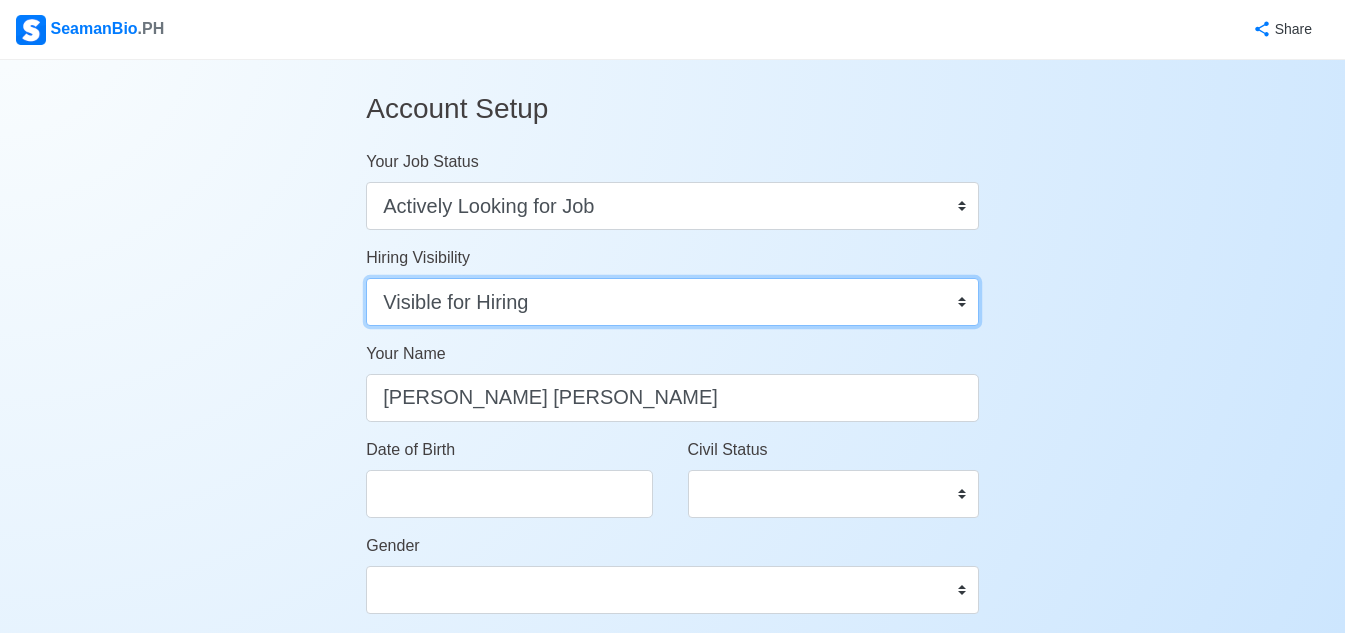 click on "Visible for Hiring Not Visible for Hiring" at bounding box center [672, 302] 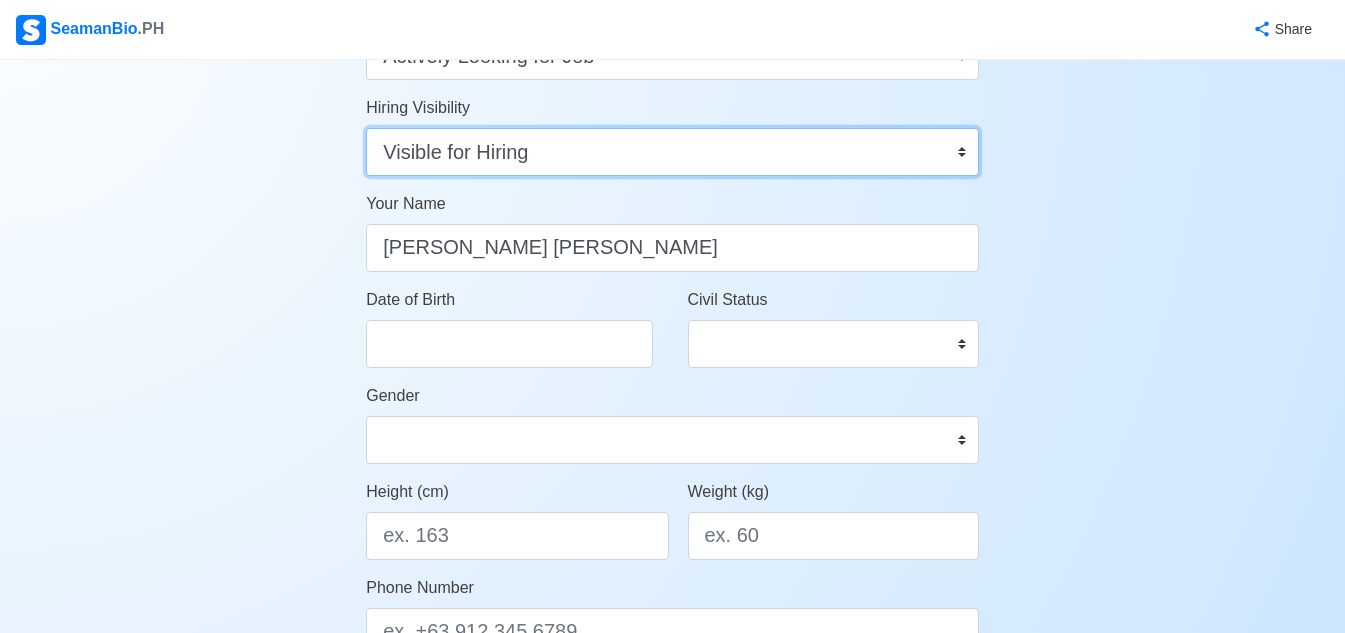 scroll, scrollTop: 200, scrollLeft: 0, axis: vertical 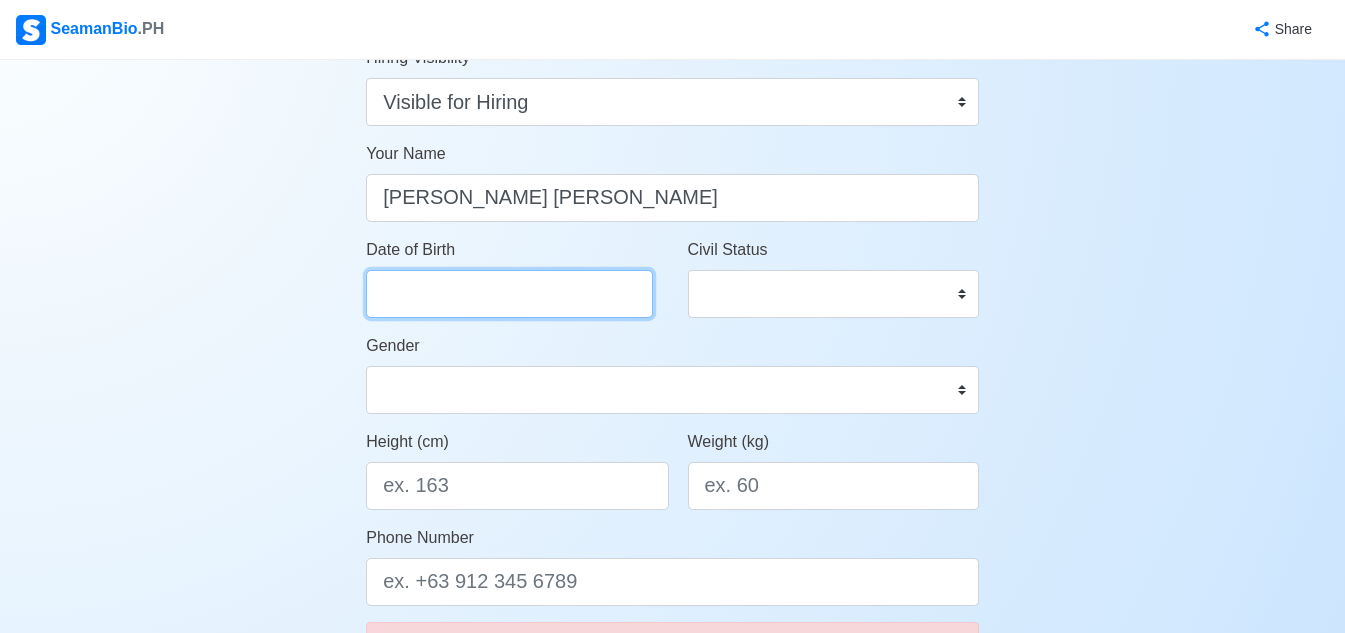 click on "Date of Birth" at bounding box center [509, 294] 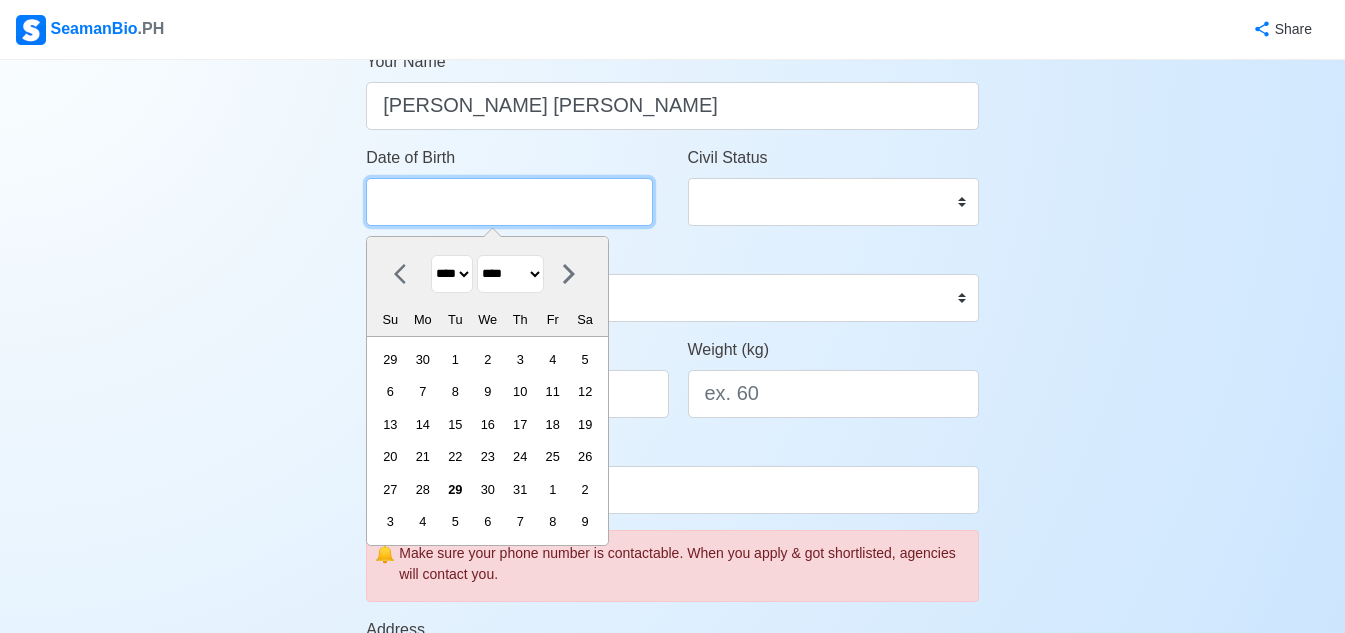scroll, scrollTop: 300, scrollLeft: 0, axis: vertical 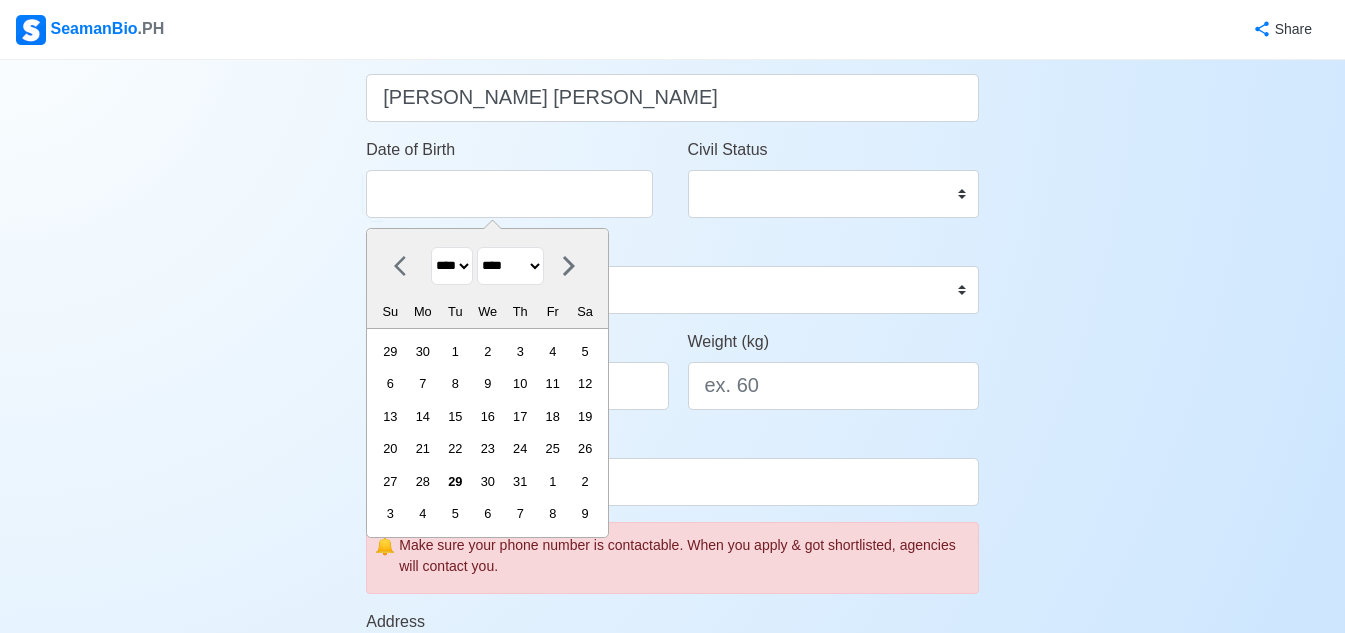 click on "******* ******** ***** ***** *** **** **** ****** ********* ******* ******** ********" at bounding box center [510, 266] 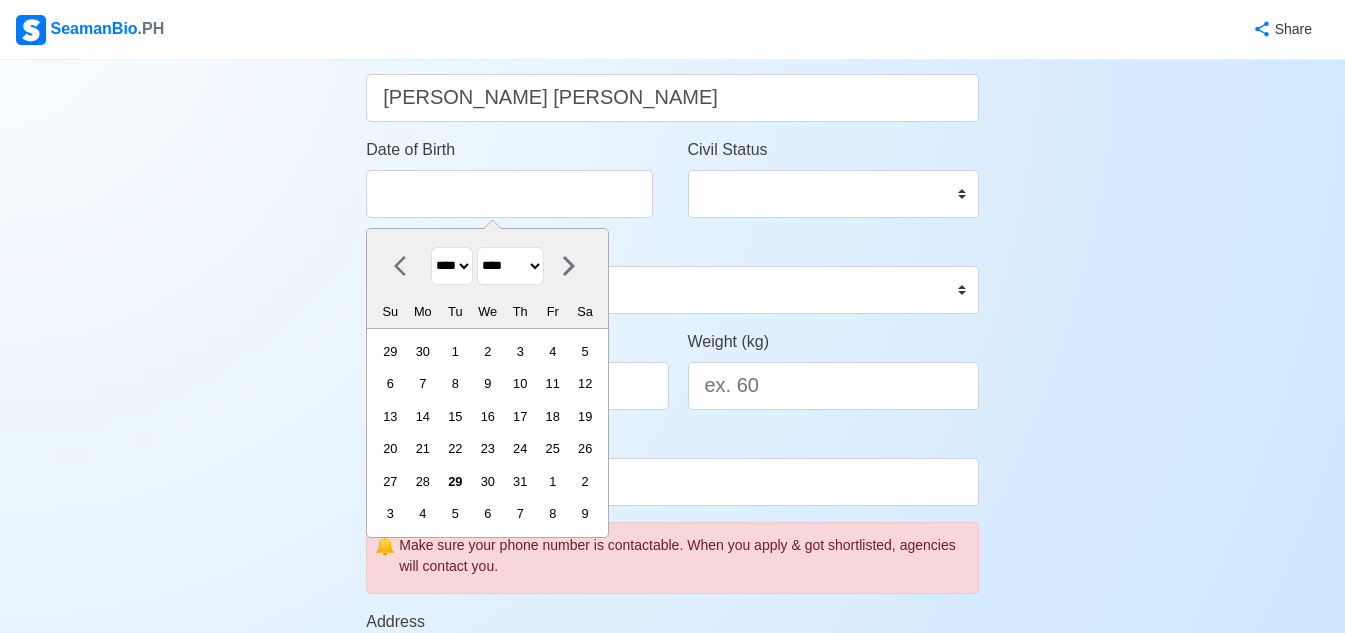 select on "*********" 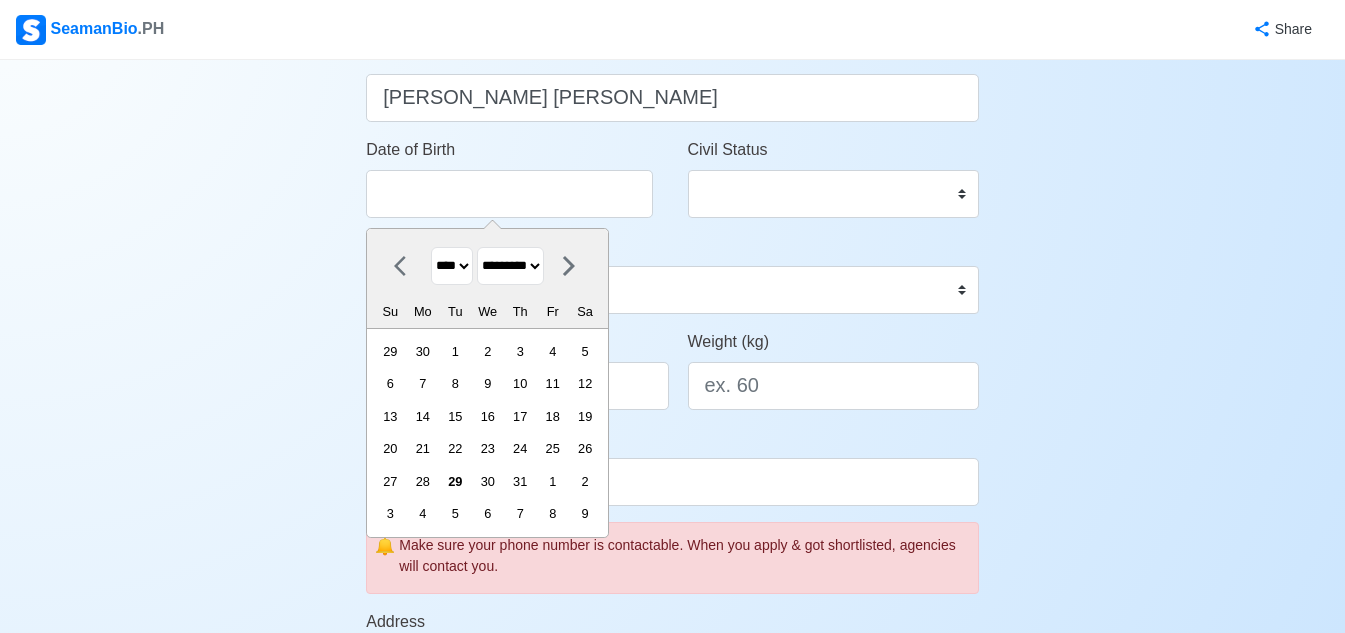 click on "******* ******** ***** ***** *** **** **** ****** ********* ******* ******** ********" at bounding box center (510, 266) 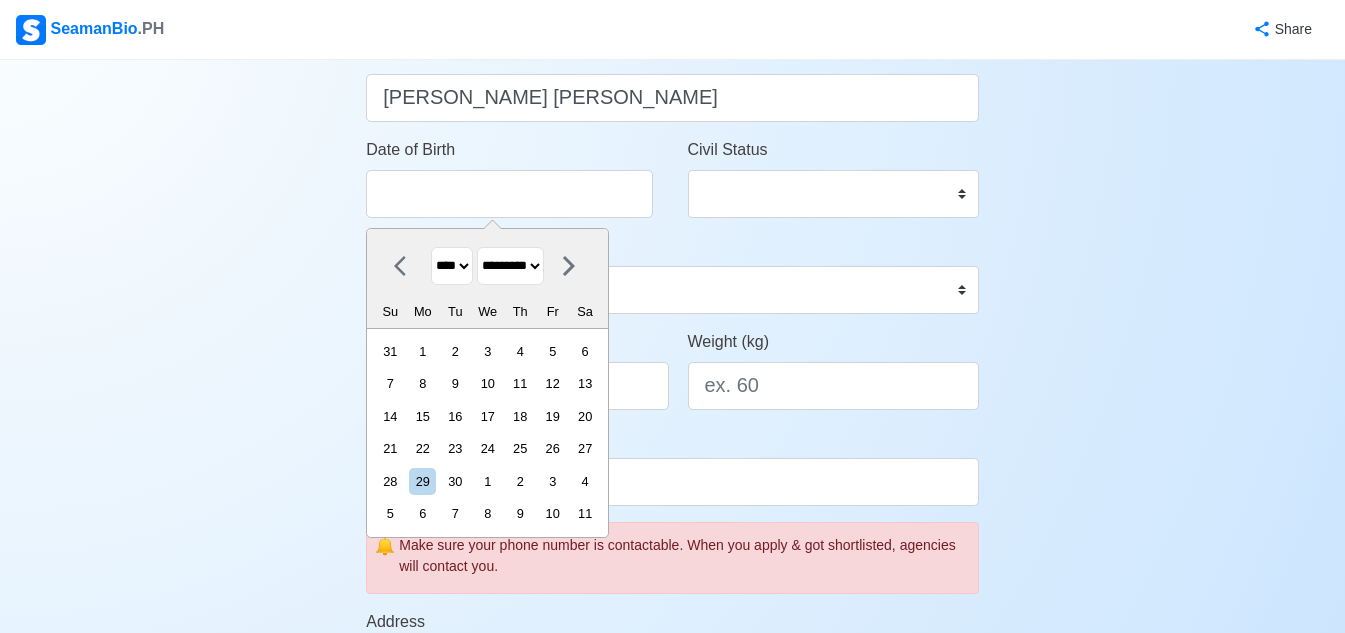 click on "******* ******** ***** ***** *** **** **** ****** ********* ******* ******** ********" at bounding box center (510, 266) 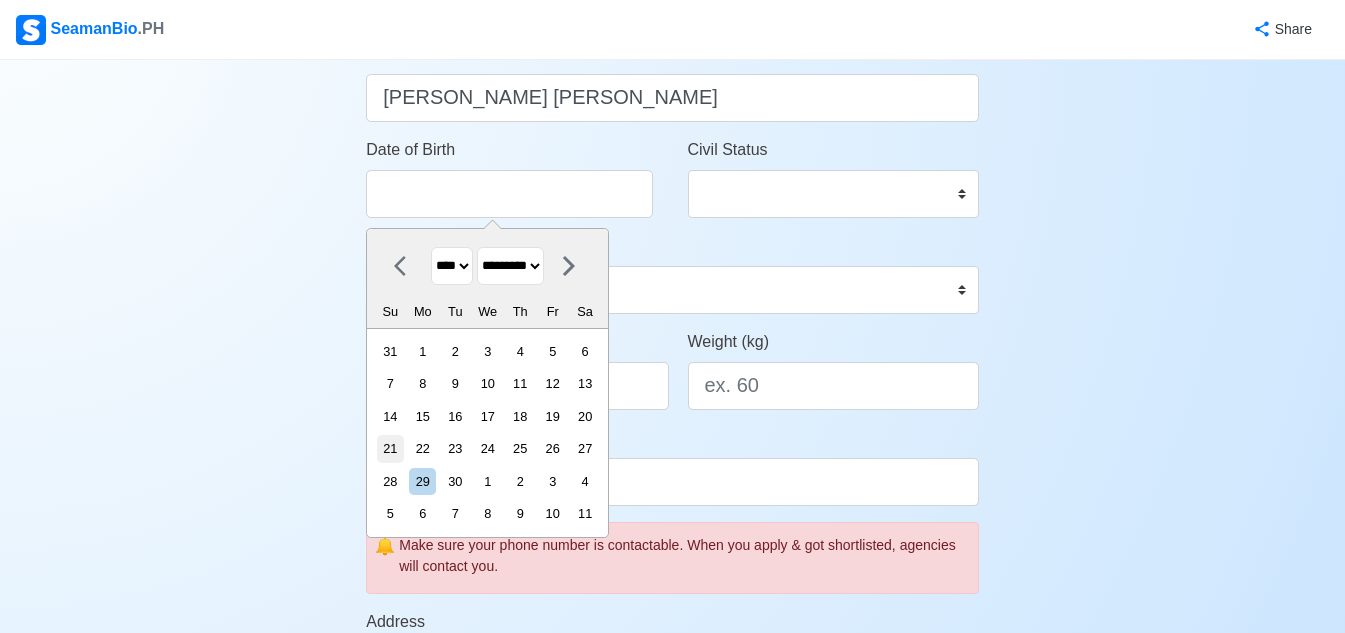 click on "21" at bounding box center [390, 448] 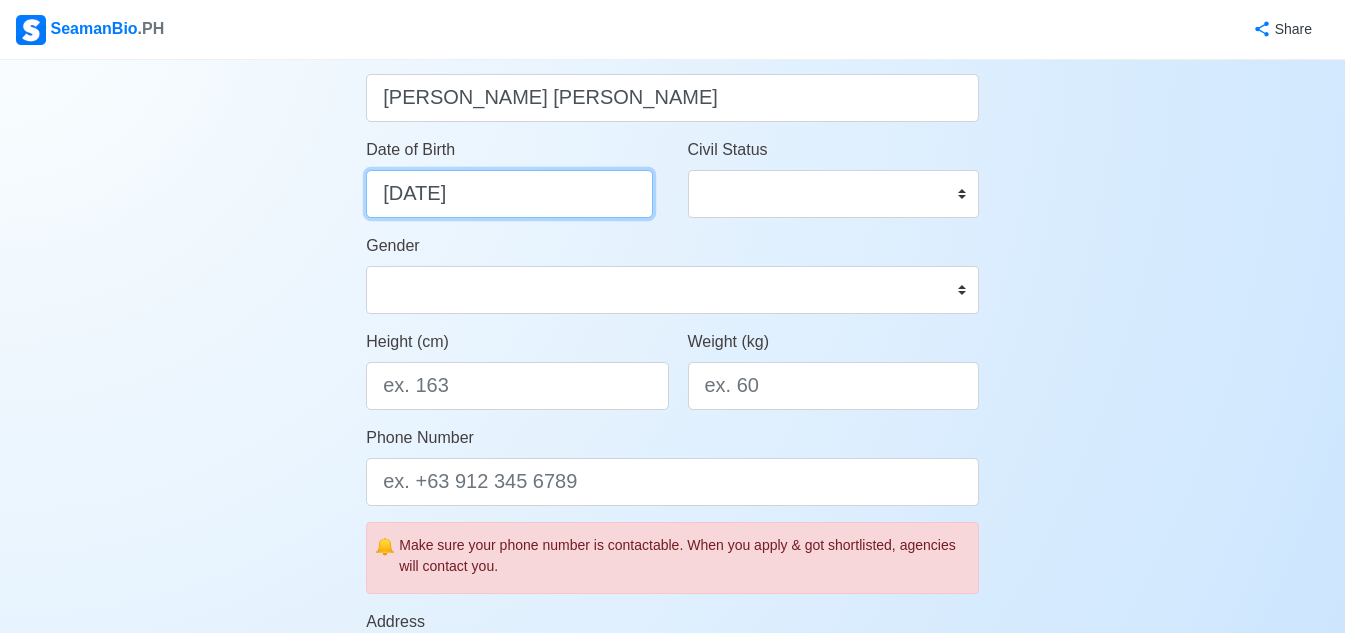 click on "09/21/2025" at bounding box center (509, 194) 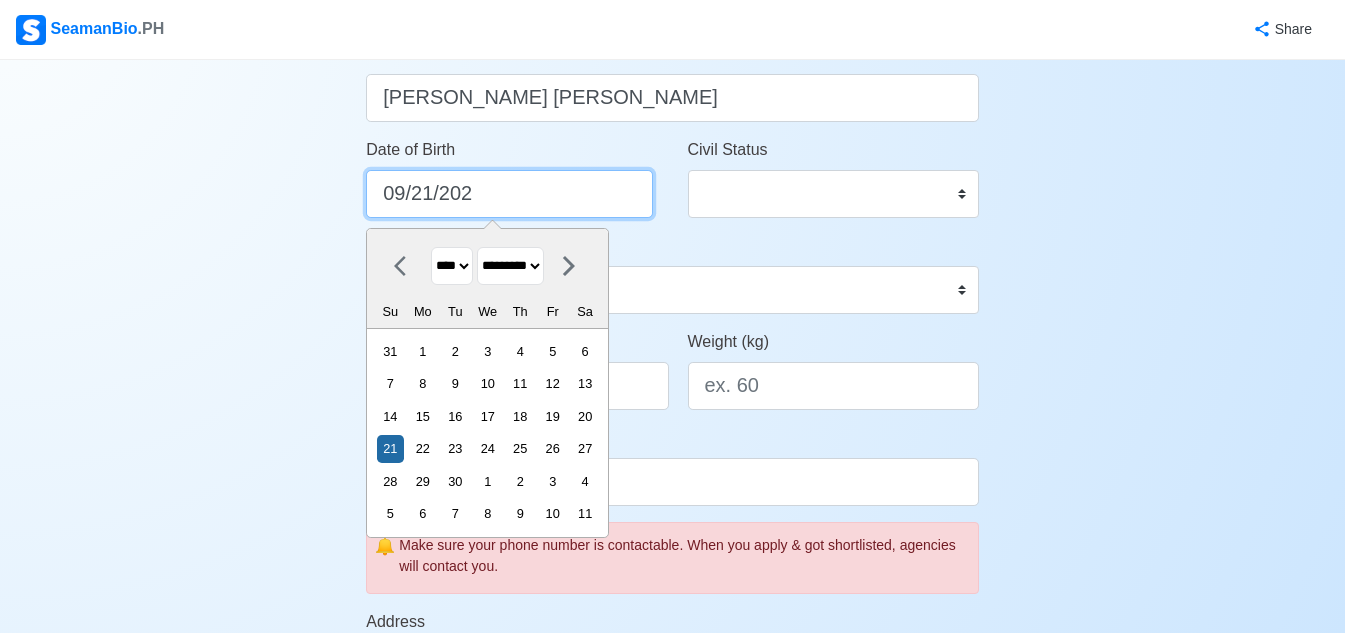 type on "09/21/20" 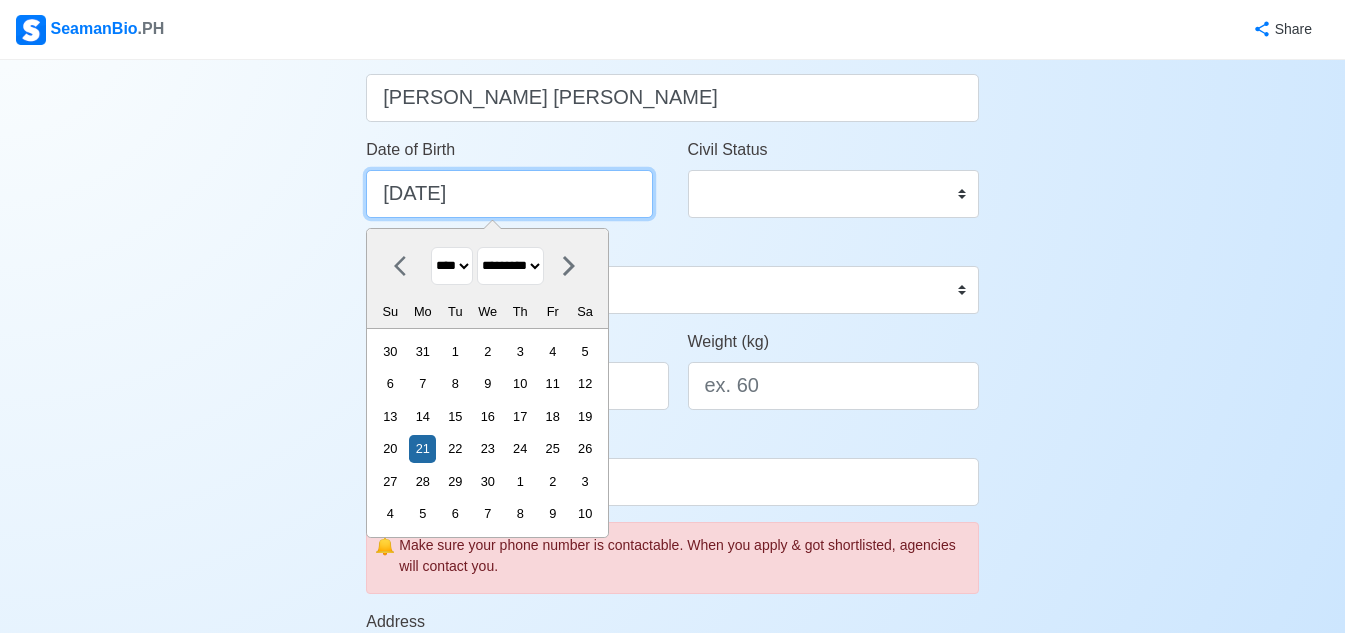 type on "09/21/2" 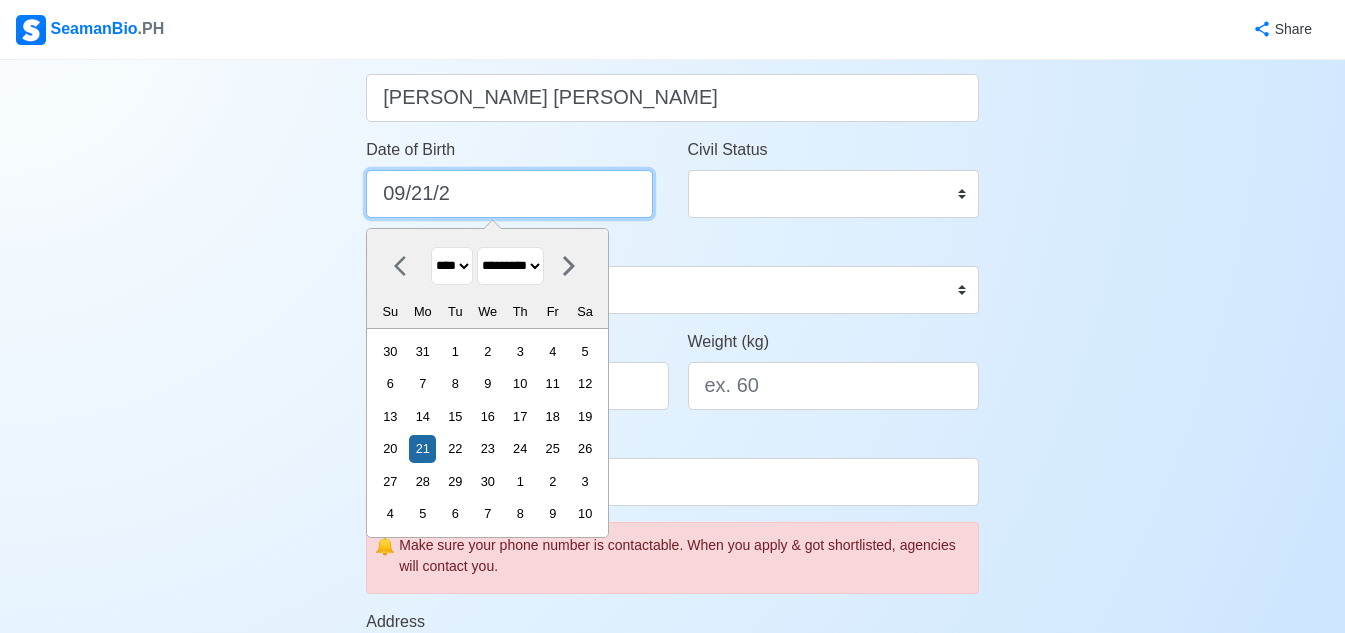 select on "****" 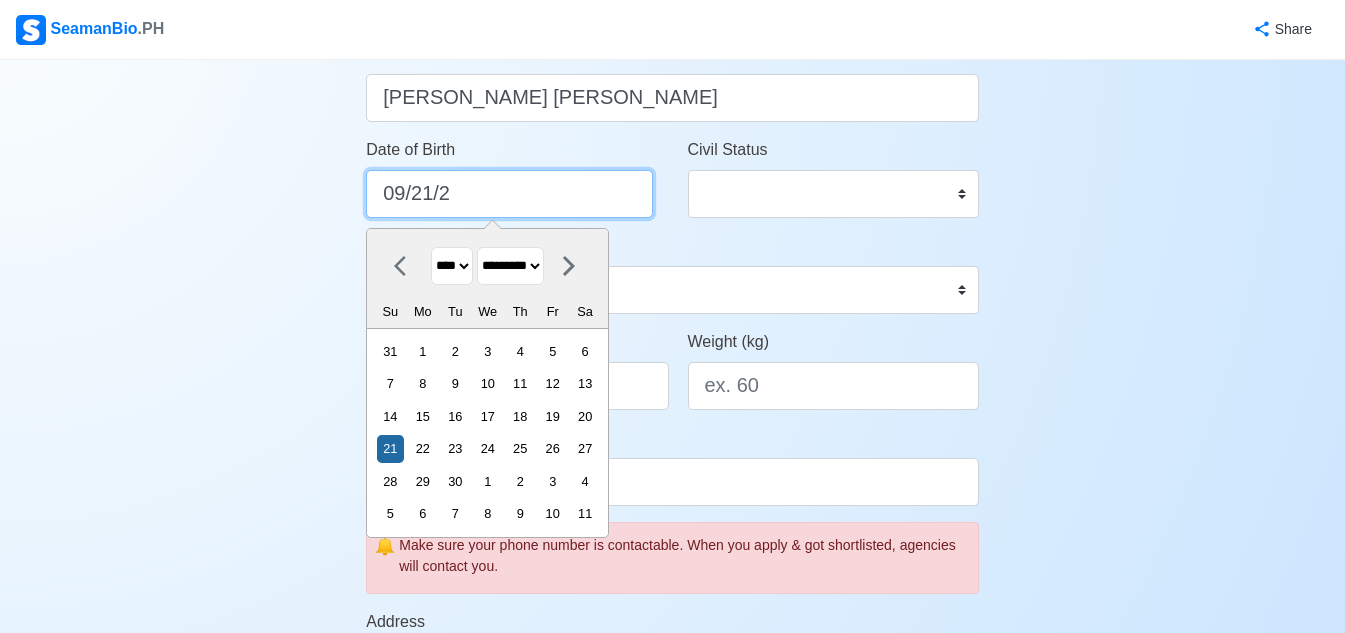 type on "09/21/" 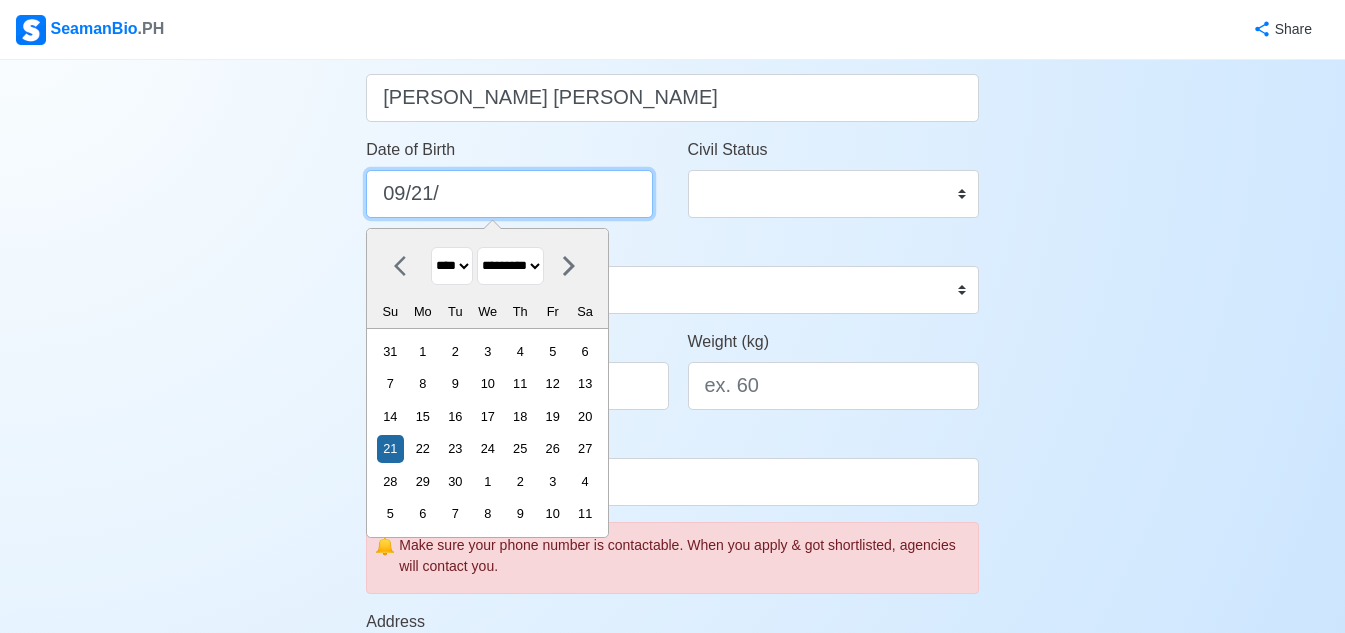 type on "09/21/2" 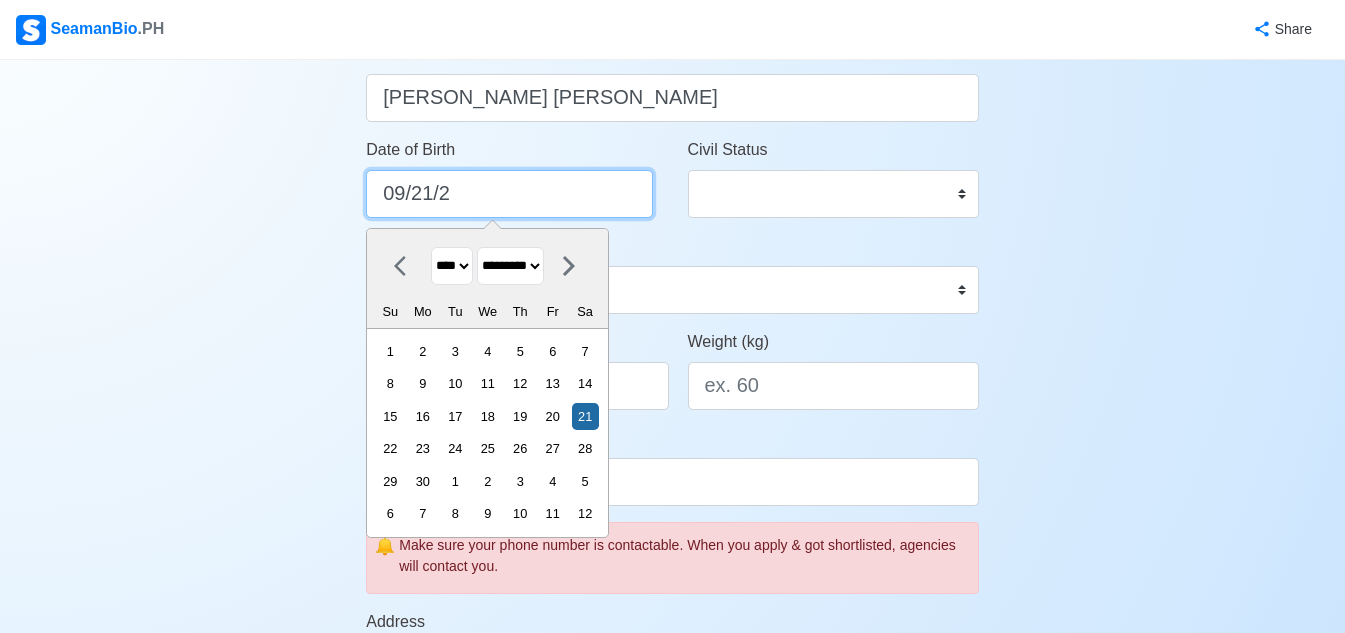 type on "09/21/20" 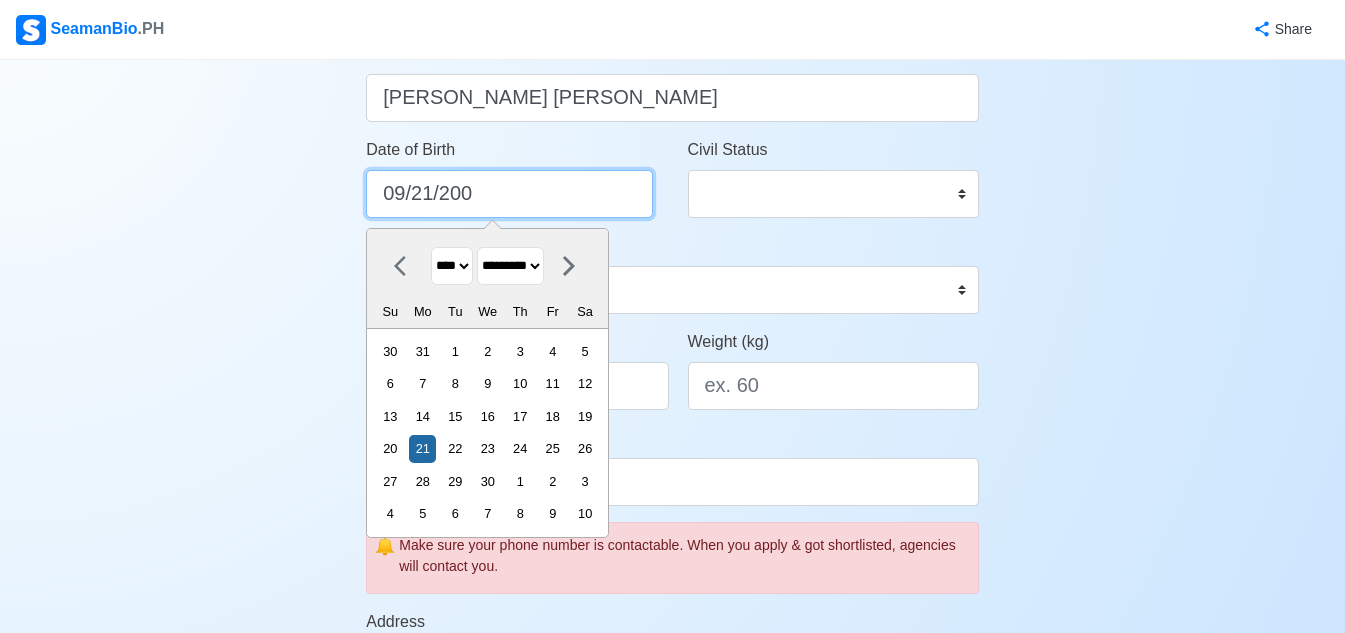 type on "09/21/2003" 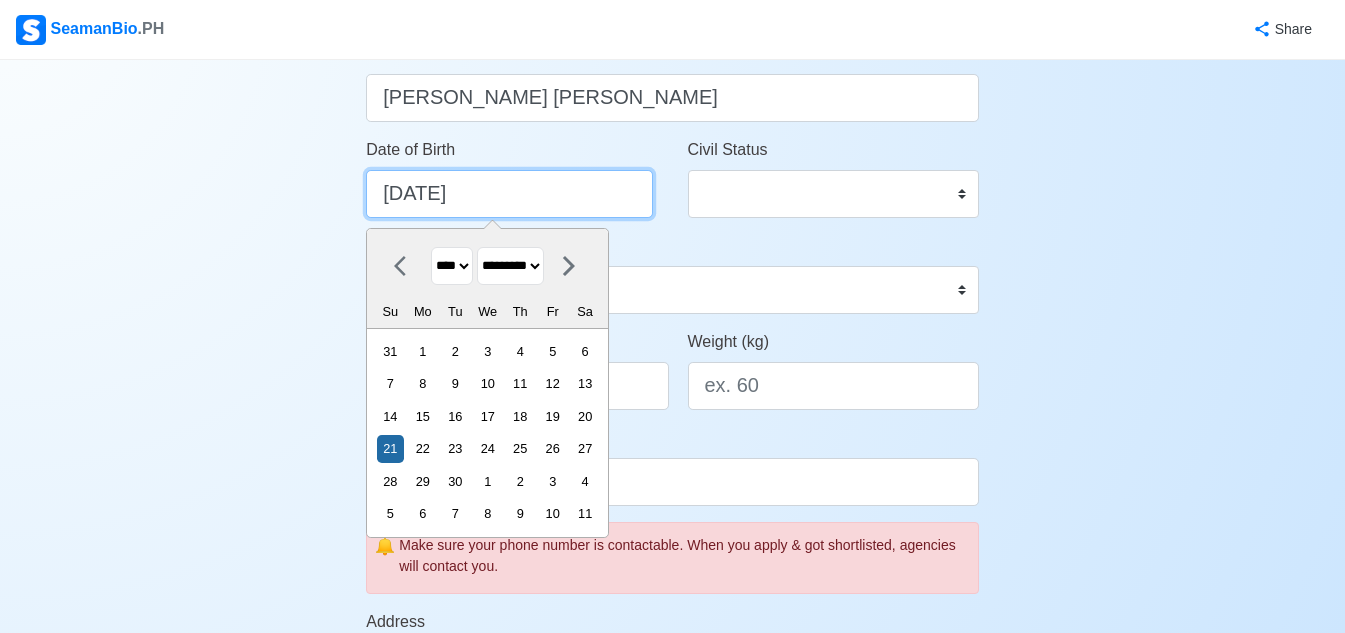 type on "09/21/2003" 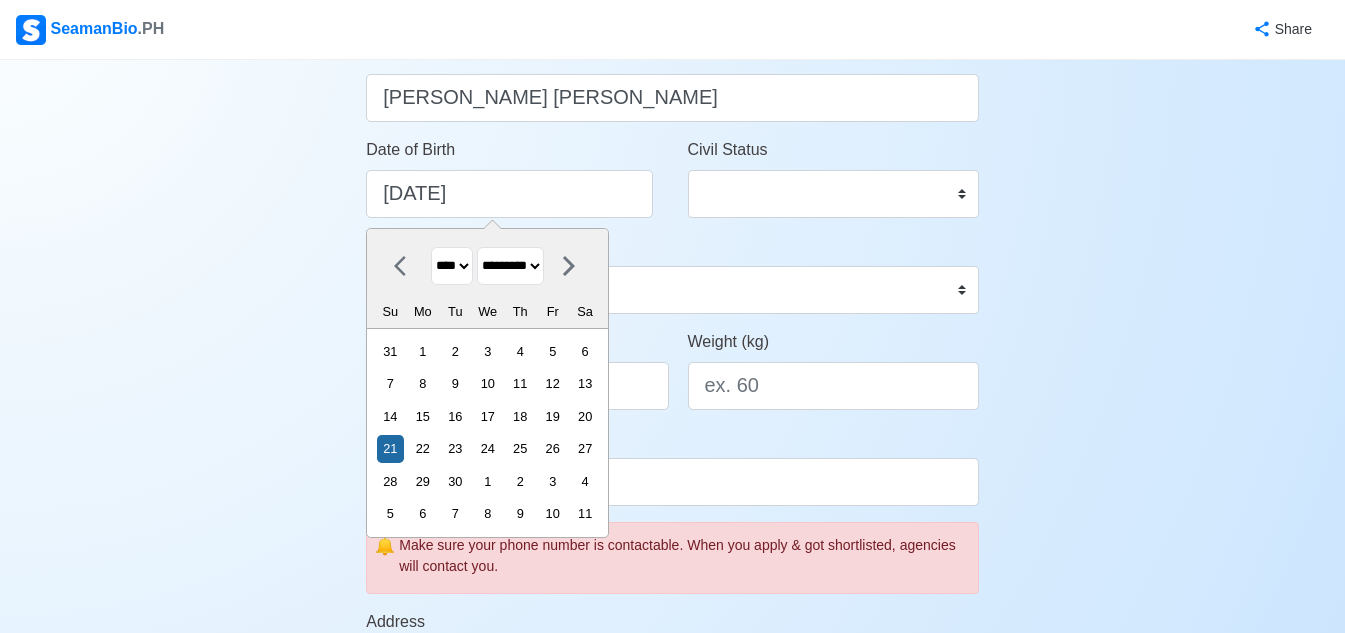 click on "Account Setup Your Job Status Onboard Actively Looking for Job Not Looking for Job Hiring Visibility Visible for Hiring Not Visible for Hiring Your Name CHRISTIAN KELLY R. GALDO Date of Birth     09/21/2003 September 2003 **** **** **** **** **** **** **** **** **** **** **** **** **** **** **** **** **** **** **** **** **** **** **** **** **** **** **** **** **** **** **** **** **** **** **** **** **** **** **** **** **** **** **** **** **** **** **** **** **** **** **** **** **** **** **** **** **** **** **** **** **** **** **** **** **** **** **** **** **** **** **** **** **** **** **** **** **** **** **** **** **** **** **** **** **** **** **** **** **** **** **** **** **** **** **** **** **** **** **** **** **** **** **** **** **** **** ******* ******** ***** ***** *** **** **** ****** ********* ******* ******** ******** Su Mo Tu We Th Fr Sa 31 1 2 3 4 5 6 7 8 9 10 11 12 13 14 15 16 17 18 19 20 21 22 23 24 25 26 27 28 29 30 1 2 3 4 5 6 7 8 9 10 11 Civil Status Single Married Widowed Separated Gender" at bounding box center (672, 636) 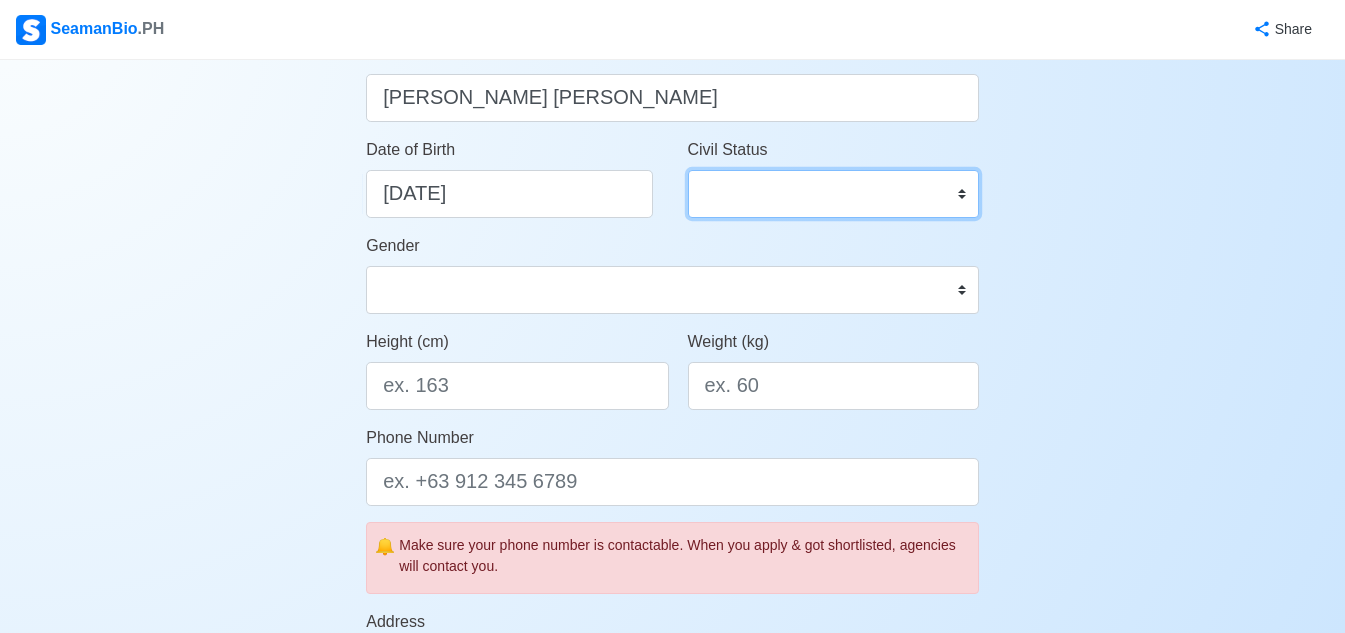 click on "Single Married Widowed Separated" at bounding box center [833, 194] 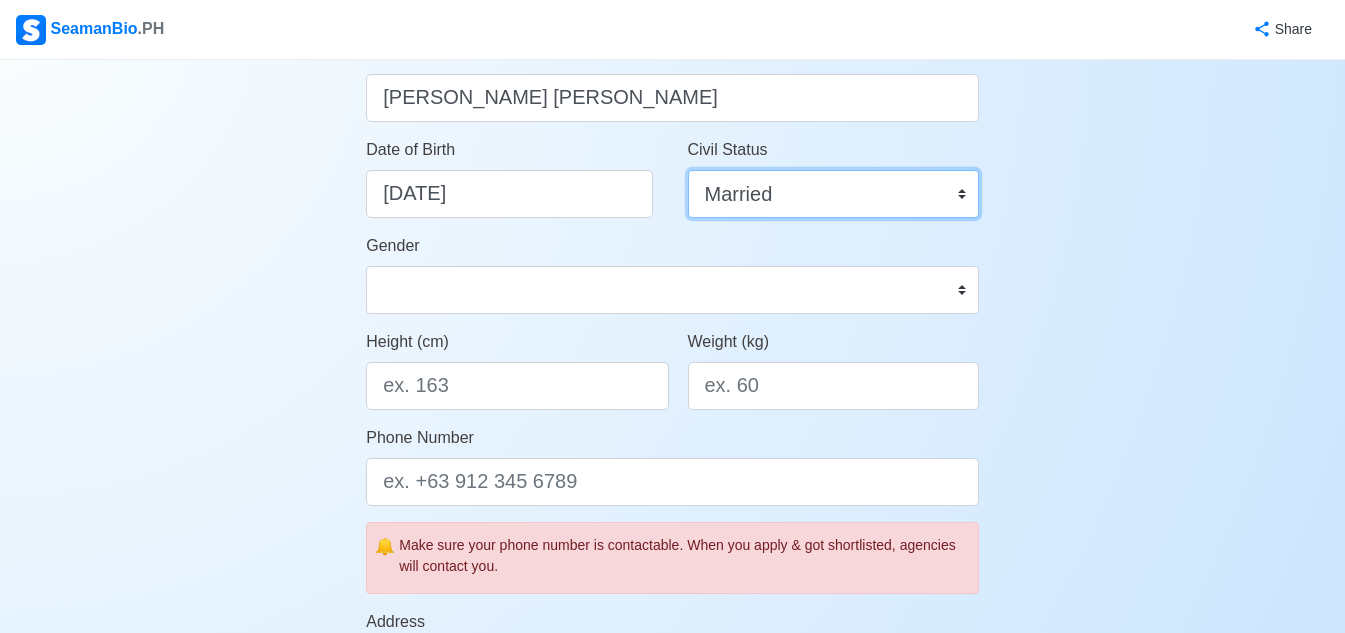 click on "Single Married Widowed Separated" at bounding box center [833, 194] 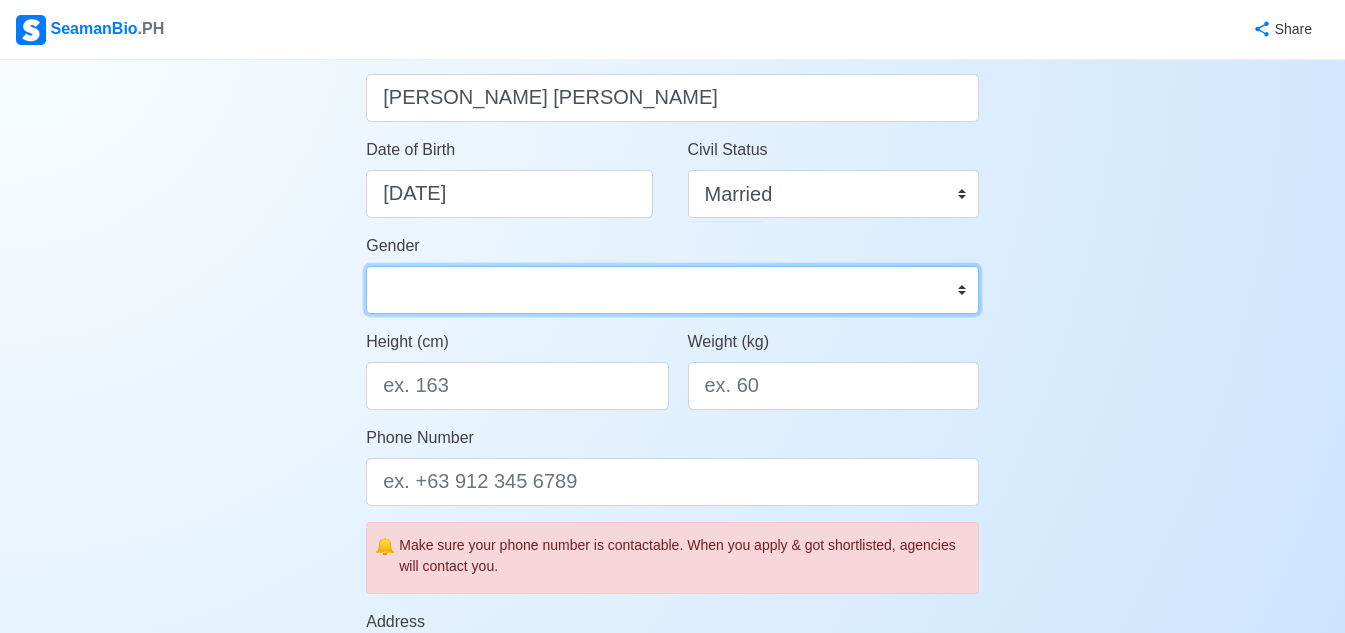 click on "Male Female" at bounding box center (672, 290) 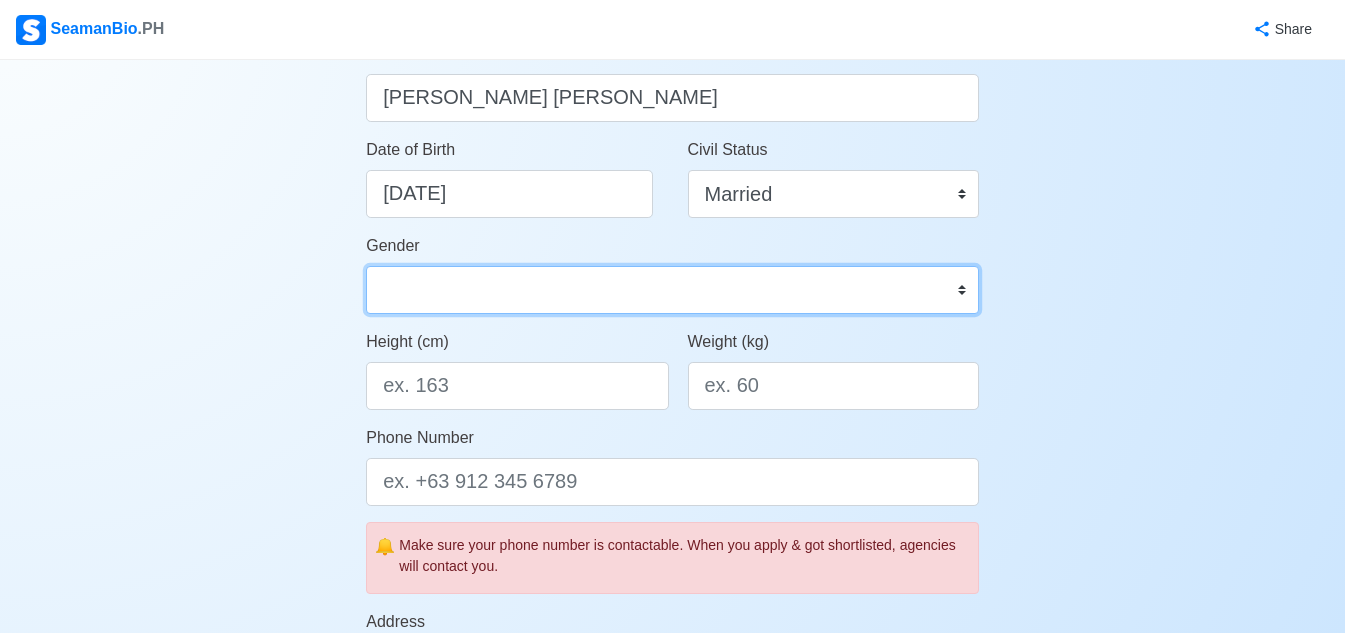 select on "[DEMOGRAPHIC_DATA]" 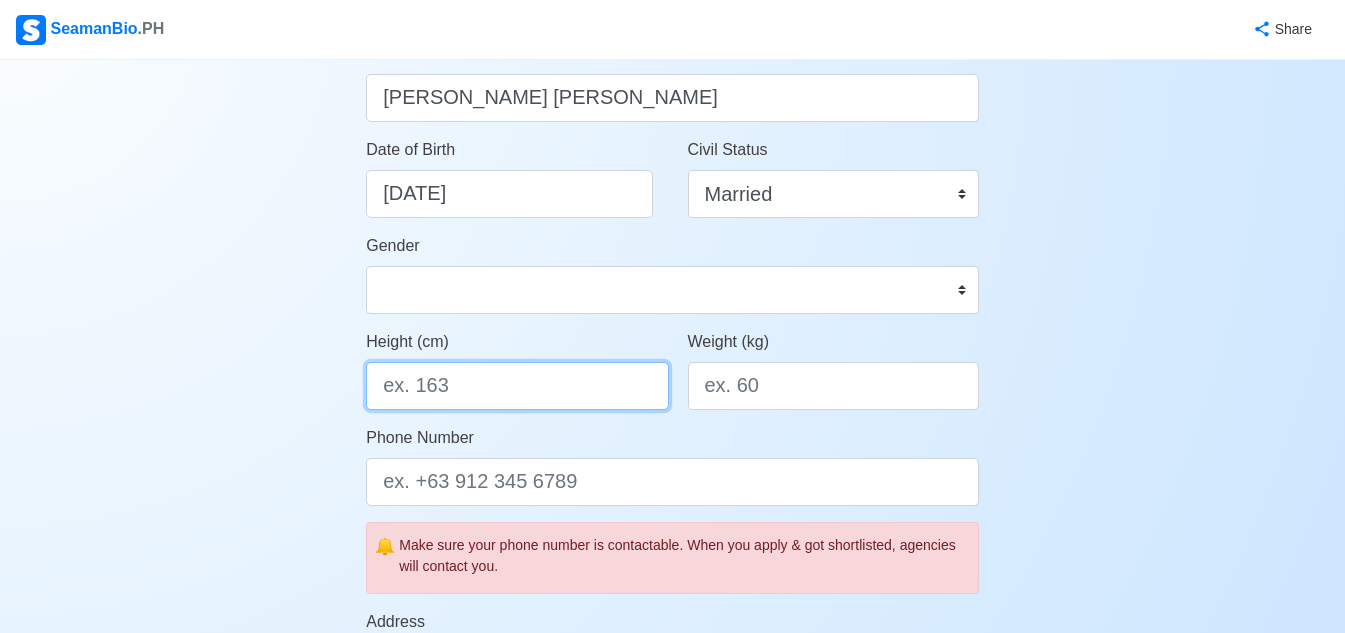 click on "Height (cm)" at bounding box center [517, 386] 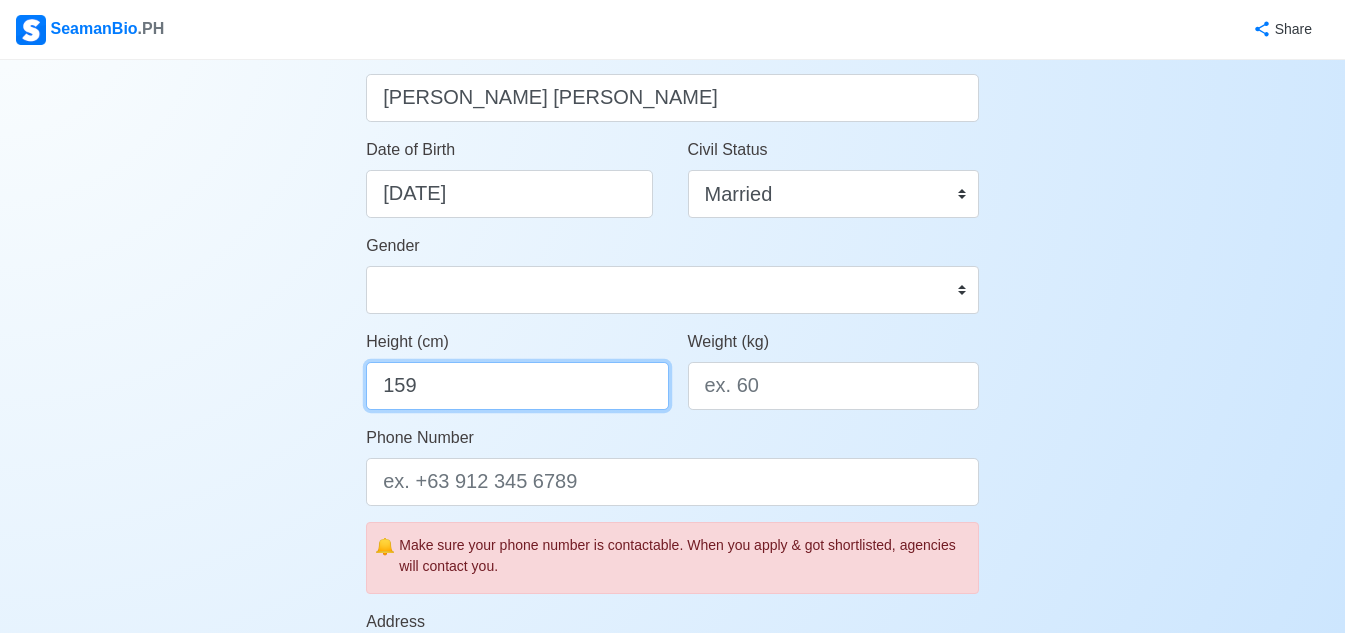 type on "159" 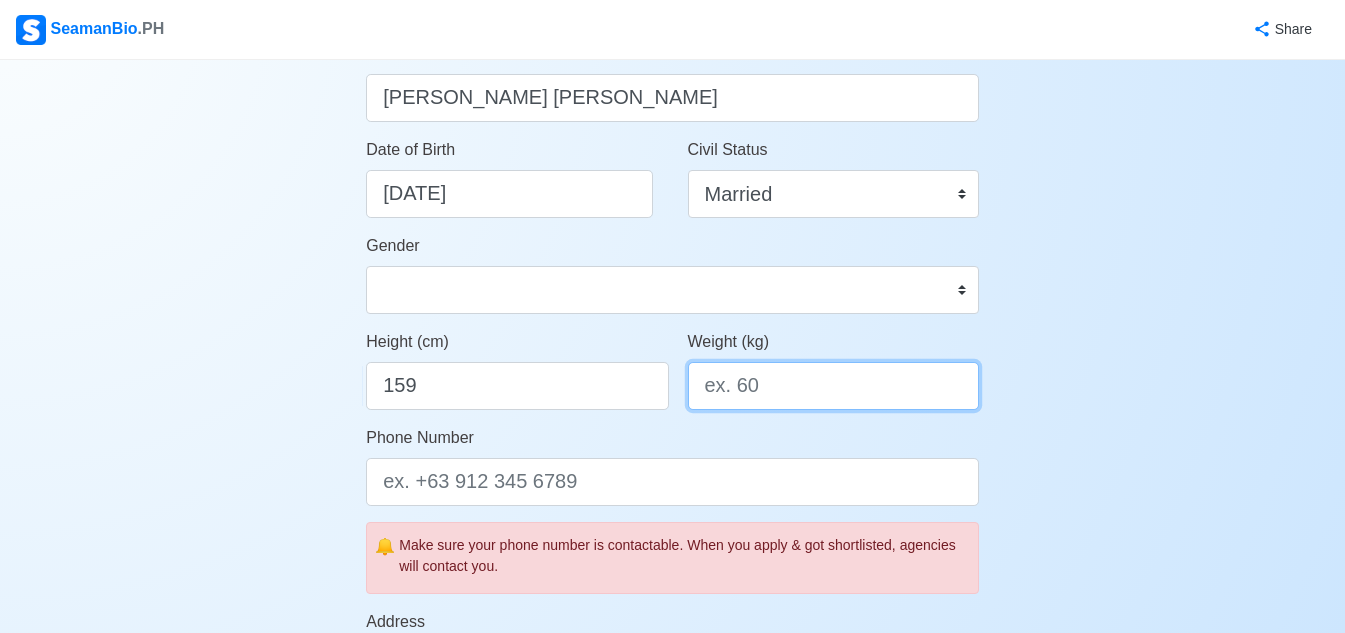 click on "Weight (kg)" at bounding box center [833, 386] 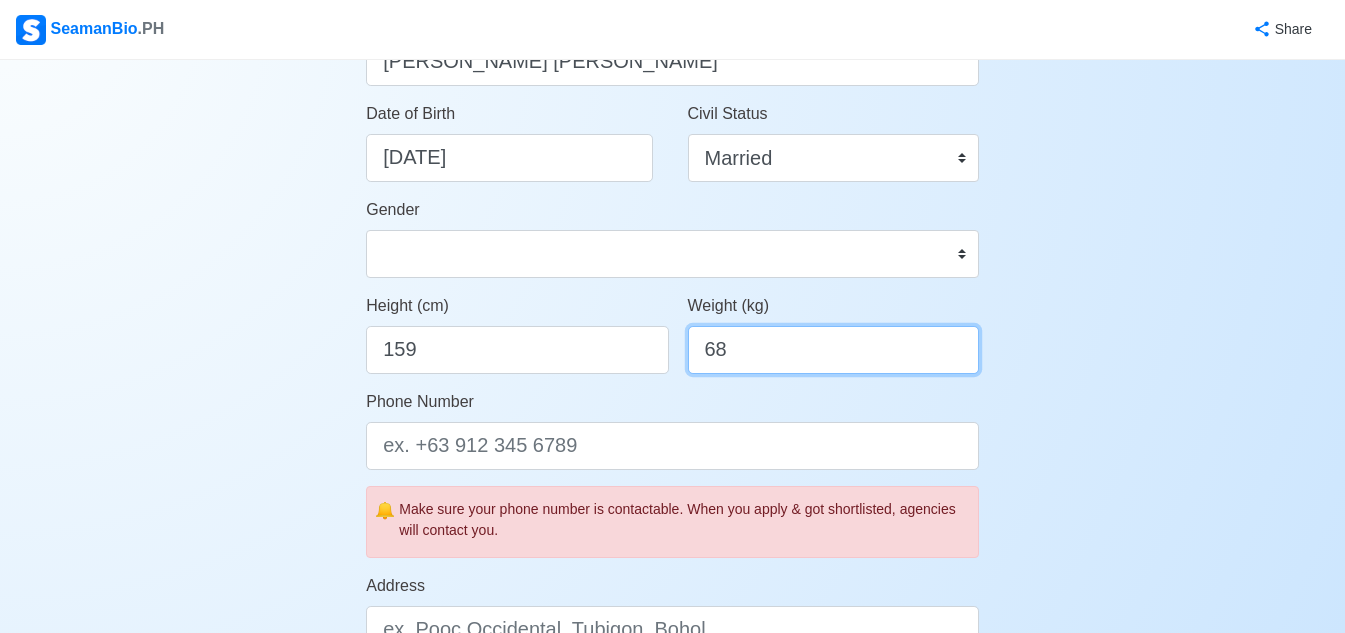 scroll, scrollTop: 400, scrollLeft: 0, axis: vertical 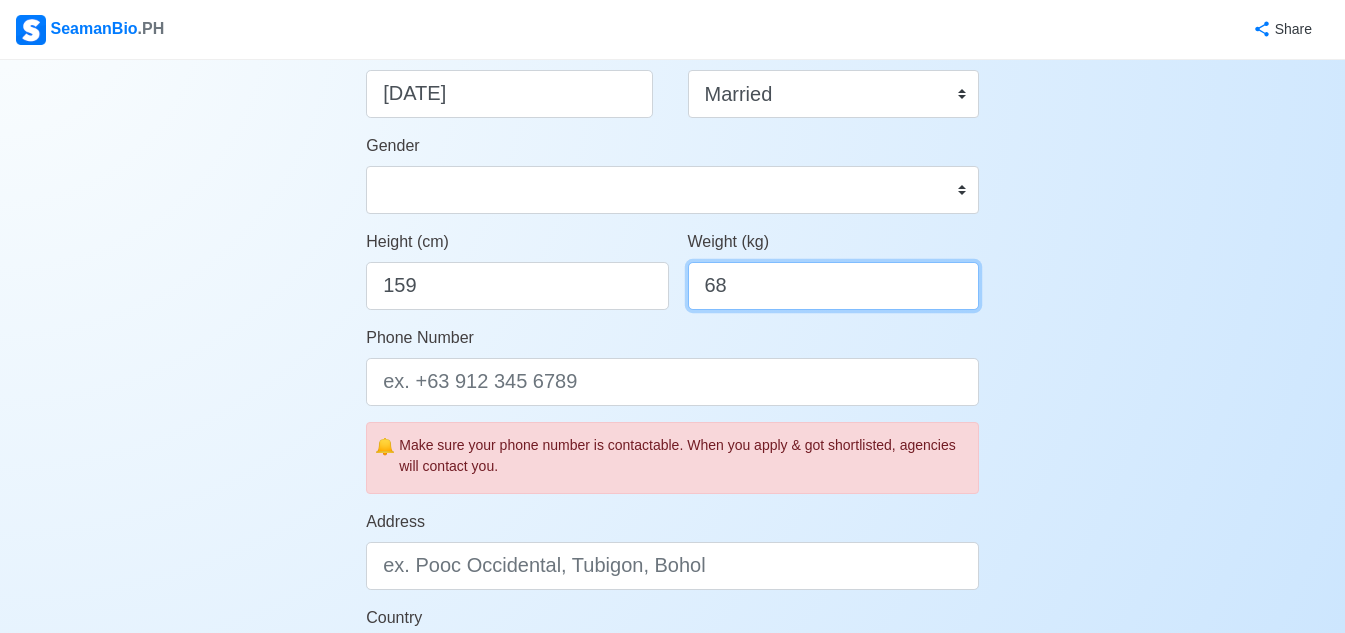 type on "68" 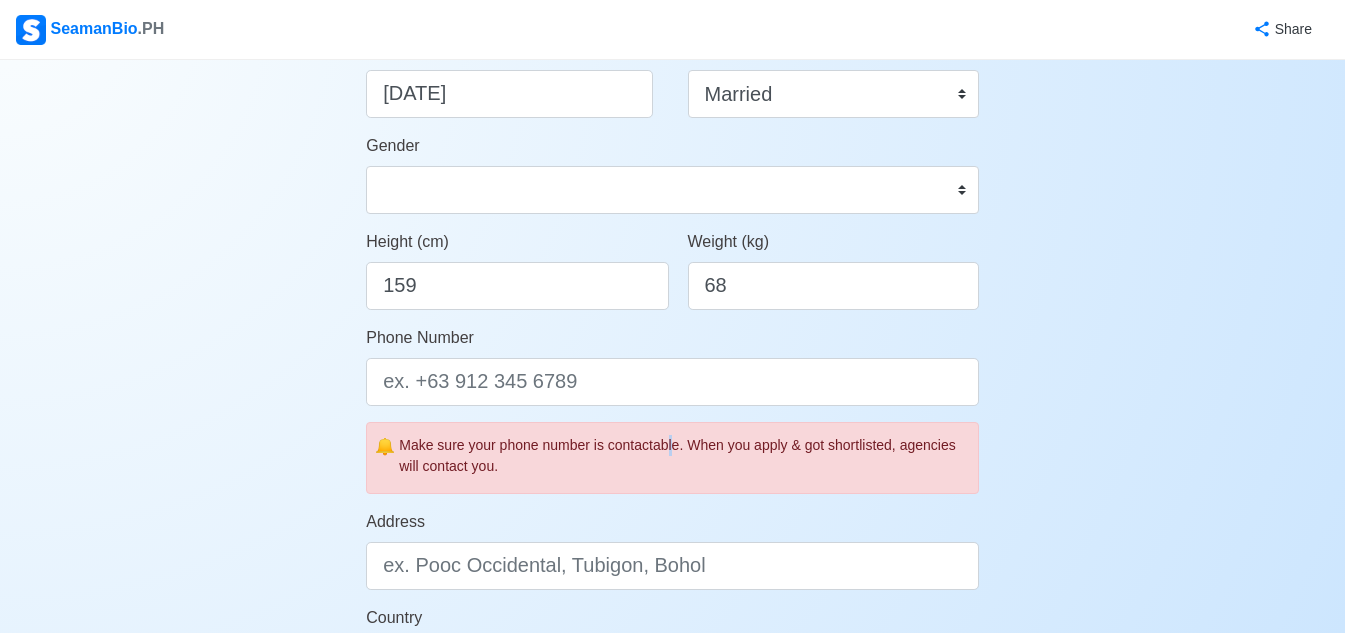 drag, startPoint x: 672, startPoint y: 411, endPoint x: 670, endPoint y: 401, distance: 10.198039 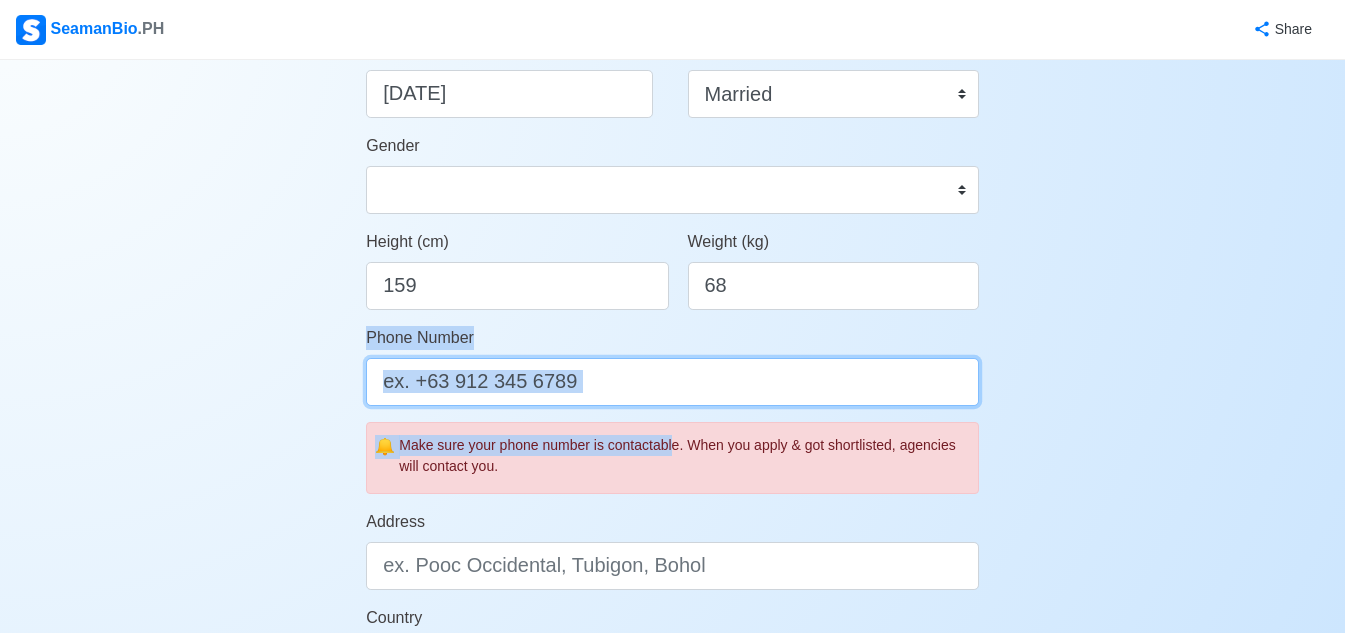 click on "Phone Number" at bounding box center (672, 382) 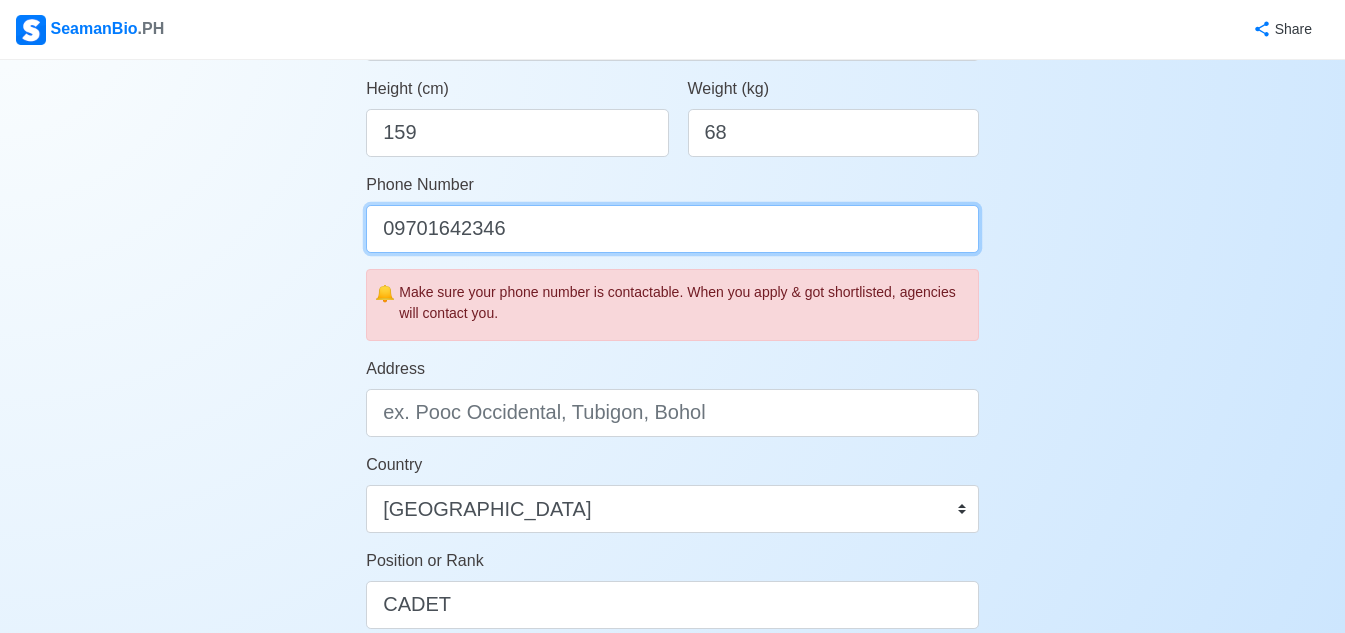 scroll, scrollTop: 600, scrollLeft: 0, axis: vertical 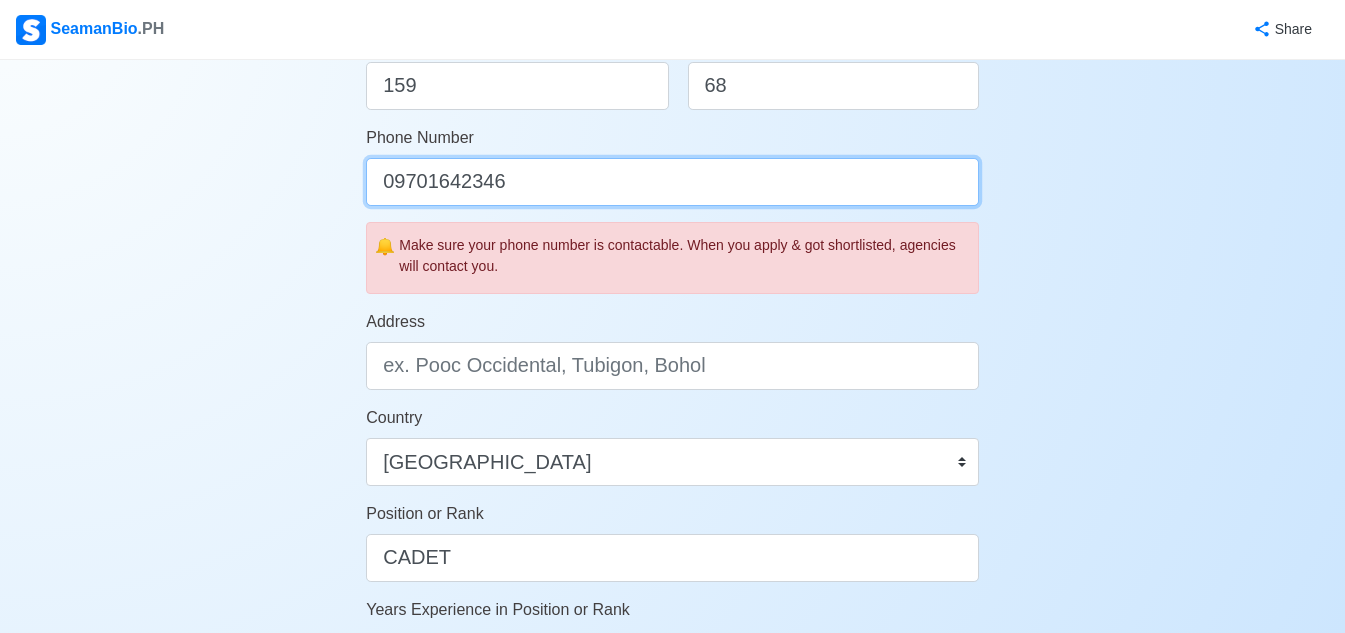type on "09701642346" 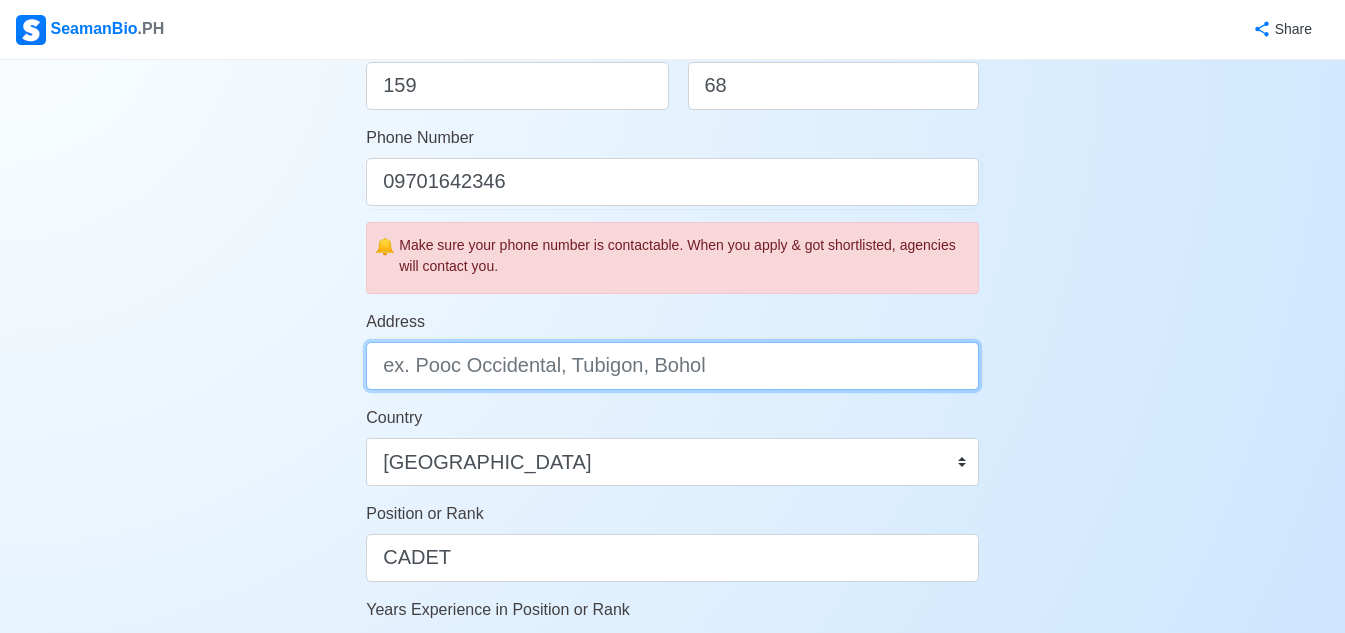 drag, startPoint x: 527, startPoint y: 377, endPoint x: 0, endPoint y: 169, distance: 566.56244 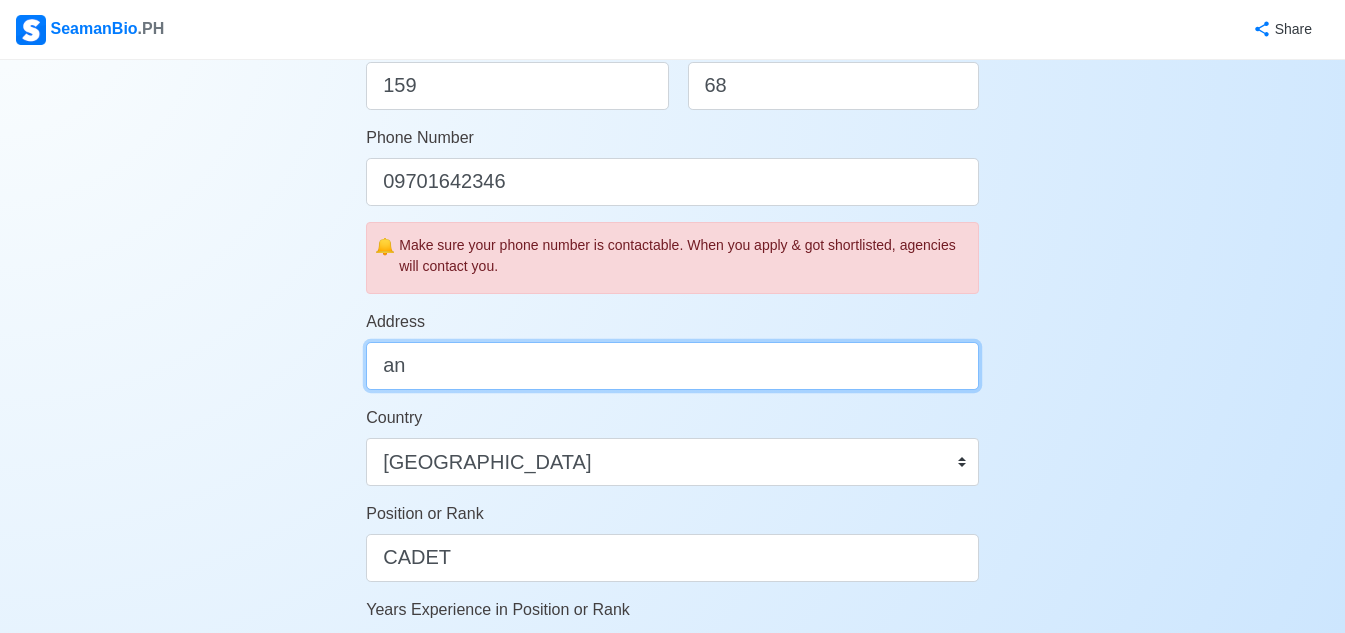 type on "a" 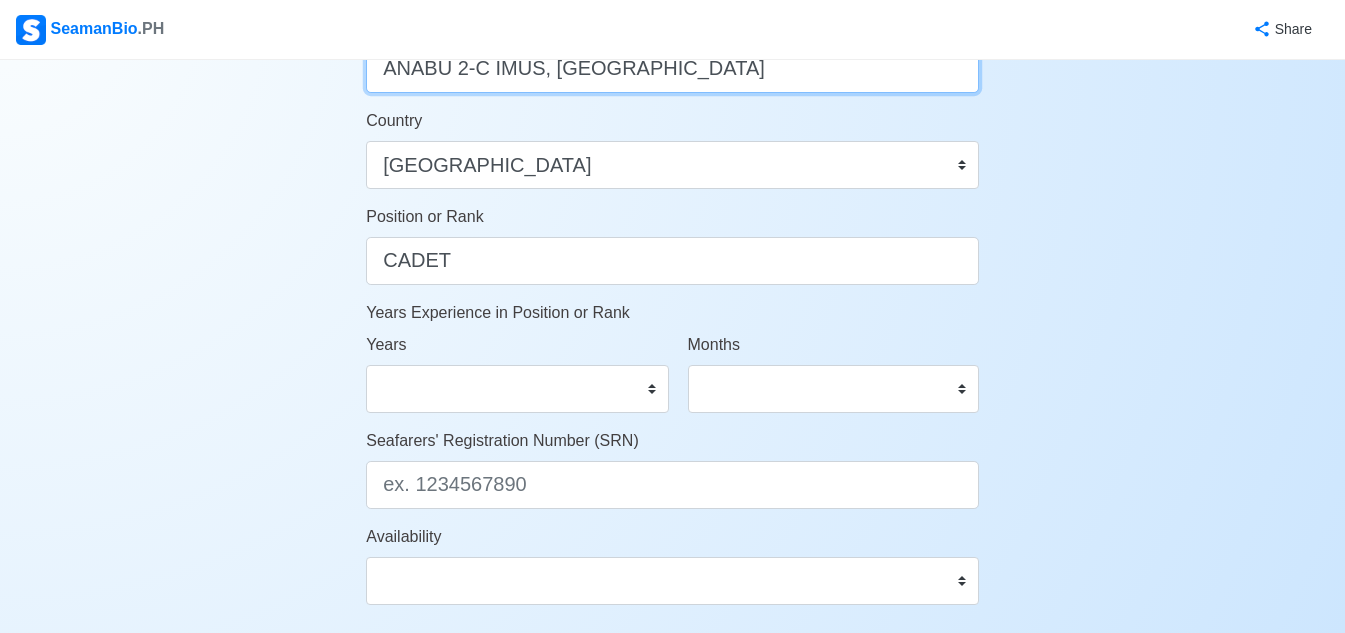 scroll, scrollTop: 900, scrollLeft: 0, axis: vertical 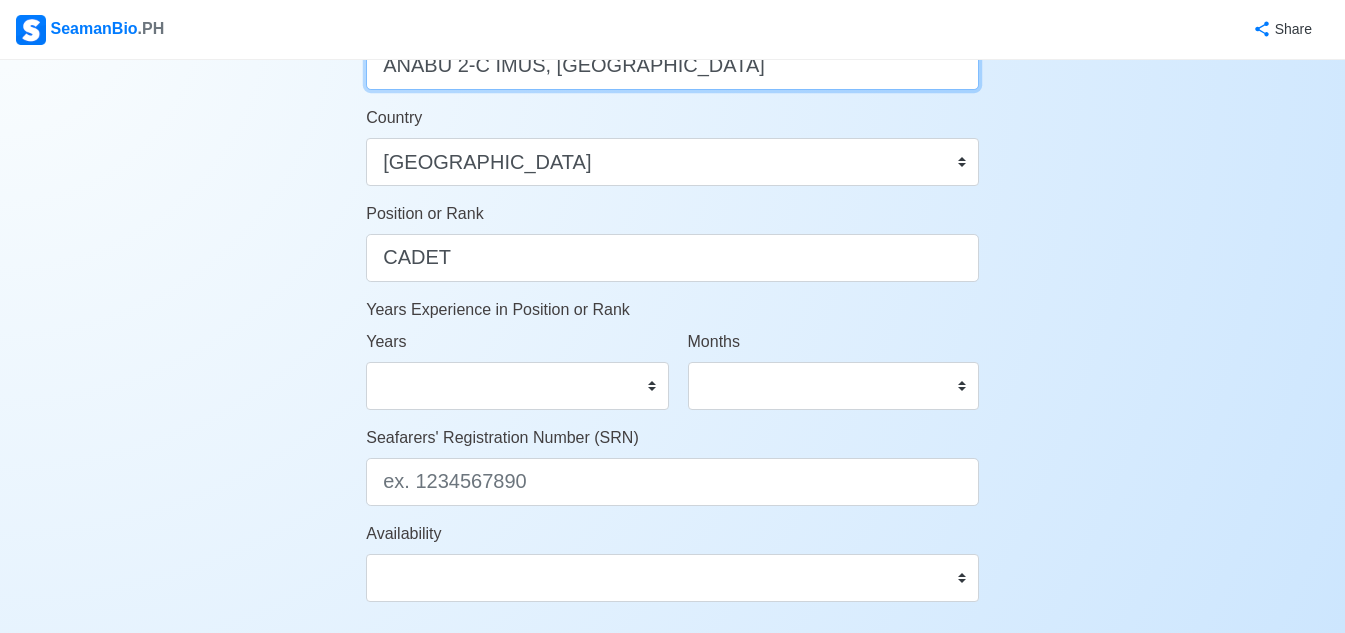 type on "ANABU 2-C IMUS, CAVITE" 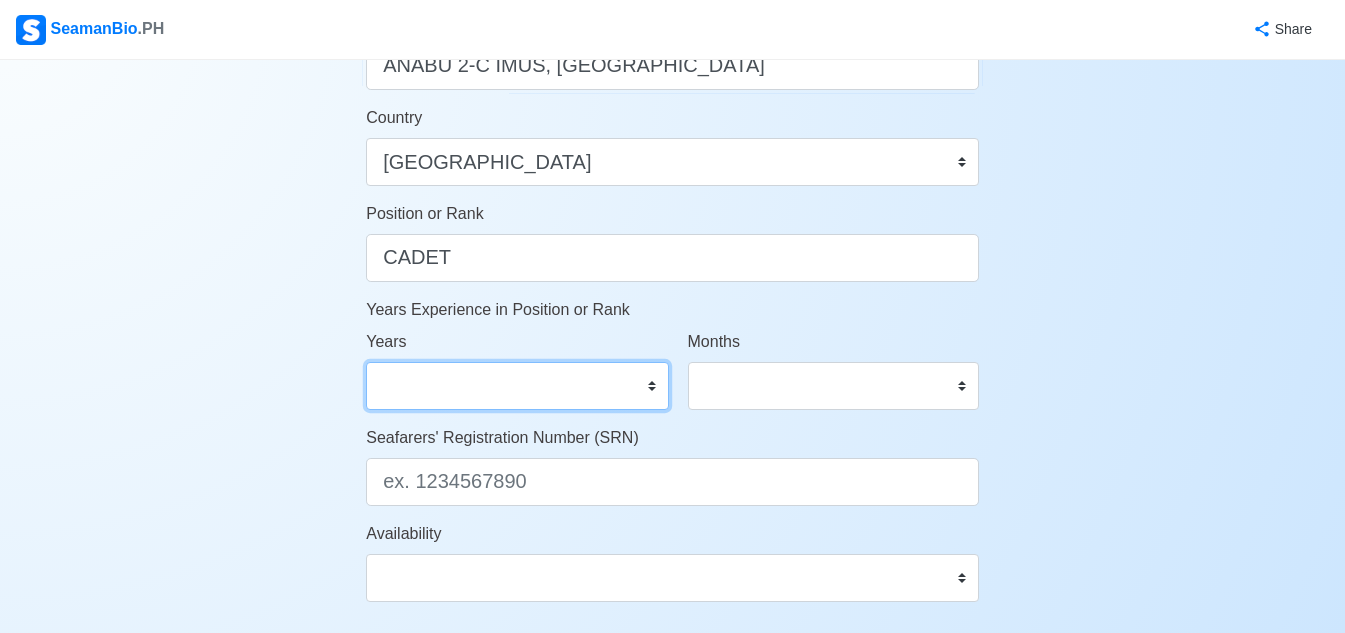 click on "0 1 2 3 4 5 6 7 8 9 10 11 12 13 14 15 16 17 18 19 20 21 22 23 24 25 26 27 28 29 30 31 32 33 34 35 36 37 38 39 40 41 42 43 44 45 46 47 48 49 50" at bounding box center [517, 386] 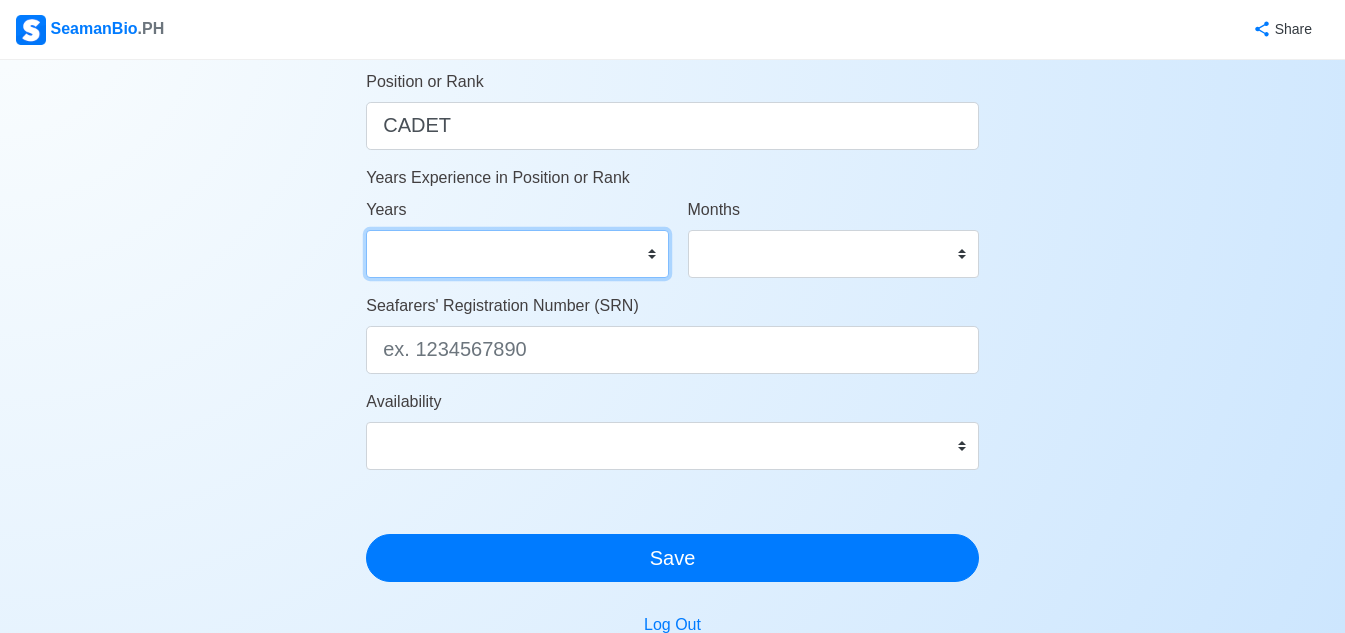 scroll, scrollTop: 1100, scrollLeft: 0, axis: vertical 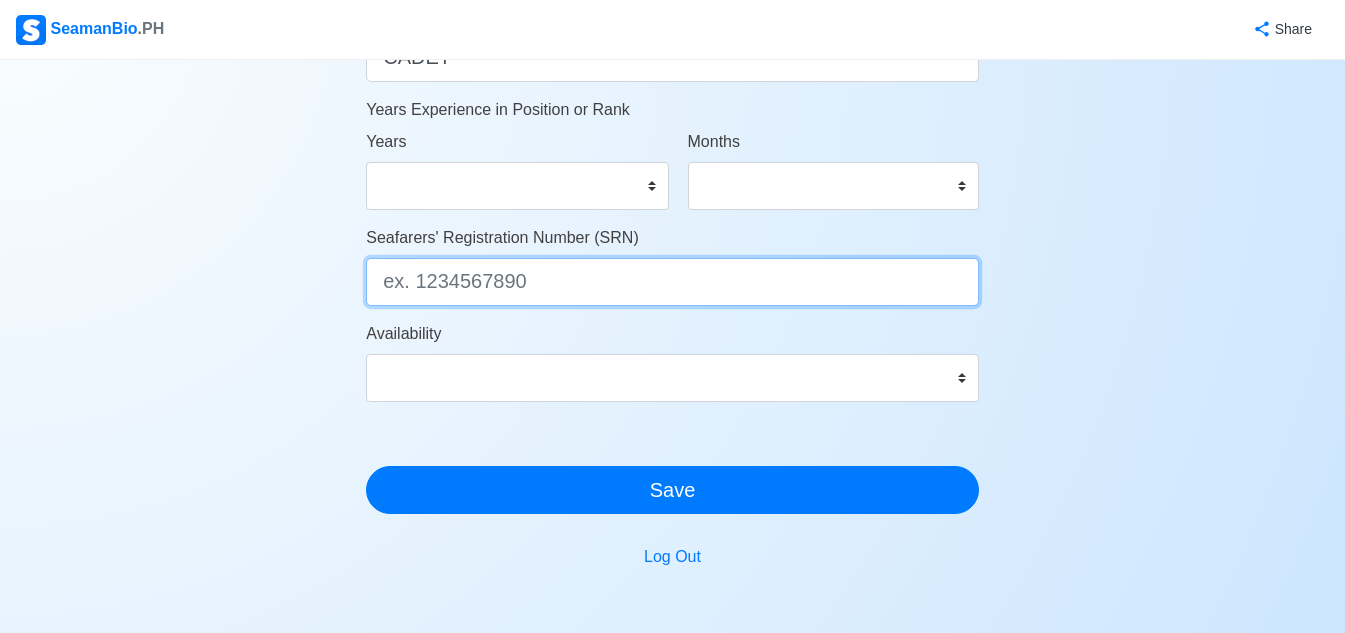 click on "Seafarers' Registration Number (SRN)" at bounding box center (672, 282) 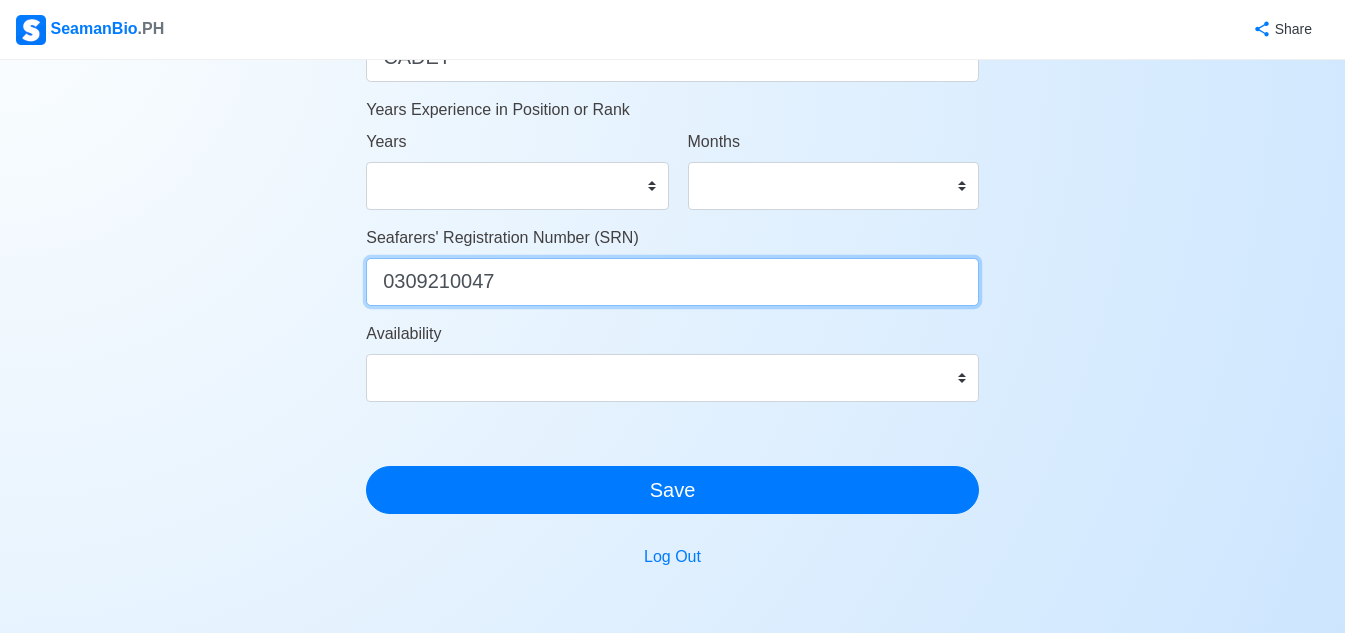 type on "0309210047" 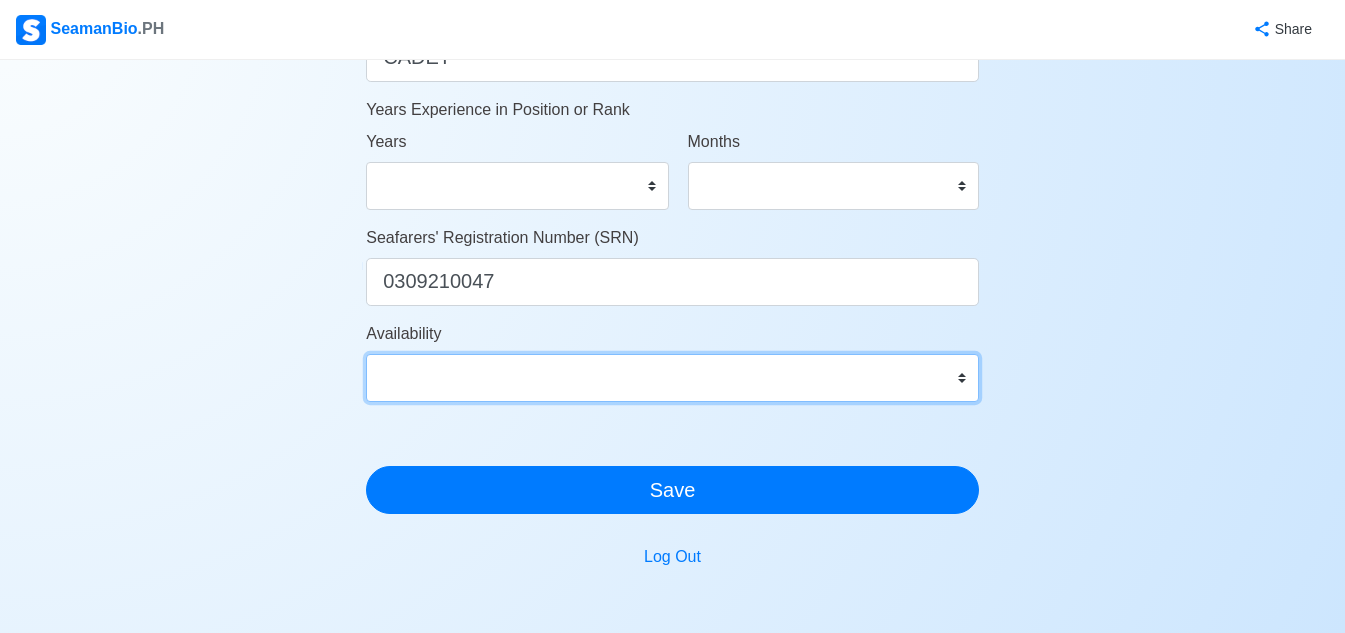 click on "Immediate Aug 2025  Sep 2025  Oct 2025  Nov 2025  Dec 2025  Jan 2026  Feb 2026  Mar 2026  Apr 2026" at bounding box center (672, 378) 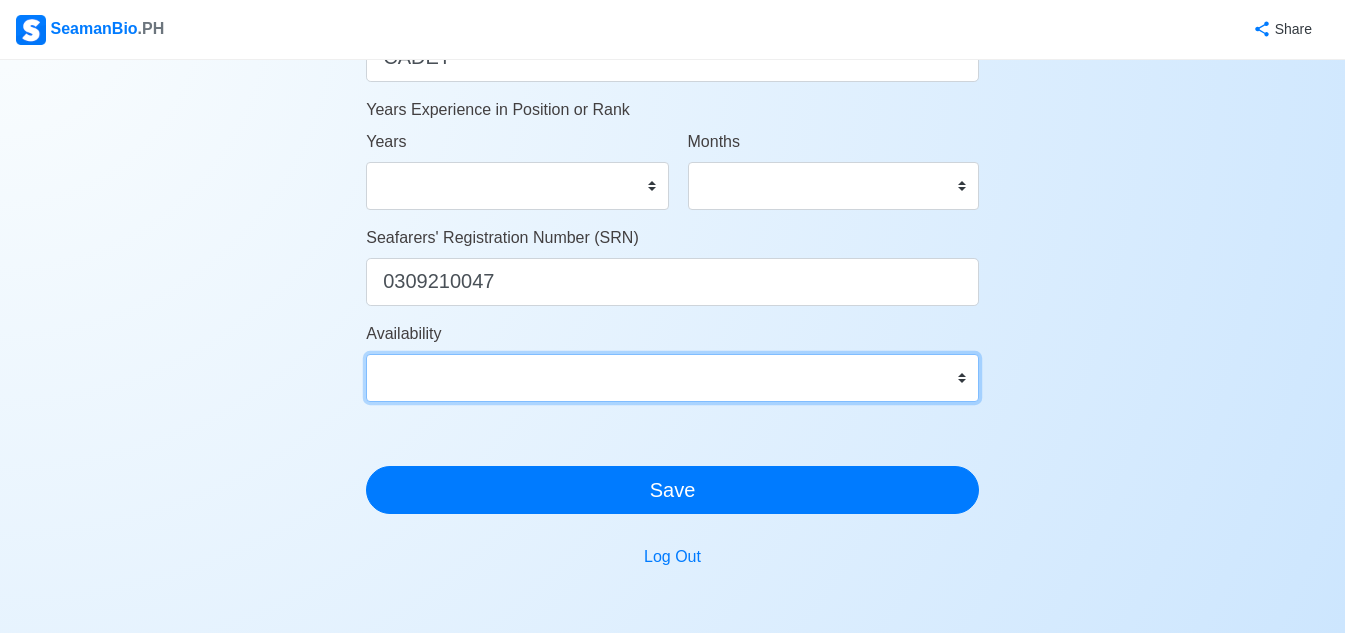 click on "Immediate Aug 2025  Sep 2025  Oct 2025  Nov 2025  Dec 2025  Jan 2026  Feb 2026  Mar 2026  Apr 2026" at bounding box center (672, 378) 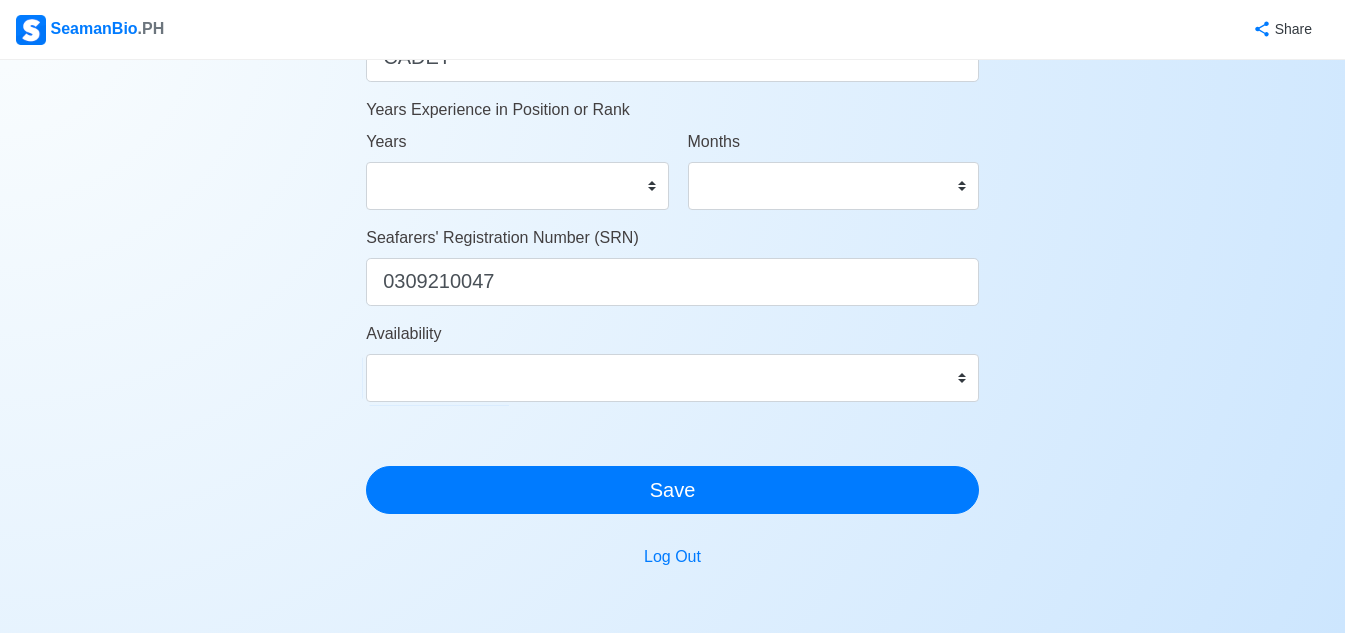click on "Account Setup Your Job Status Onboard Actively Looking for Job Not Looking for Job Hiring Visibility Visible for Hiring Not Visible for Hiring Your Name CHRISTIAN KELLY R. GALDO Date of Birth     09/21/2003 Civil Status Single Married Widowed Separated Gender Male Female Height (cm) 159 Weight (kg) 68 Phone Number 09701642346 🔔 Make sure your phone number is contactable. When you apply & got shortlisted, agencies will contact you. Address ANABU 2-C IMUS, CAVITE Country Afghanistan Åland Islands Albania Algeria American Samoa Andorra Angola Anguilla Antarctica Antigua and Barbuda Argentina Armenia Aruba Australia Austria Azerbaijan Bahamas Bahrain Bangladesh Barbados Belarus Belgium Belize Benin Bermuda Bhutan Bolivia, Plurinational State of Bonaire, Sint Eustatius and Saba Bosnia and Herzegovina Botswana Bouvet Island Brazil British Indian Ocean Territory Brunei Darussalam Bulgaria Burkina Faso Burundi Cabo Verde Cambodia Cameroon Canada Cayman Islands Central African Republic Chad Chile China Comoros" at bounding box center (672, -164) 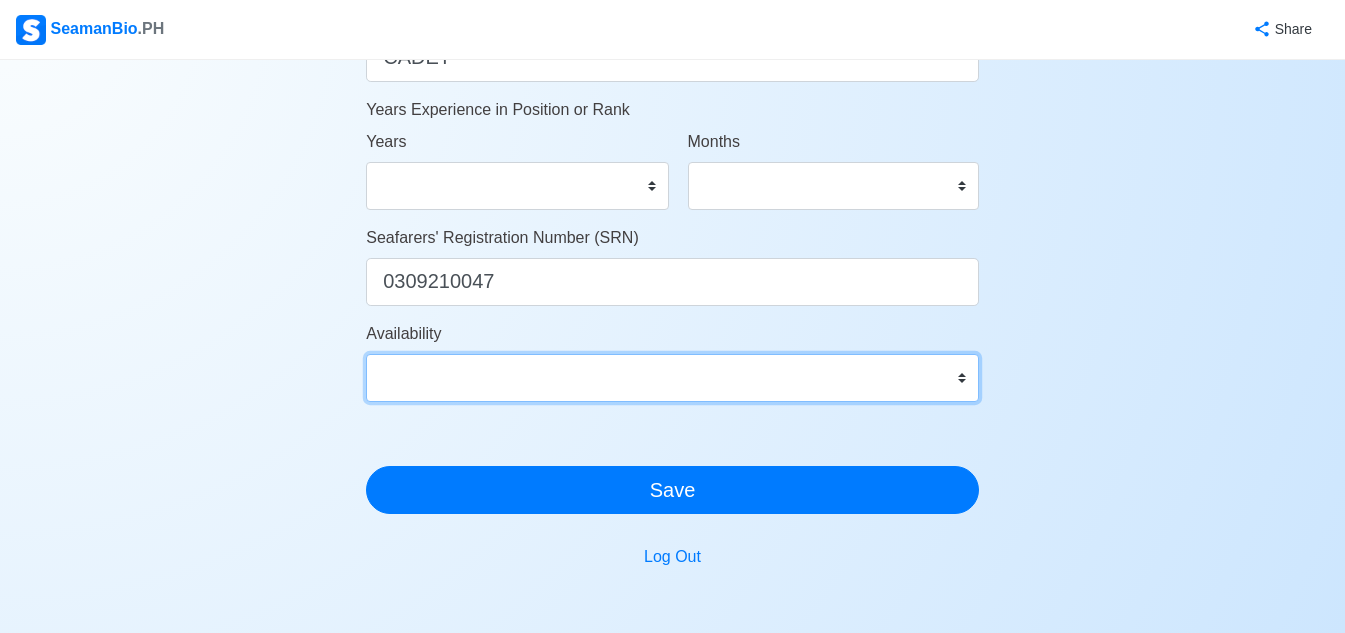 click on "Immediate Aug 2025  Sep 2025  Oct 2025  Nov 2025  Dec 2025  Jan 2026  Feb 2026  Mar 2026  Apr 2026" at bounding box center (672, 378) 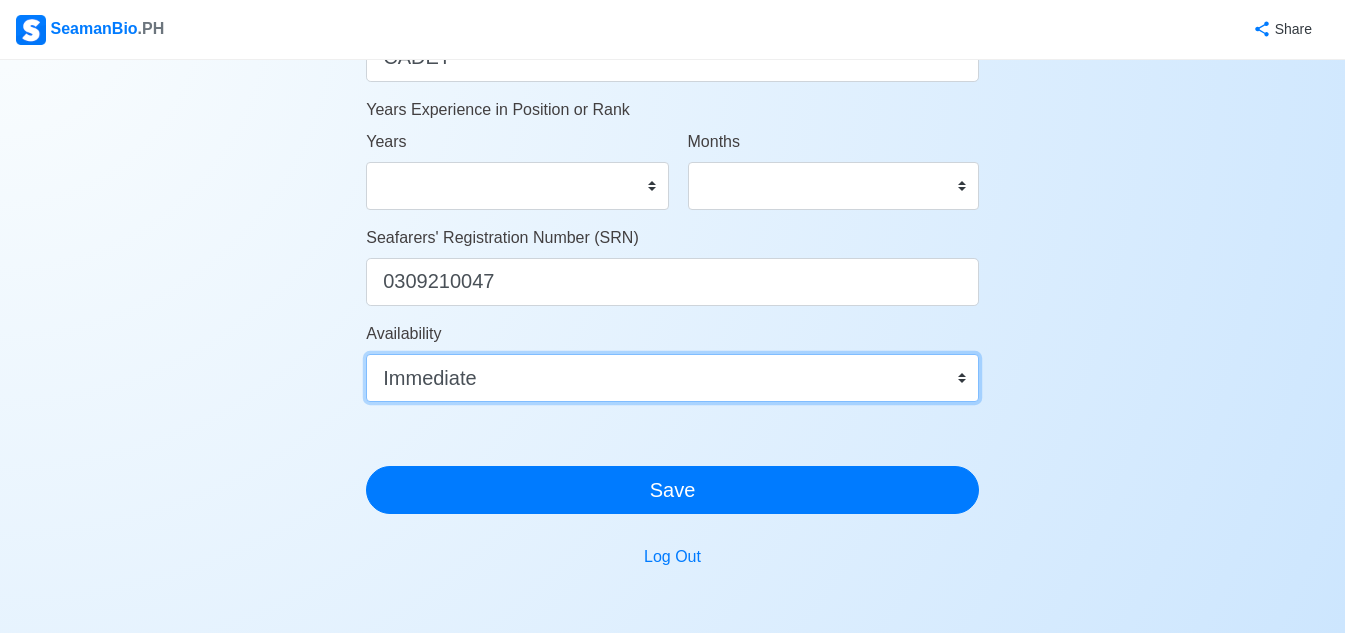 click on "Immediate Aug 2025  Sep 2025  Oct 2025  Nov 2025  Dec 2025  Jan 2026  Feb 2026  Mar 2026  Apr 2026" at bounding box center (672, 378) 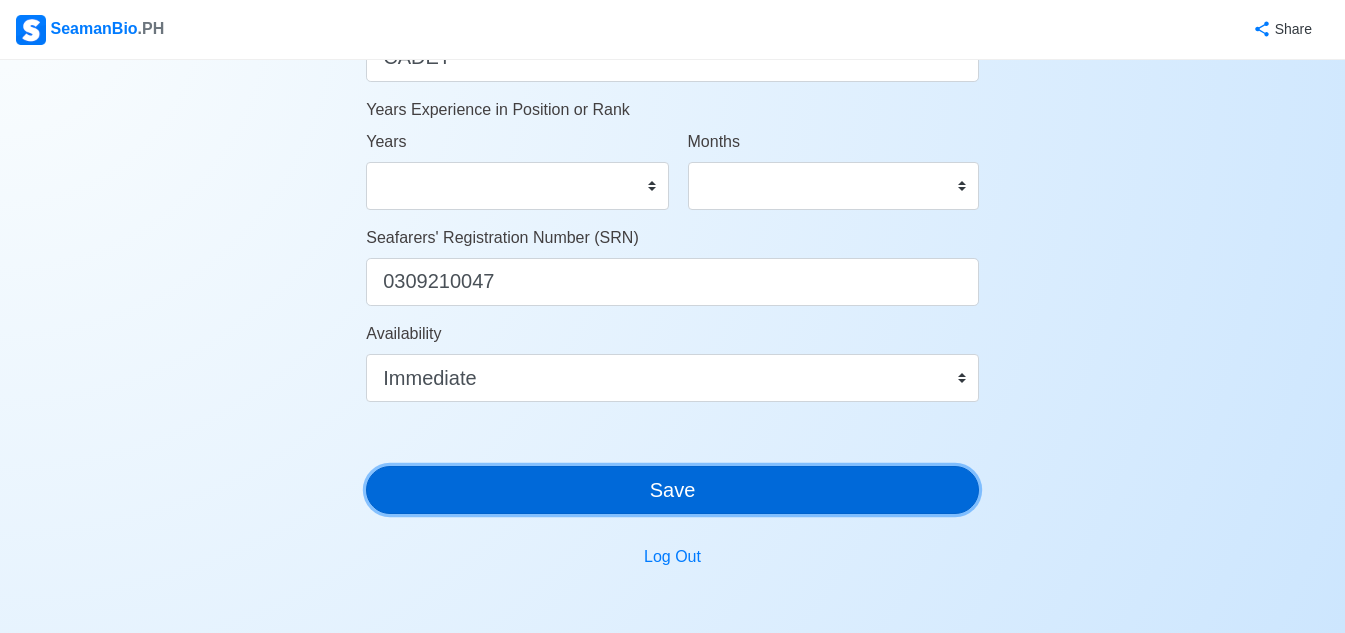 click on "Save" at bounding box center (672, 490) 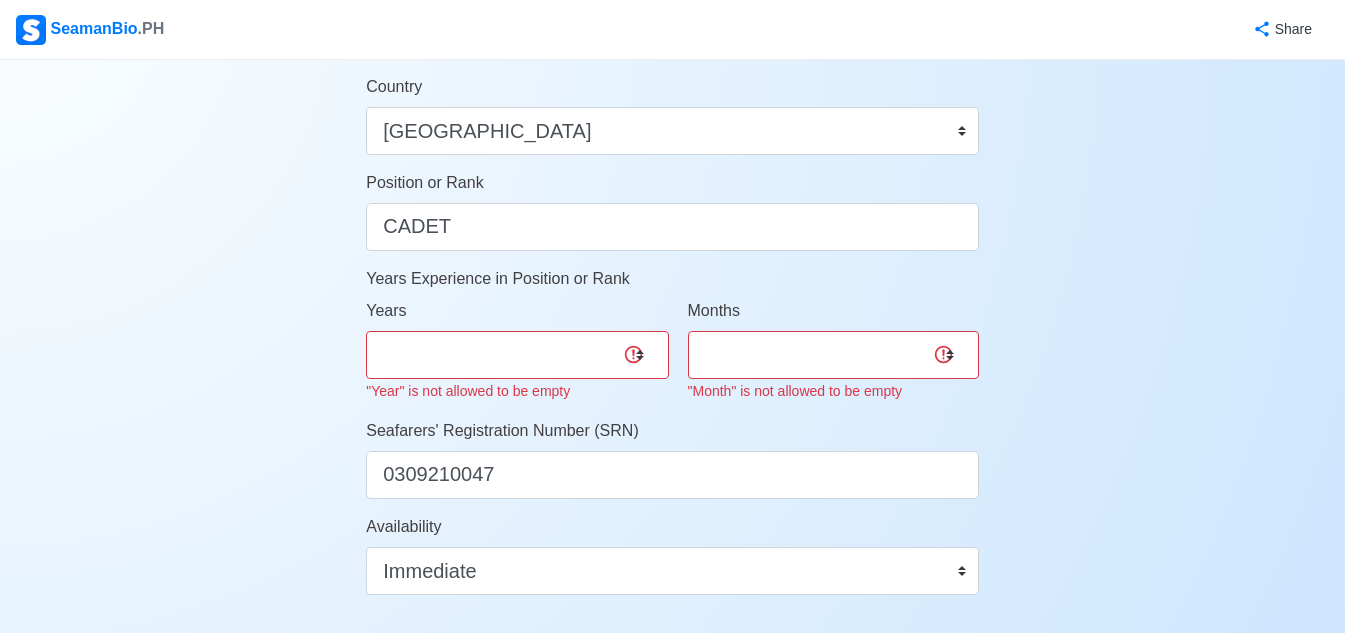 scroll, scrollTop: 900, scrollLeft: 0, axis: vertical 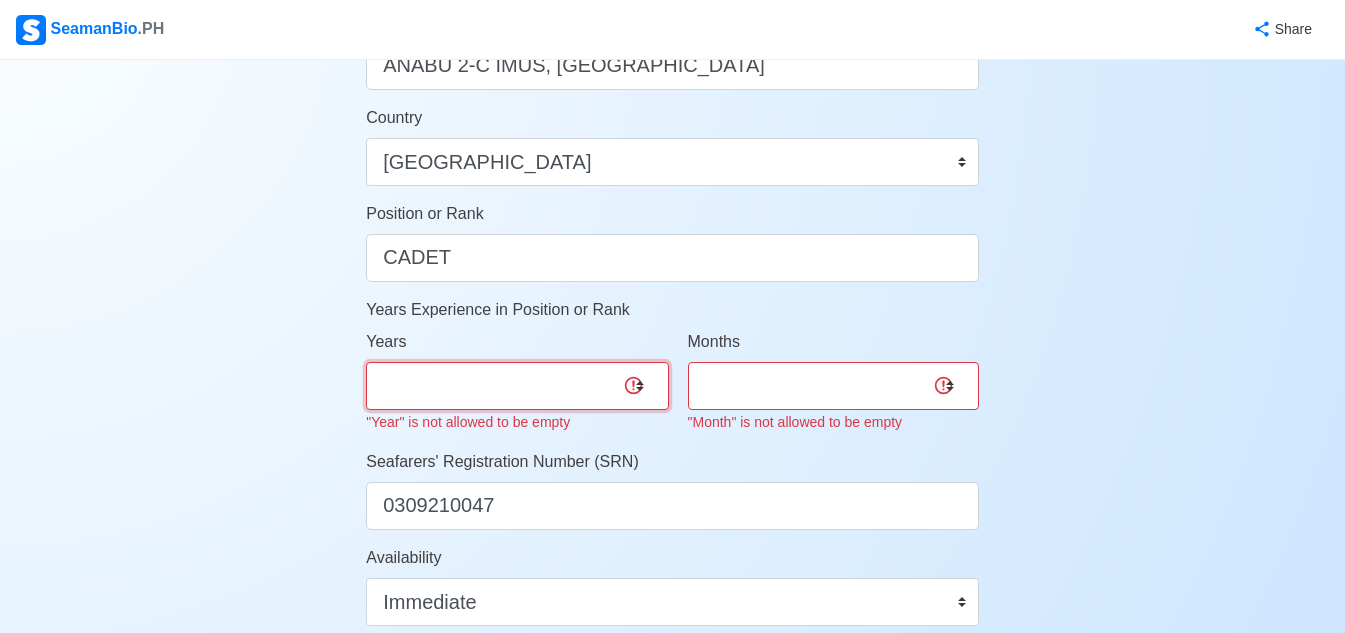 click on "0 1 2 3 4 5 6 7 8 9 10 11 12 13 14 15 16 17 18 19 20 21 22 23 24 25 26 27 28 29 30 31 32 33 34 35 36 37 38 39 40 41 42 43 44 45 46 47 48 49 50" at bounding box center (517, 386) 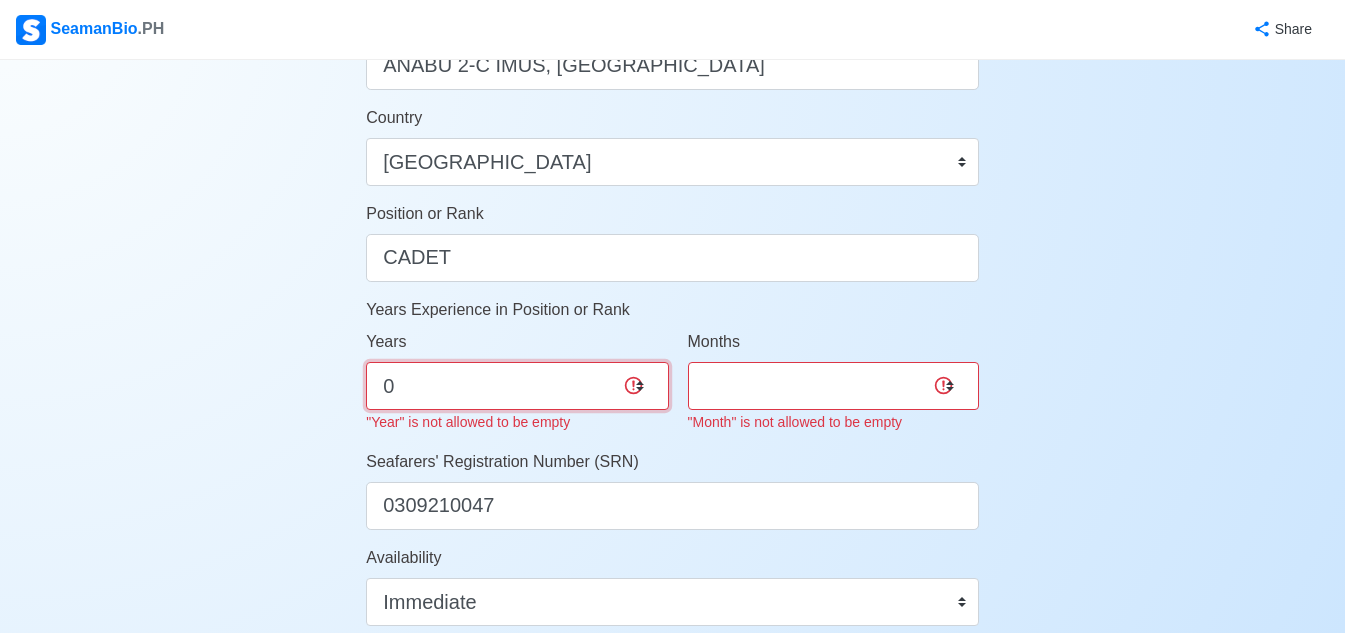 click on "0 1 2 3 4 5 6 7 8 9 10 11 12 13 14 15 16 17 18 19 20 21 22 23 24 25 26 27 28 29 30 31 32 33 34 35 36 37 38 39 40 41 42 43 44 45 46 47 48 49 50" at bounding box center (517, 386) 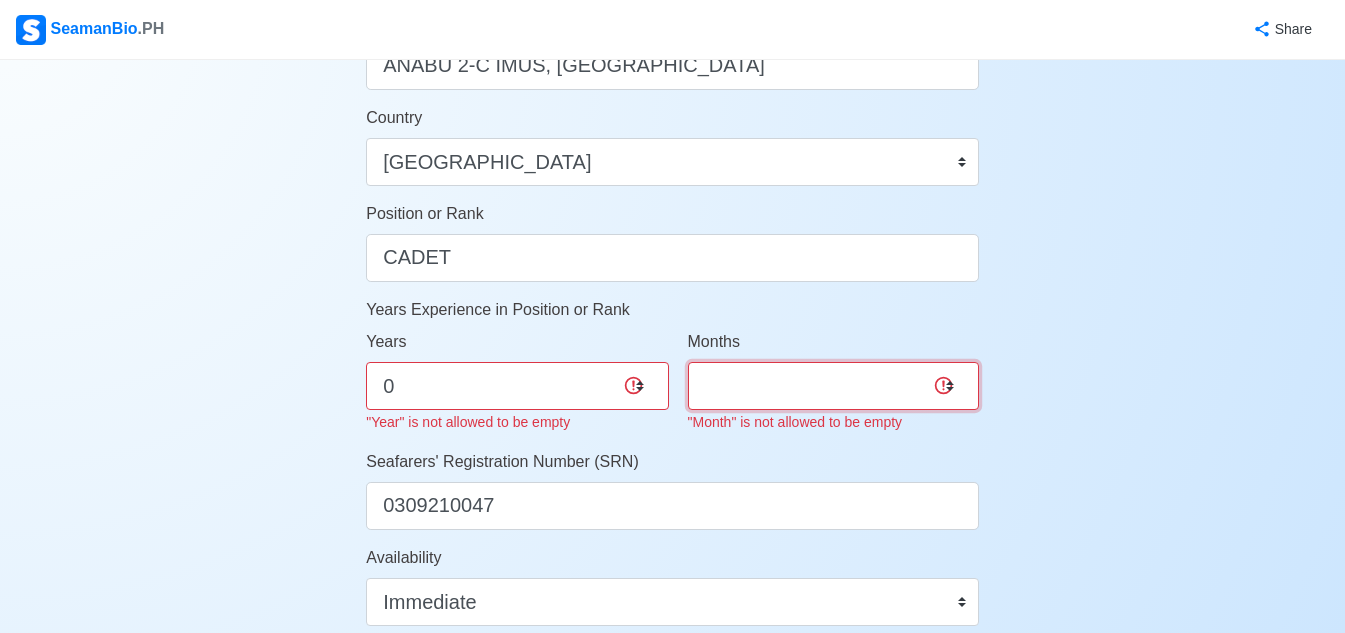 click on "0 1 2 3 4 5 6 7 8 9 10 11" at bounding box center (833, 386) 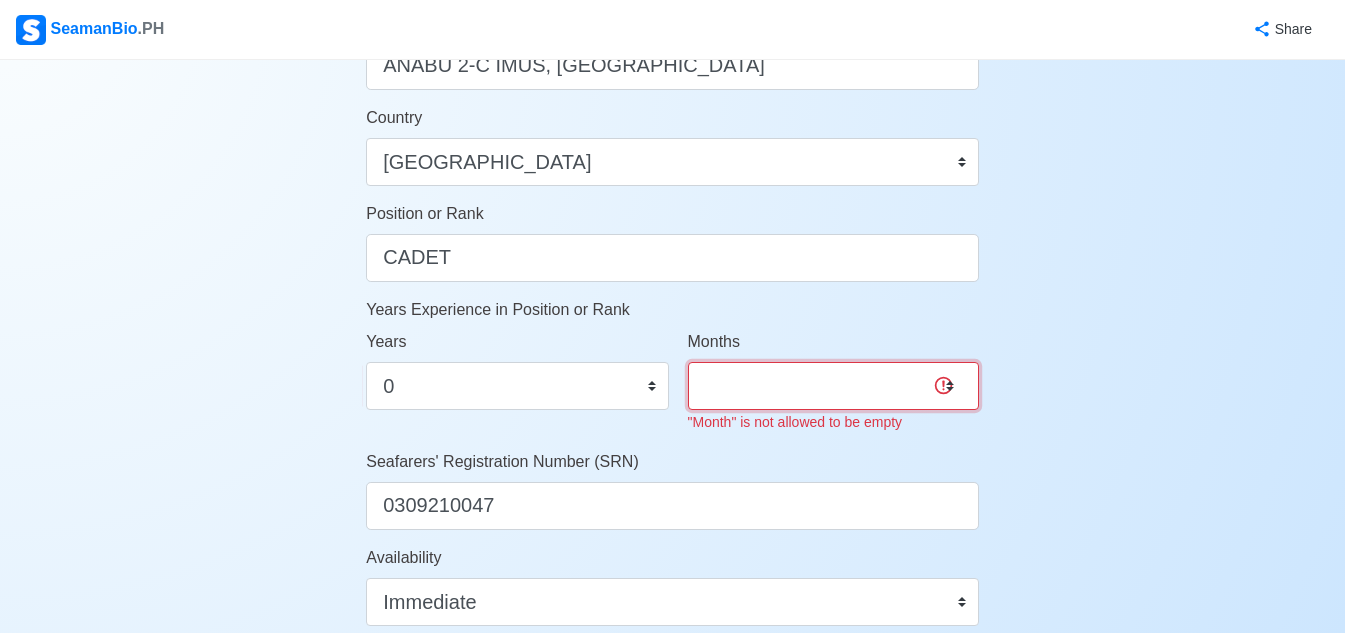 select on "0" 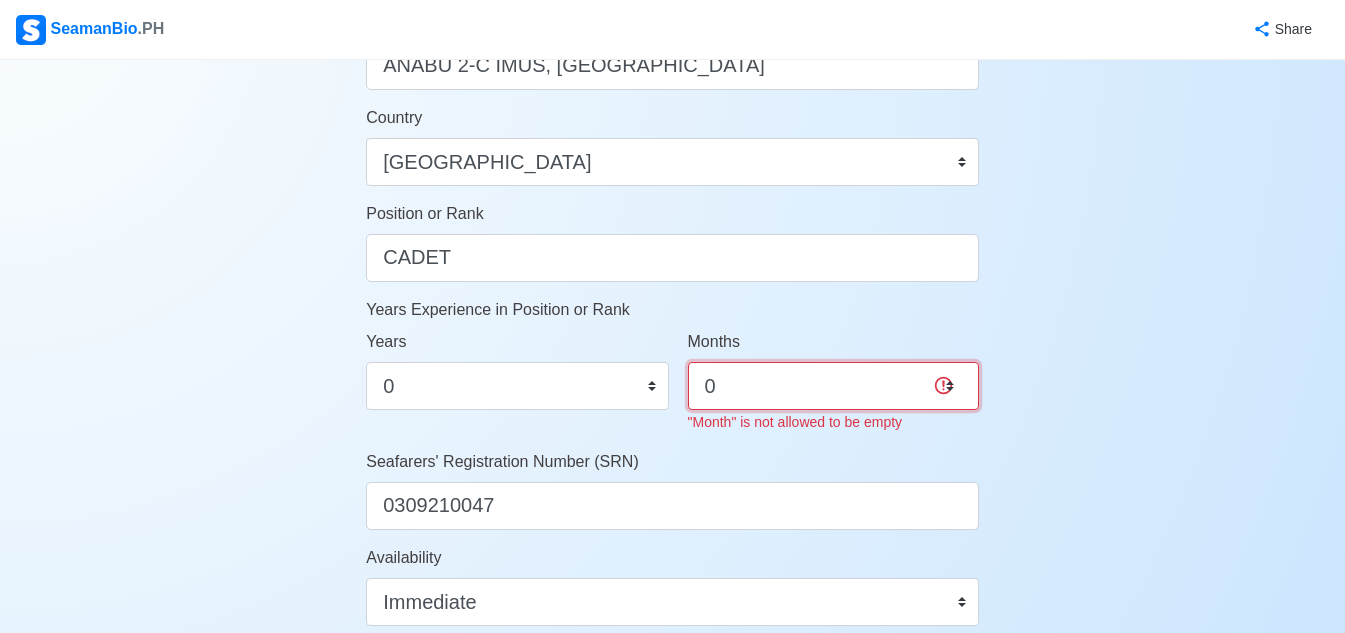 click on "0 1 2 3 4 5 6 7 8 9 10 11" at bounding box center [833, 386] 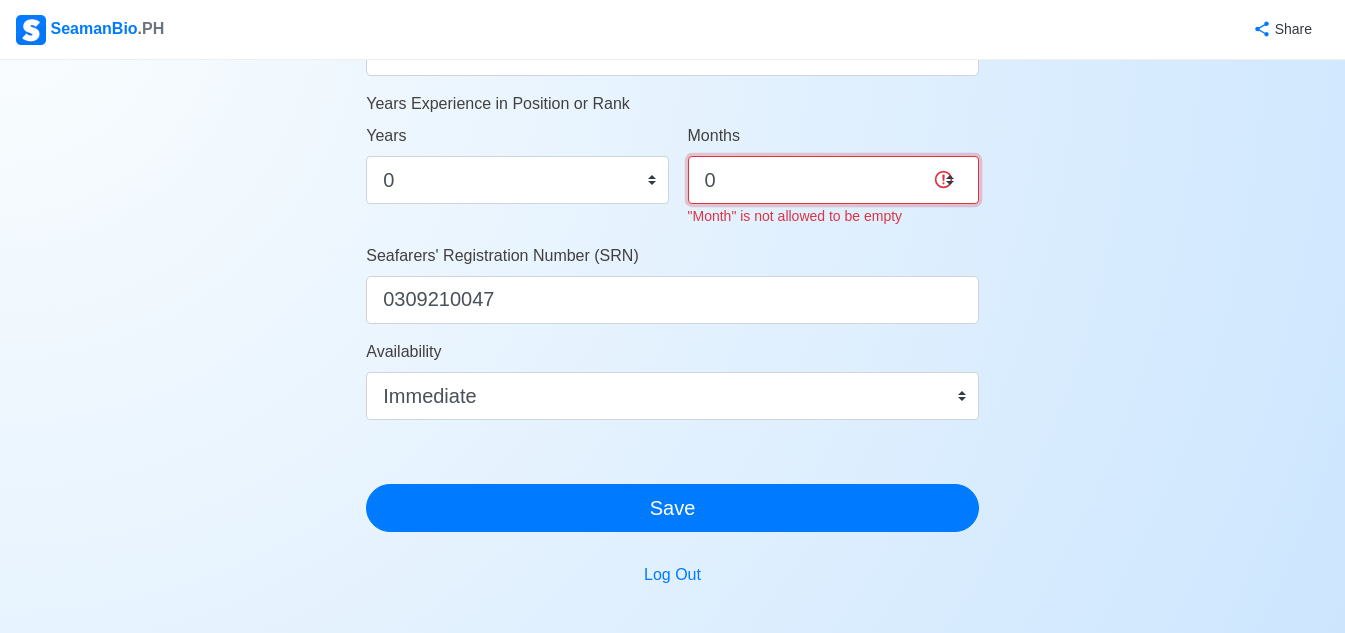 scroll, scrollTop: 1200, scrollLeft: 0, axis: vertical 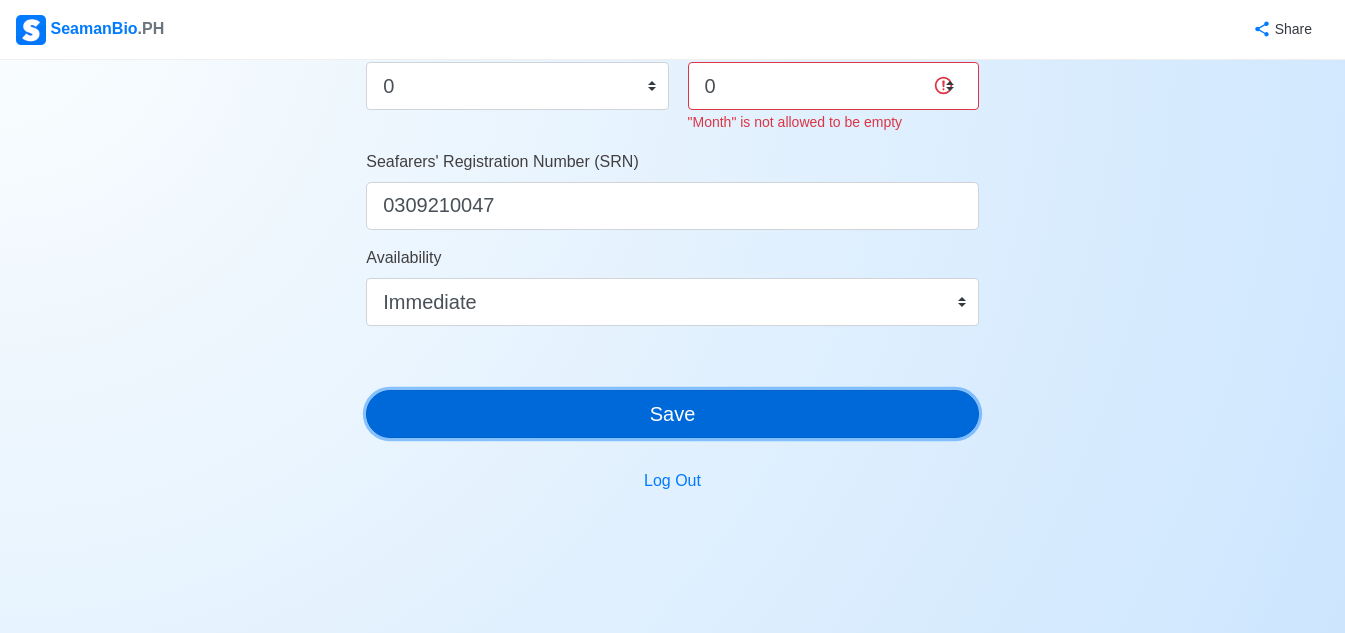 click on "Save" at bounding box center (672, 414) 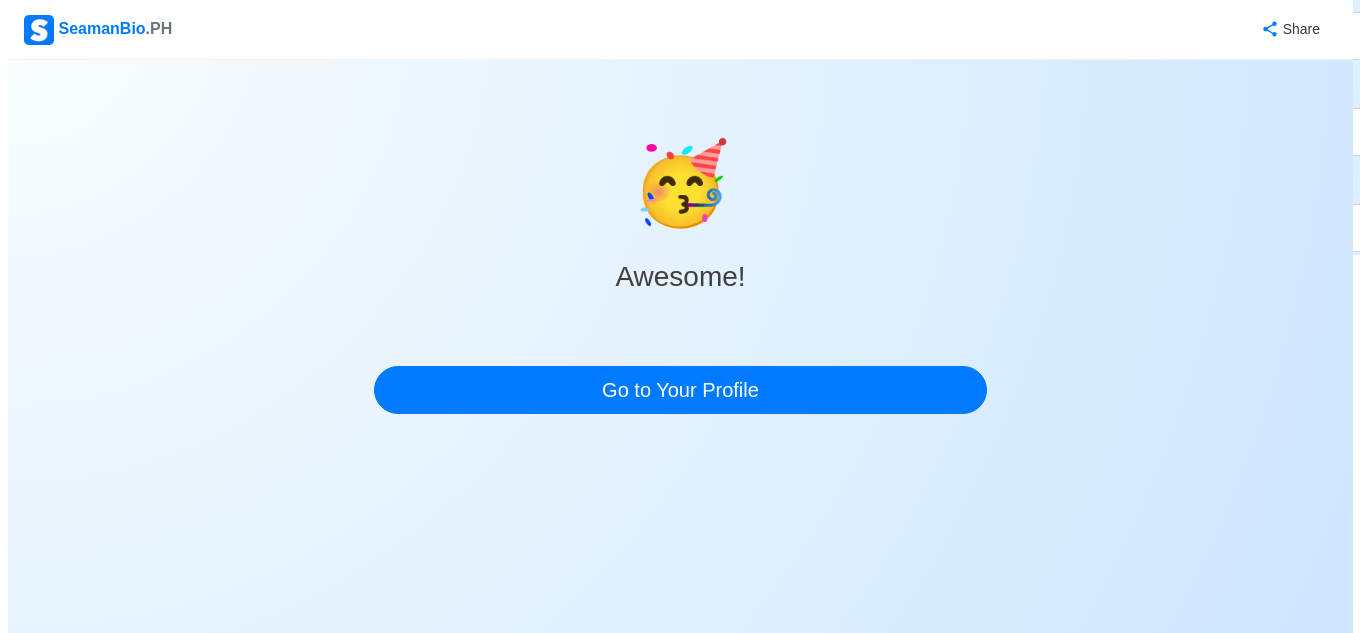 scroll, scrollTop: 0, scrollLeft: 0, axis: both 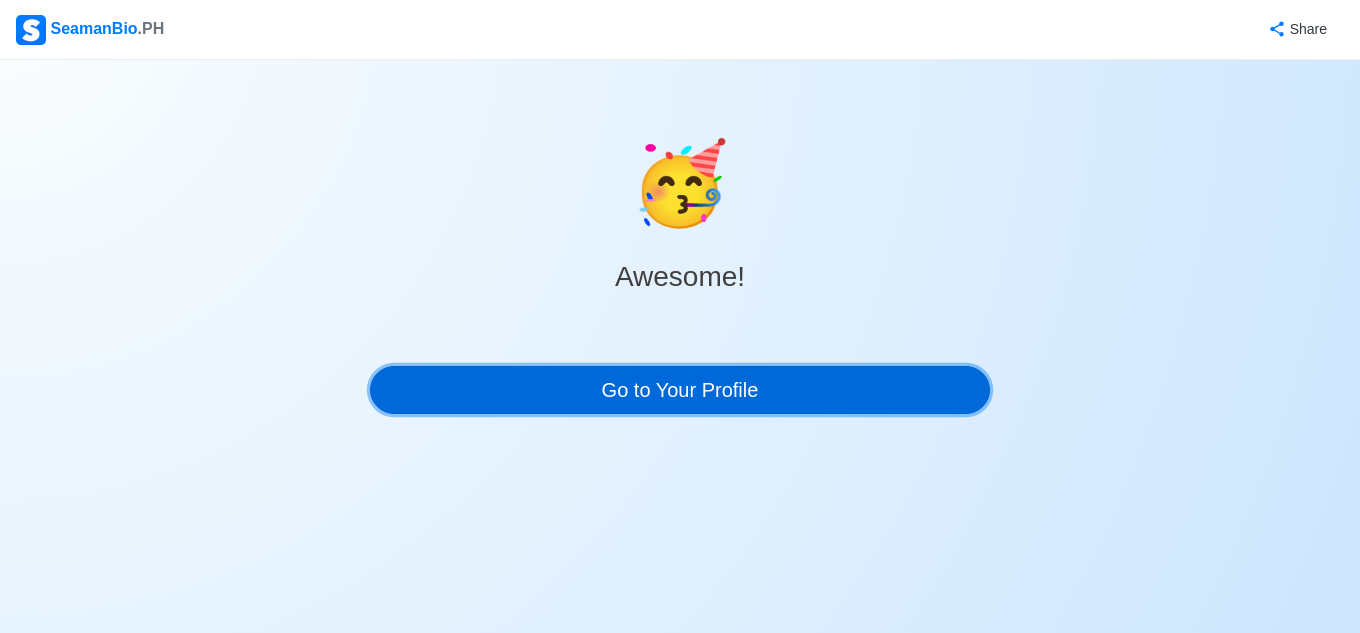 click on "Go to Your Profile" at bounding box center [680, 390] 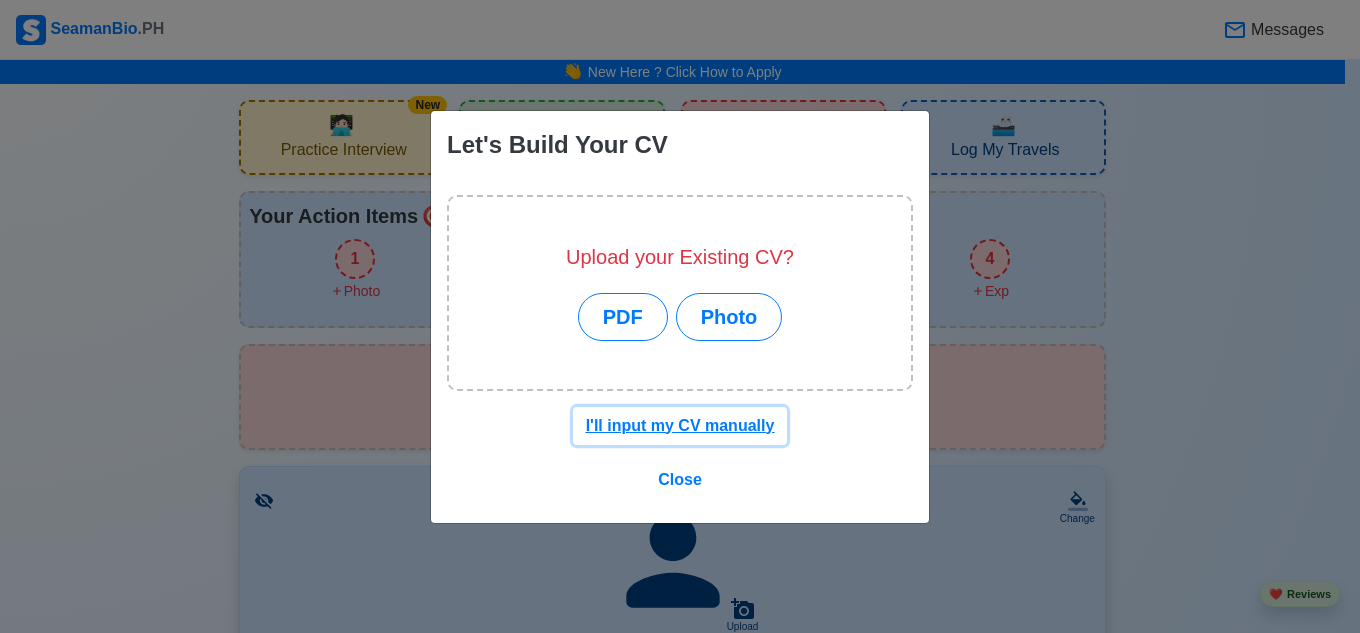 click on "I'll input my CV manually" at bounding box center [680, 425] 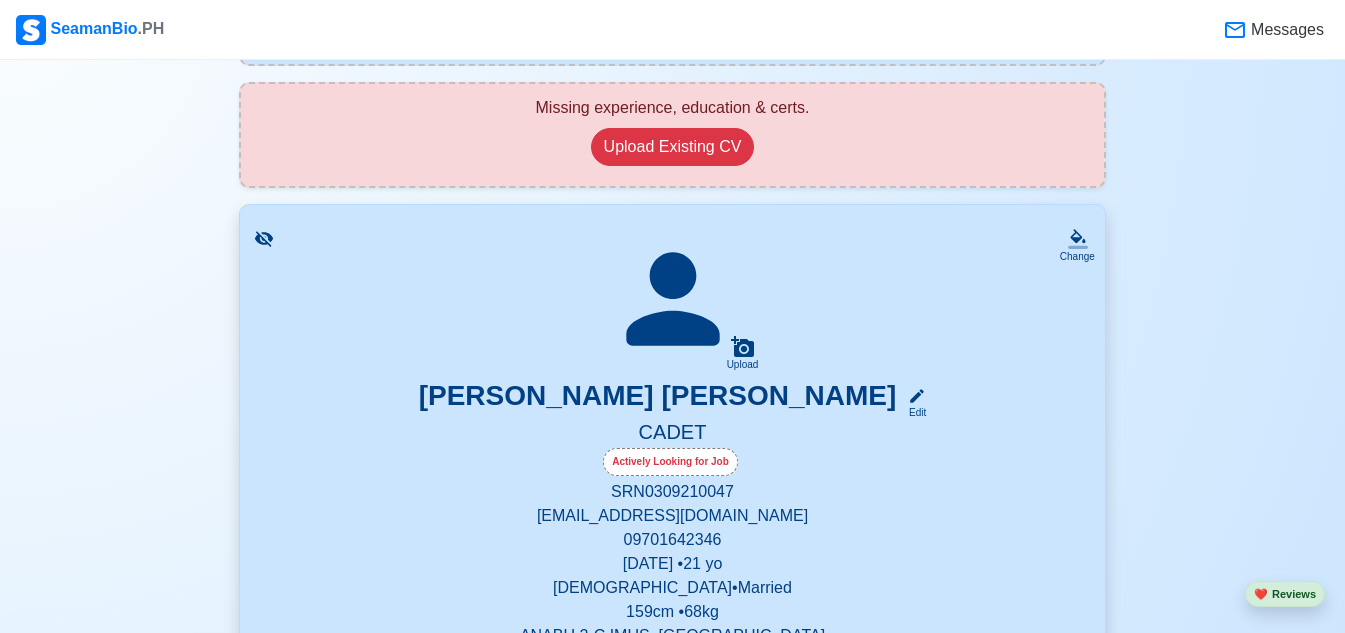 scroll, scrollTop: 500, scrollLeft: 0, axis: vertical 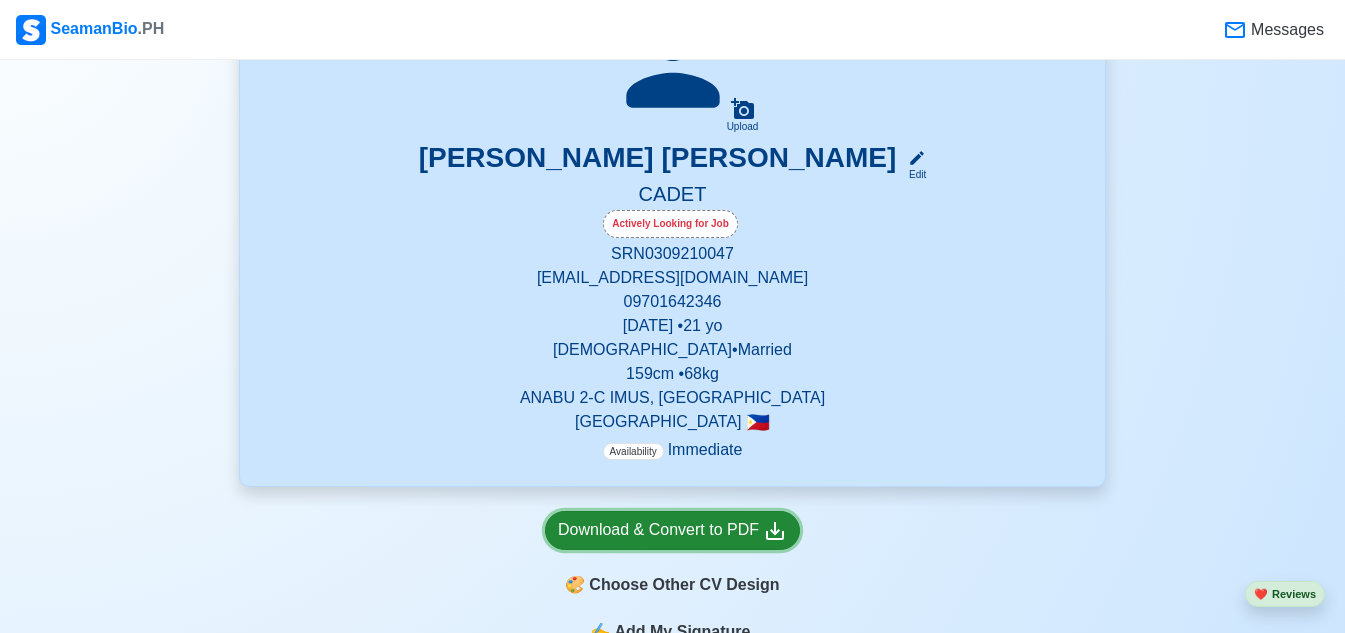 click on "Download & Convert to PDF" at bounding box center [672, 530] 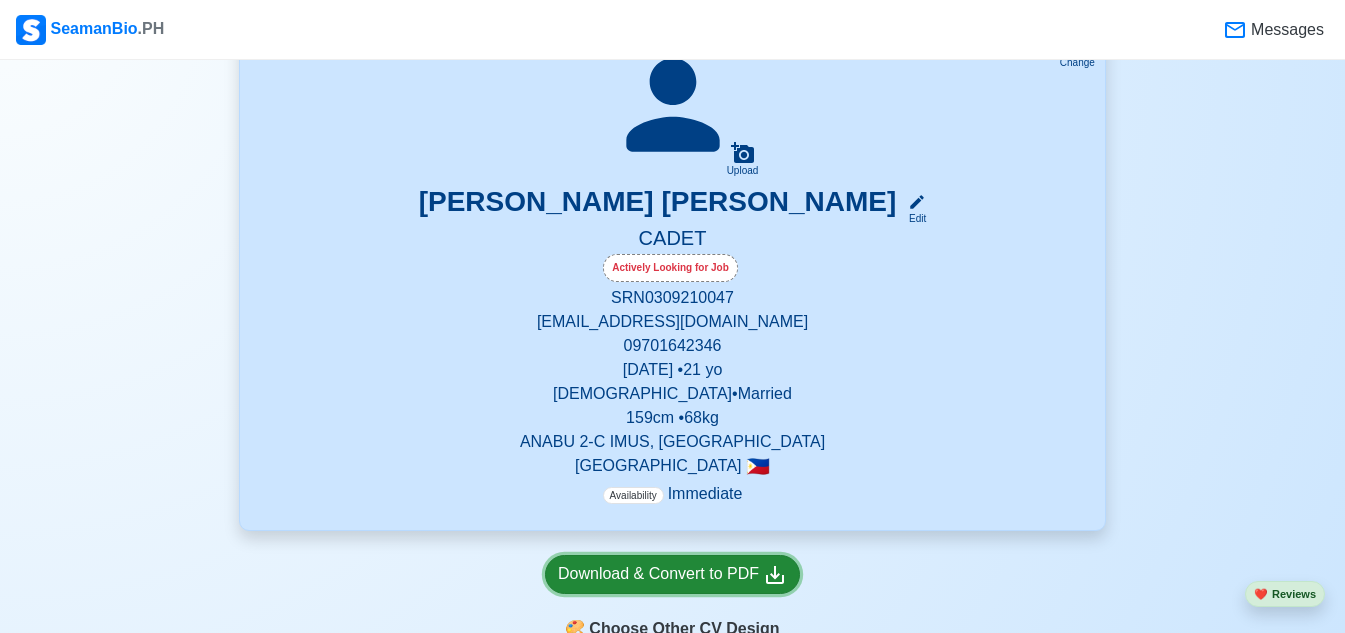 scroll, scrollTop: 500, scrollLeft: 0, axis: vertical 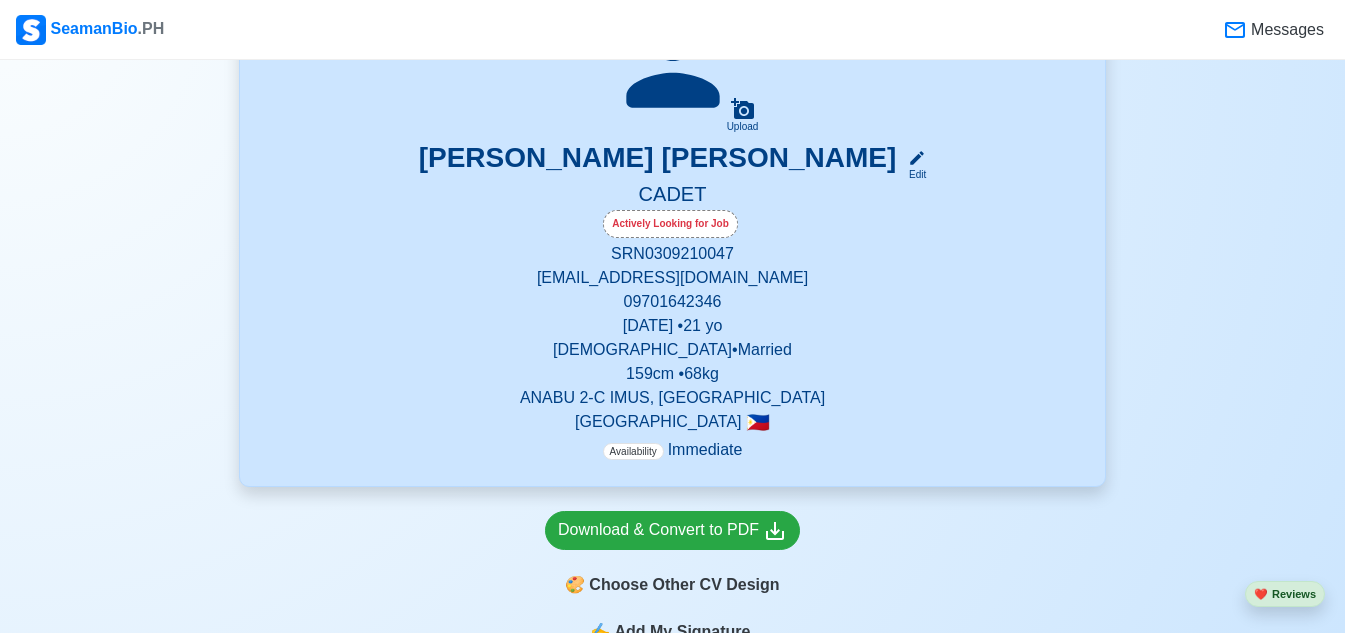 click on "Male  •  Married" at bounding box center [672, 350] 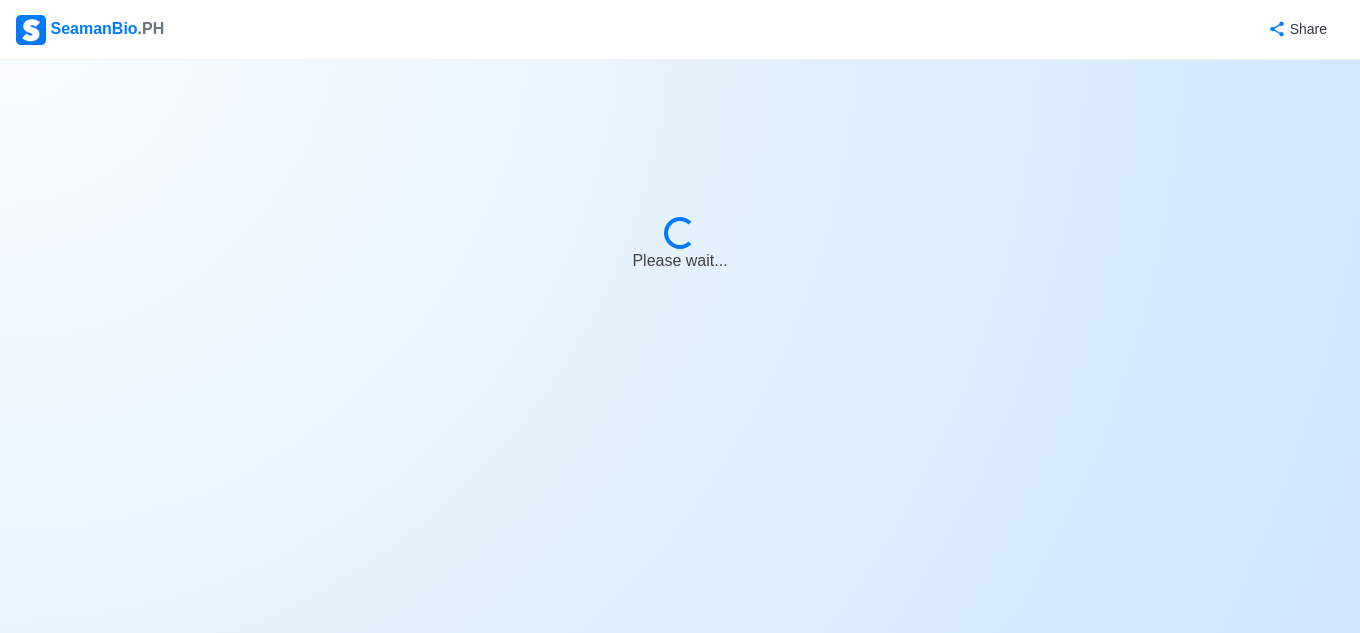 select on "Actively Looking for Job" 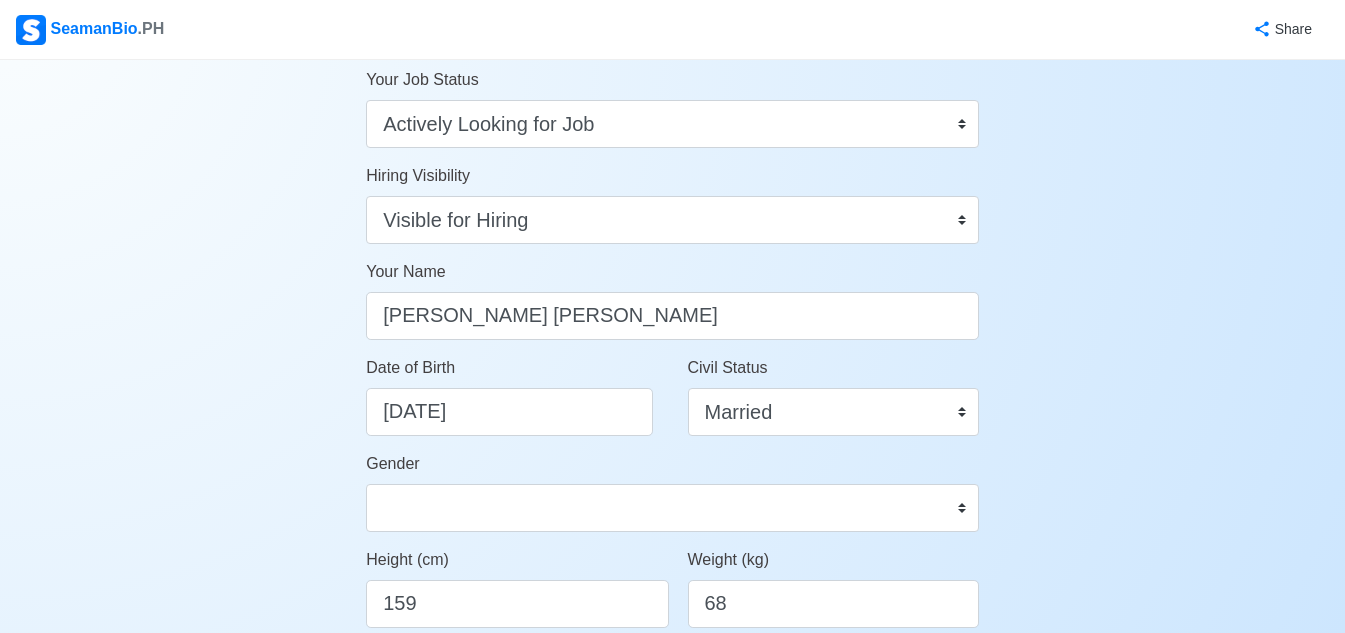 scroll, scrollTop: 100, scrollLeft: 0, axis: vertical 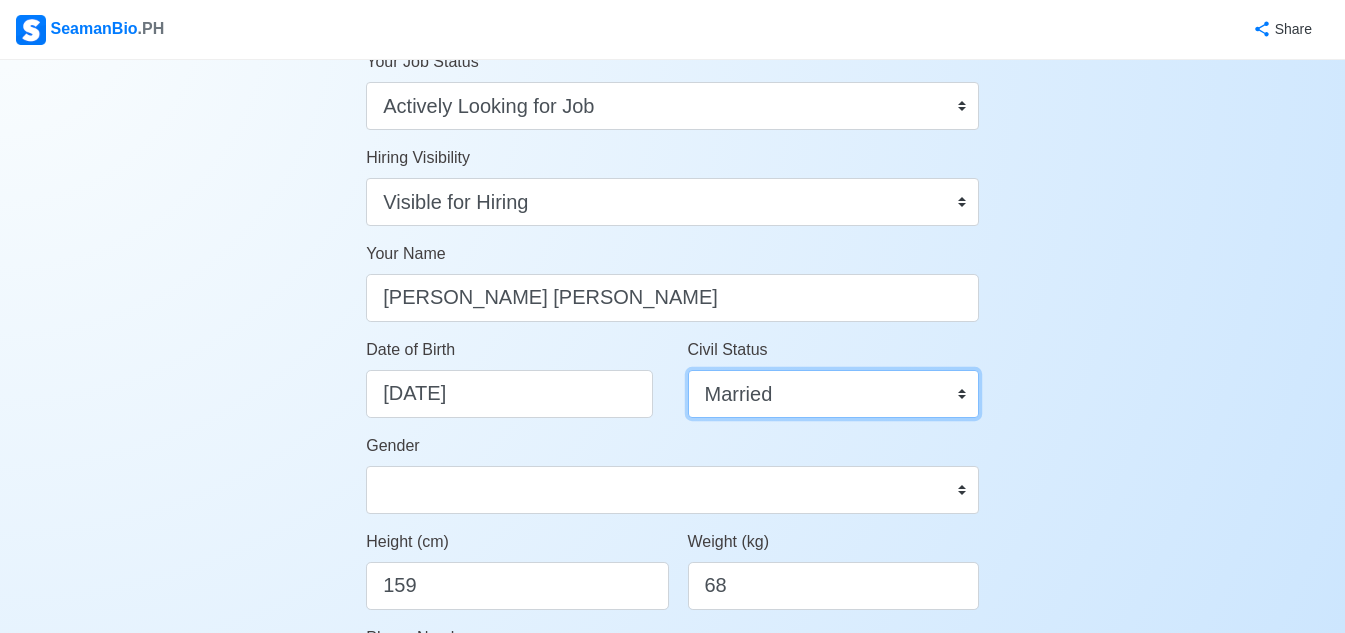 click on "Single Married Widowed Separated" at bounding box center (833, 394) 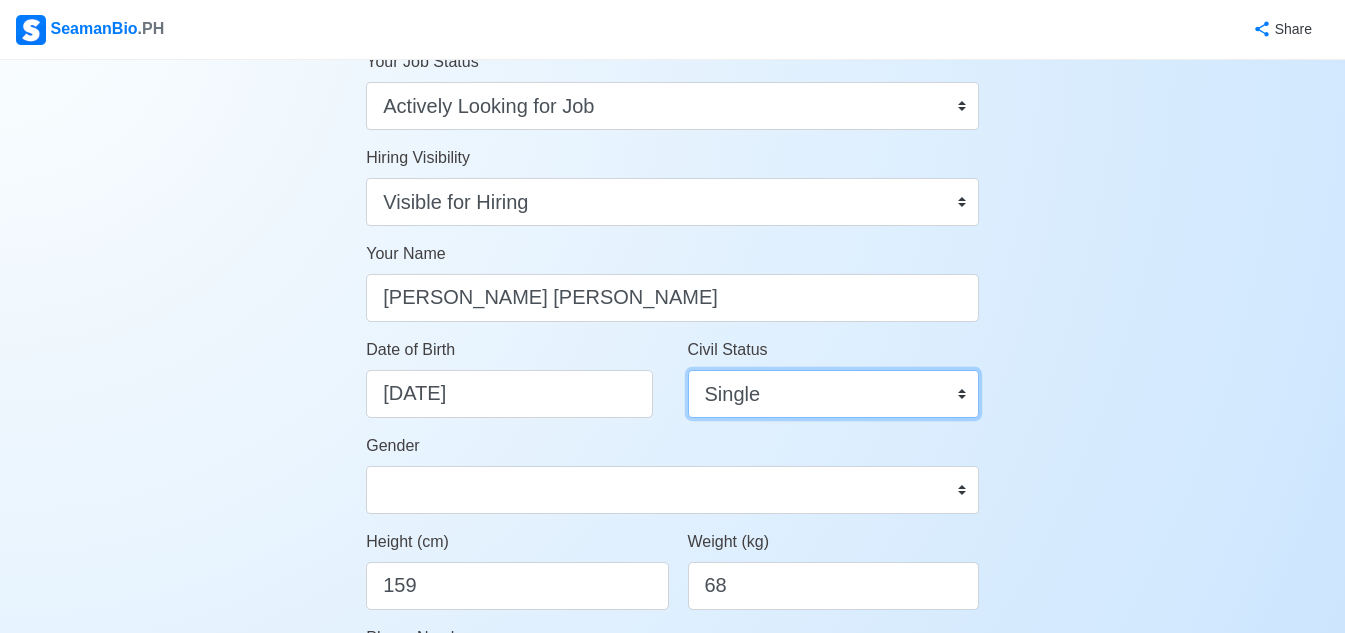 click on "Single Married Widowed Separated" at bounding box center (833, 394) 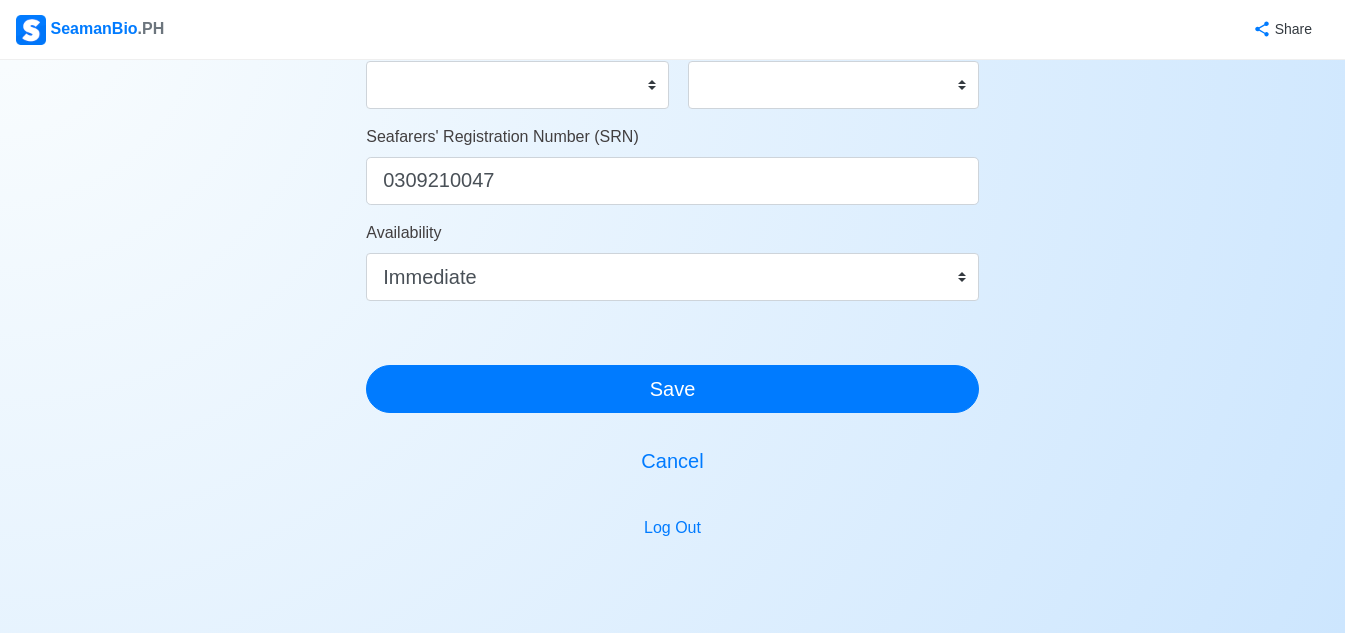 scroll, scrollTop: 1299, scrollLeft: 0, axis: vertical 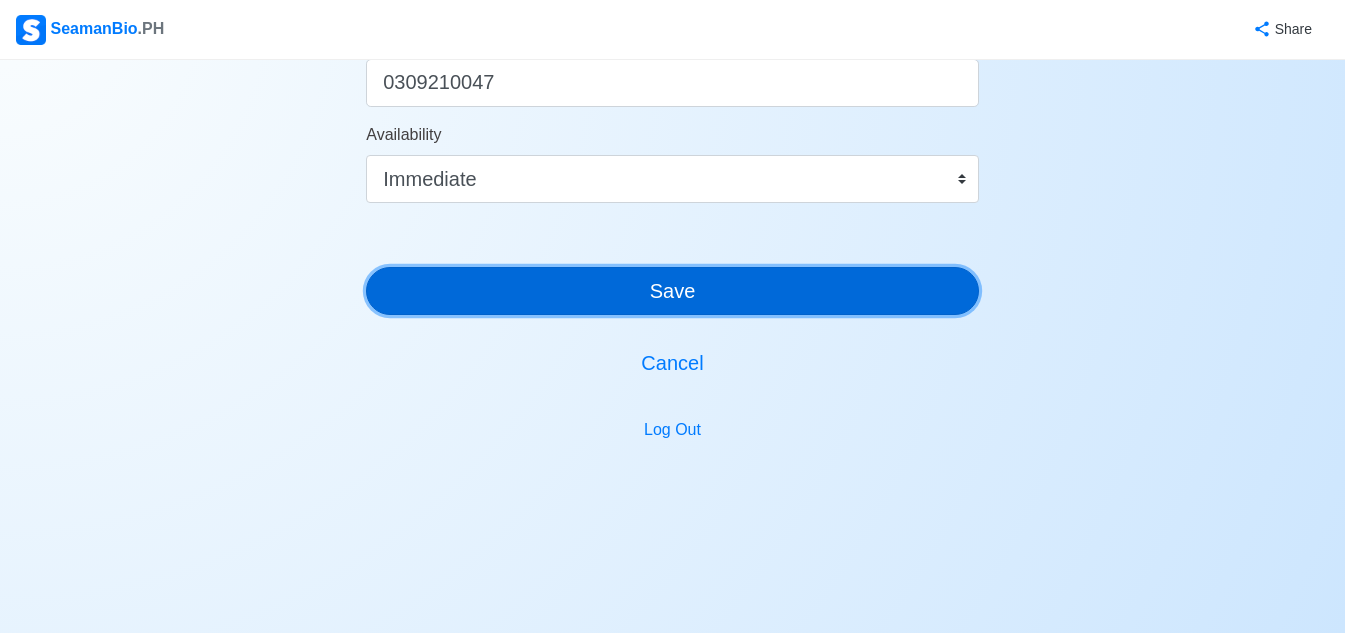 click on "Save" at bounding box center [672, 291] 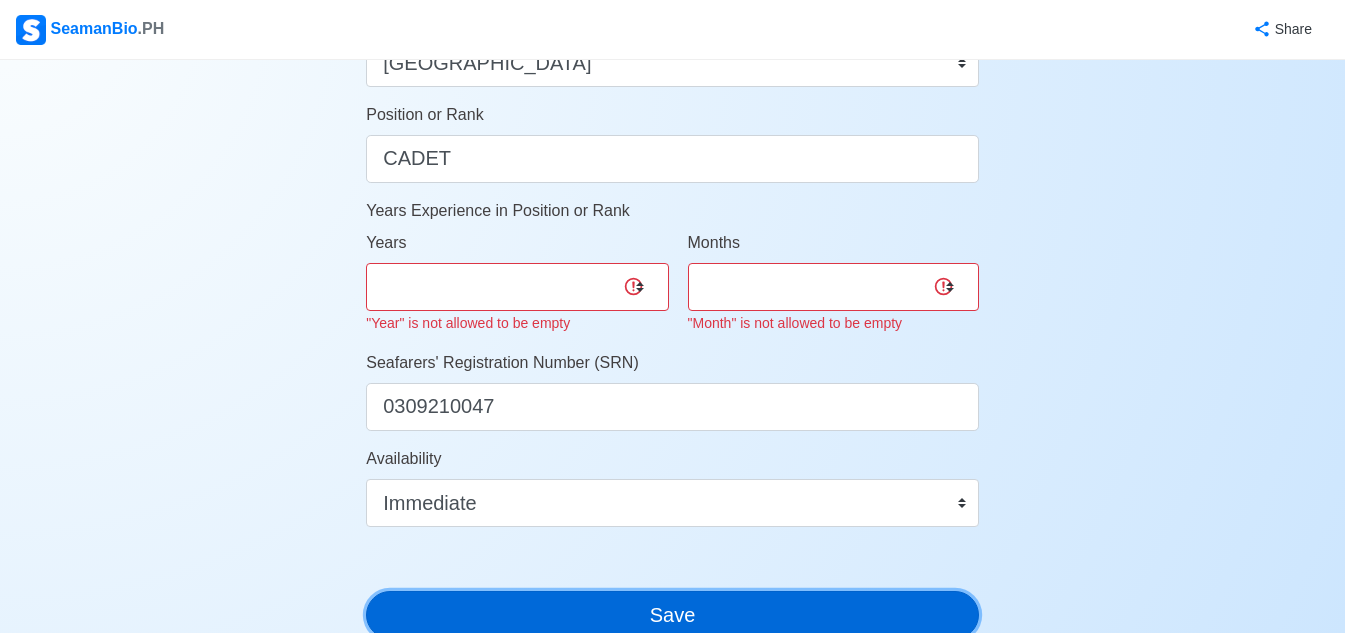 scroll, scrollTop: 899, scrollLeft: 0, axis: vertical 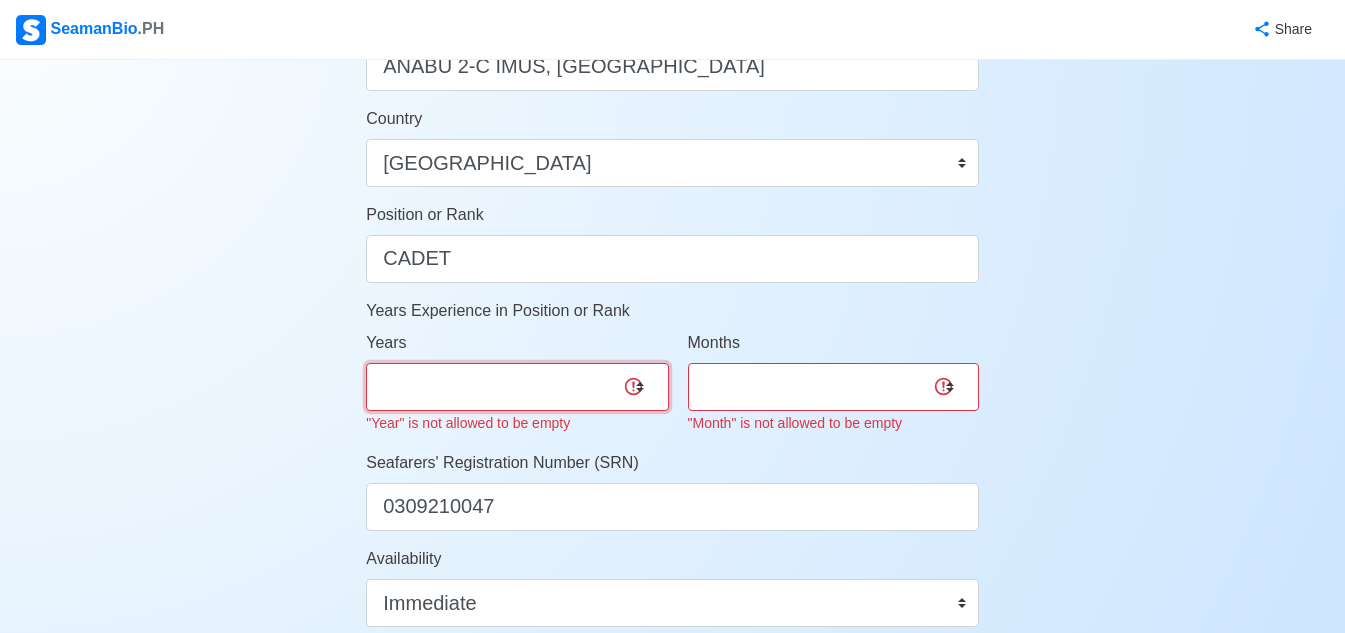 click on "0 1 2 3 4 5 6 7 8 9 10 11 12 13 14 15 16 17 18 19 20 21 22 23 24 25 26 27 28 29 30 31 32 33 34 35 36 37 38 39 40 41 42 43 44 45 46 47 48 49 50" at bounding box center (517, 387) 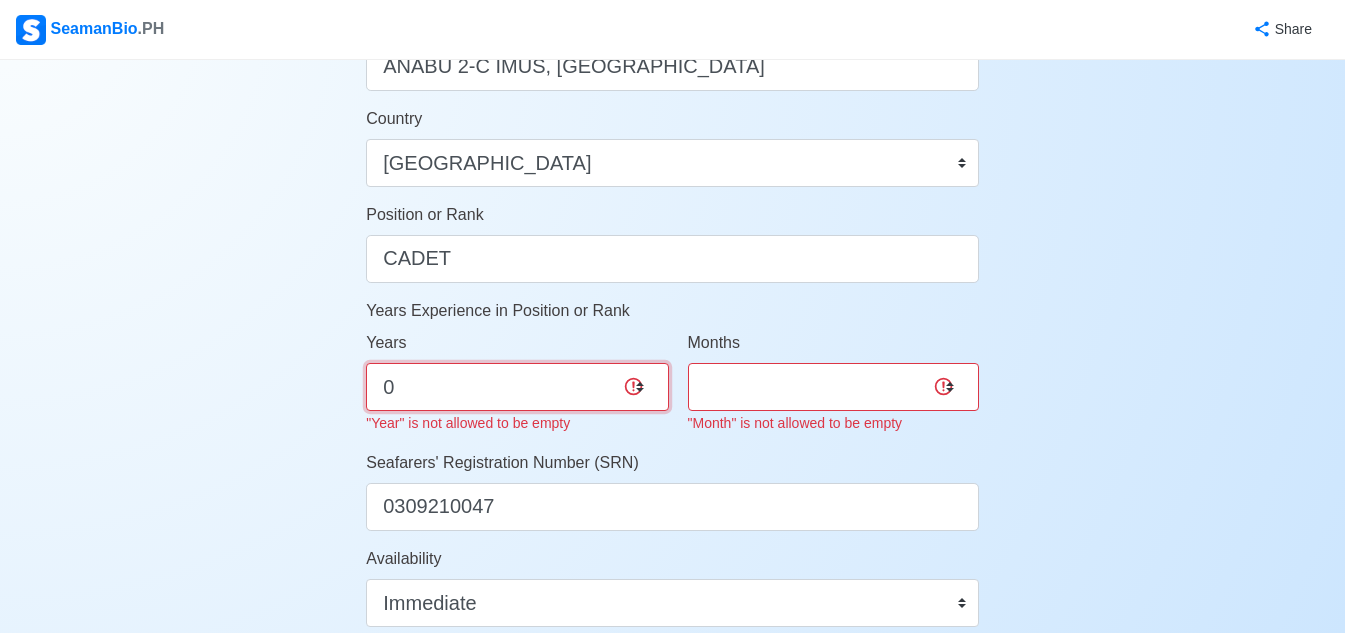click on "0 1 2 3 4 5 6 7 8 9 10 11 12 13 14 15 16 17 18 19 20 21 22 23 24 25 26 27 28 29 30 31 32 33 34 35 36 37 38 39 40 41 42 43 44 45 46 47 48 49 50" at bounding box center (517, 387) 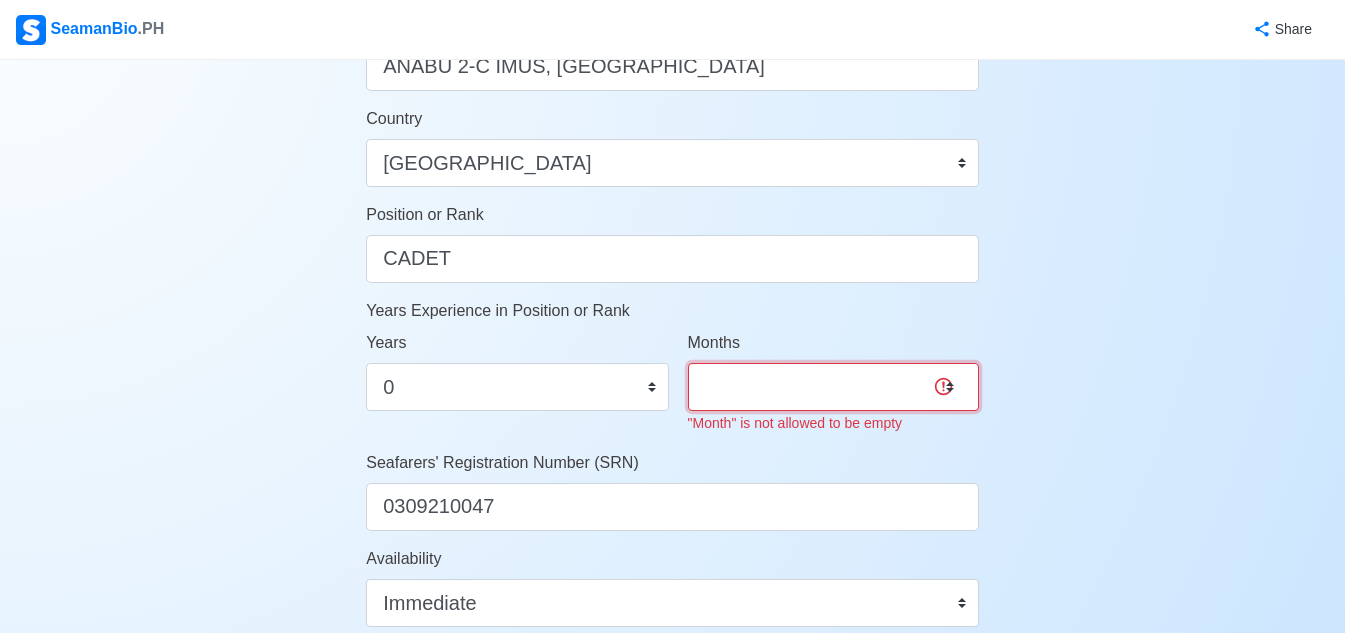 drag, startPoint x: 758, startPoint y: 384, endPoint x: 755, endPoint y: 370, distance: 14.3178215 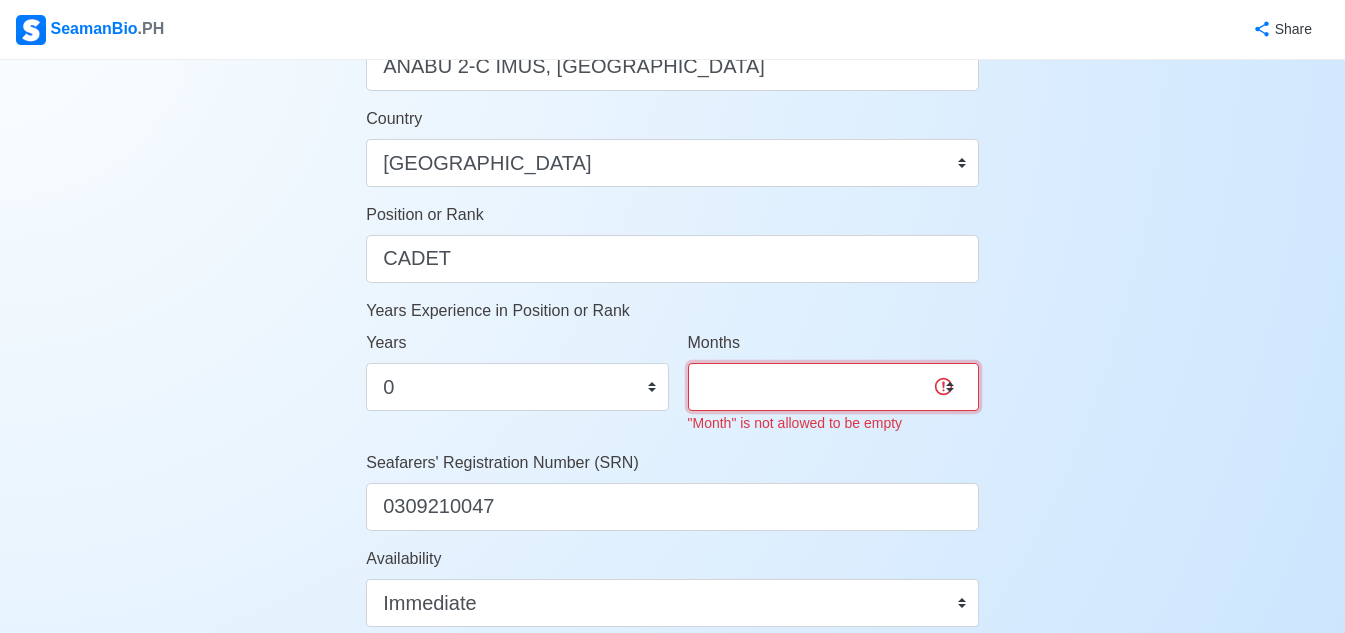 select on "0" 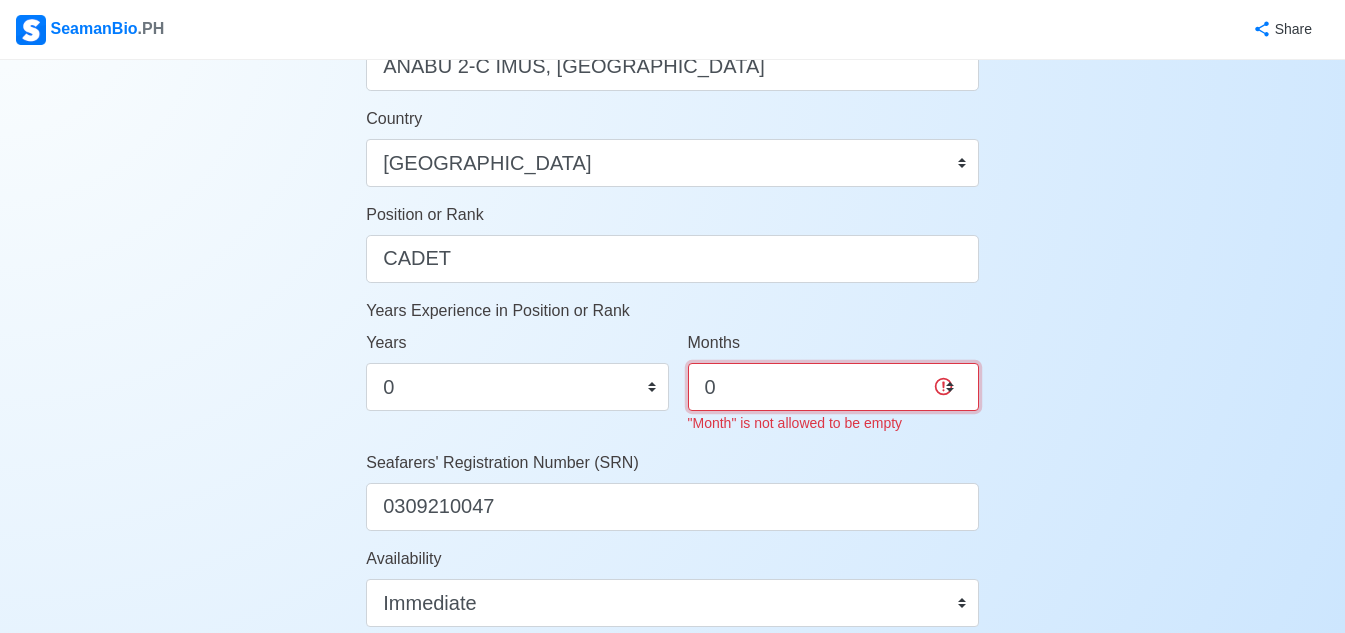 click on "0 1 2 3 4 5 6 7 8 9 10 11" at bounding box center [833, 387] 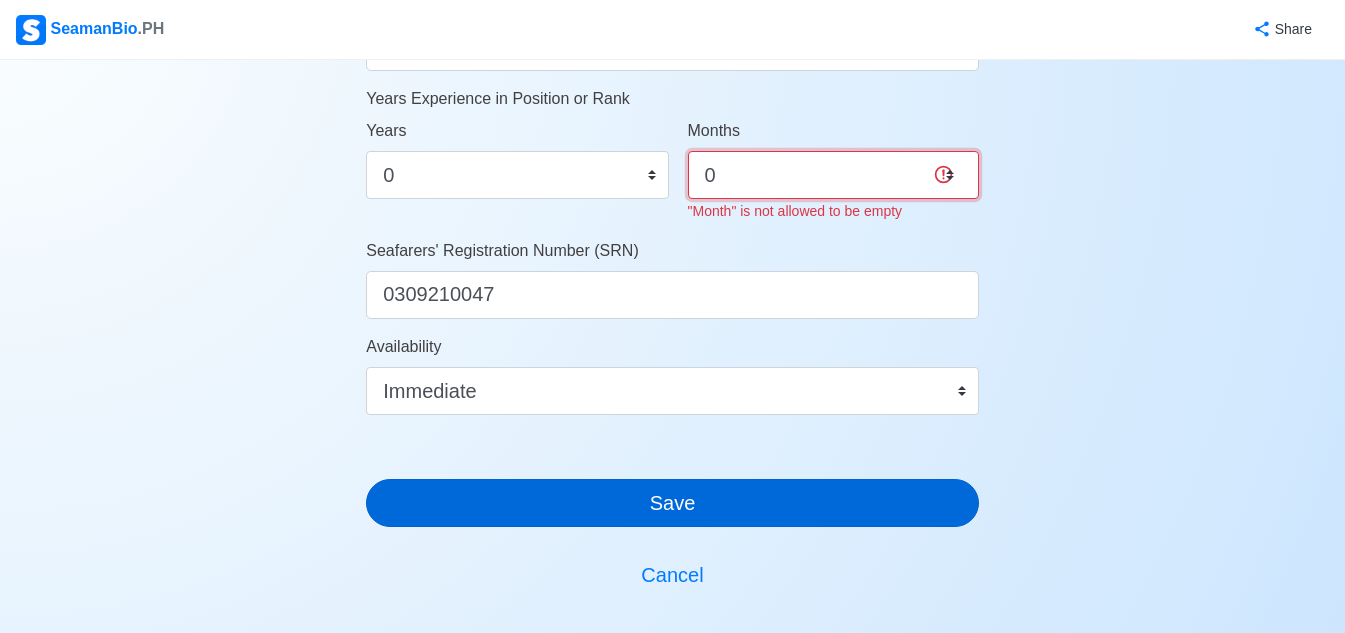 scroll, scrollTop: 1223, scrollLeft: 0, axis: vertical 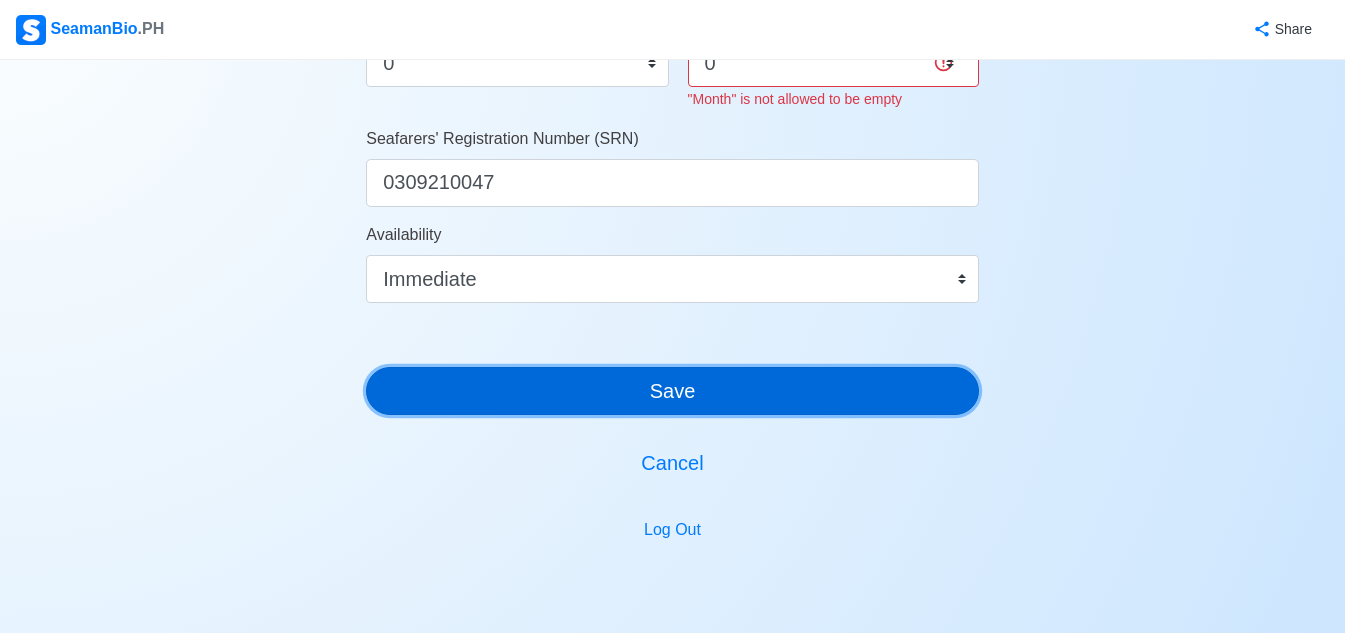 click on "Account Setup   🗂️ Your Job Status Onboard Actively Looking for Job Not Looking for Job Hiring Visibility Visible for Hiring Not Visible for Hiring Your Name CHRISTIAN KELLY R. GALDO Date of Birth     09/21/2003 Civil Status Single Married Widowed Separated Gender Male Female Height (cm) 159 Weight (kg) 68 Phone Number 09701642346 🔔 Make sure your phone number is contactable. When you apply & got shortlisted, agencies will contact you. Address ANABU 2-C IMUS, CAVITE Country Afghanistan Åland Islands Albania Algeria American Samoa Andorra Angola Anguilla Antarctica Antigua and Barbuda Argentina Armenia Aruba Australia Austria Azerbaijan Bahamas Bahrain Bangladesh Barbados Belarus Belgium Belize Benin Bermuda Bhutan Bolivia, Plurinational State of Bonaire, Sint Eustatius and Saba Bosnia and Herzegovina Botswana Bouvet Island Brazil British Indian Ocean Territory Brunei Darussalam Bulgaria Burkina Faso Burundi Cabo Verde Cambodia Cameroon Canada Cayman Islands Central African Republic Chad Chile 0 1" at bounding box center [672, -239] 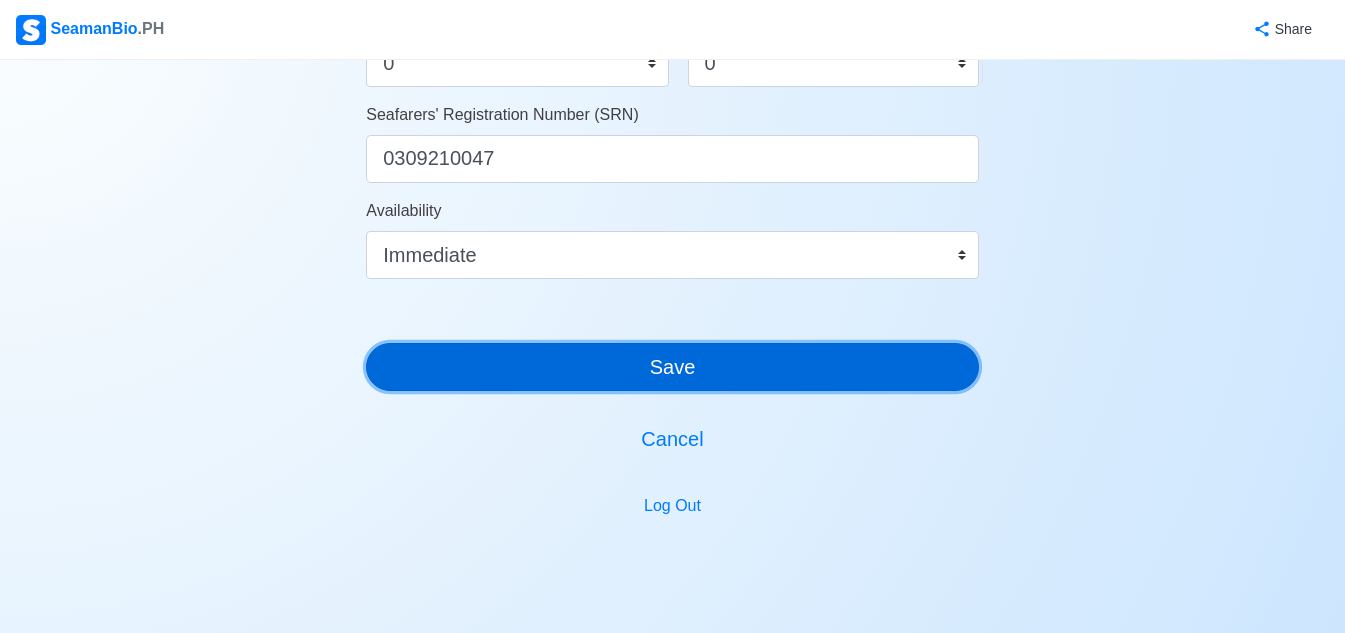 click on "Save" at bounding box center (672, 367) 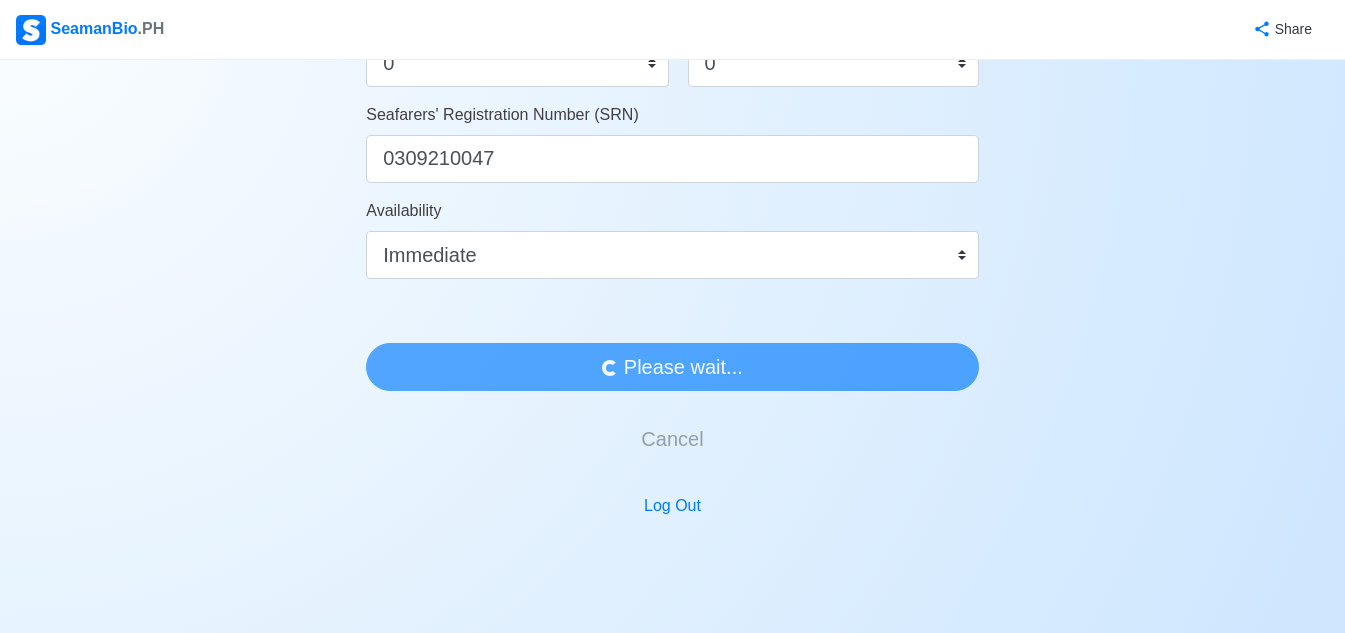 scroll, scrollTop: 0, scrollLeft: 0, axis: both 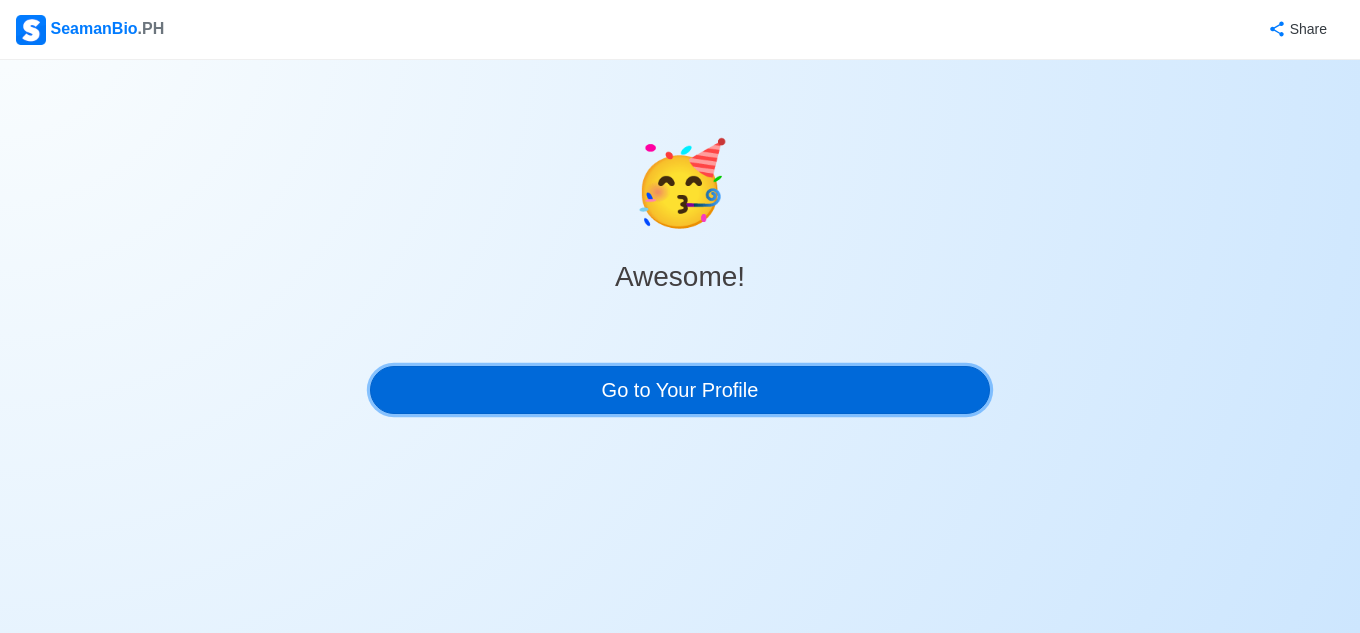click on "Go to Your Profile" at bounding box center [680, 390] 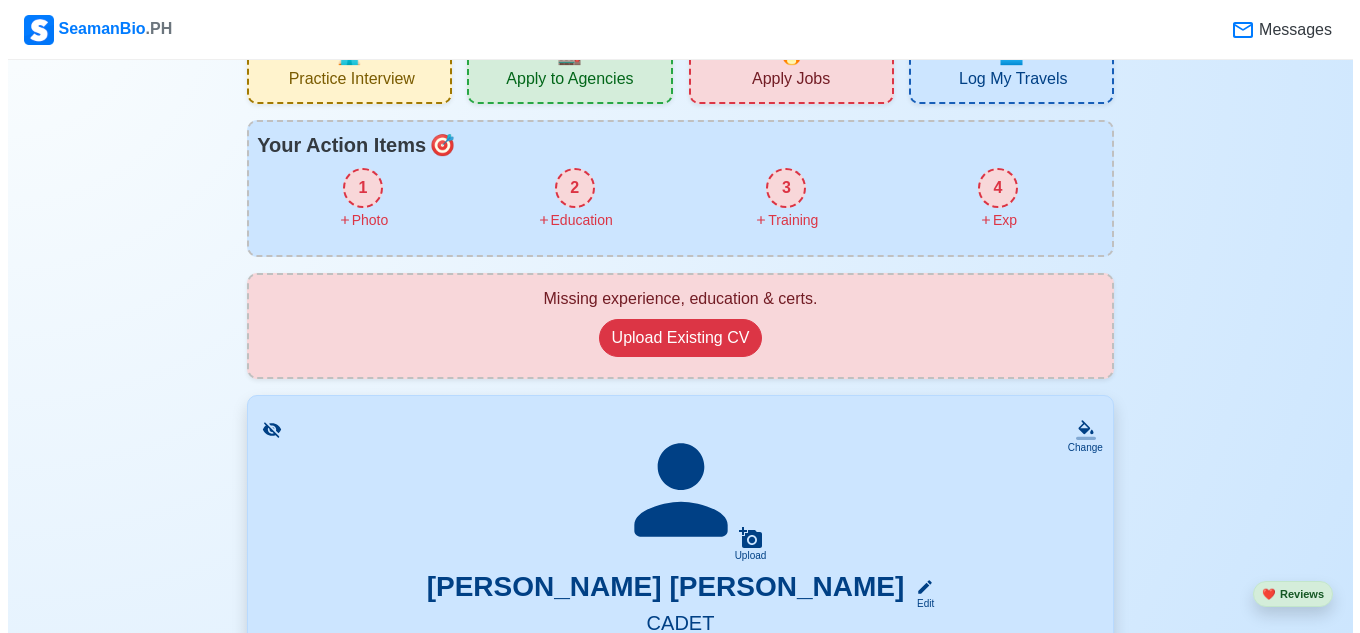scroll, scrollTop: 0, scrollLeft: 0, axis: both 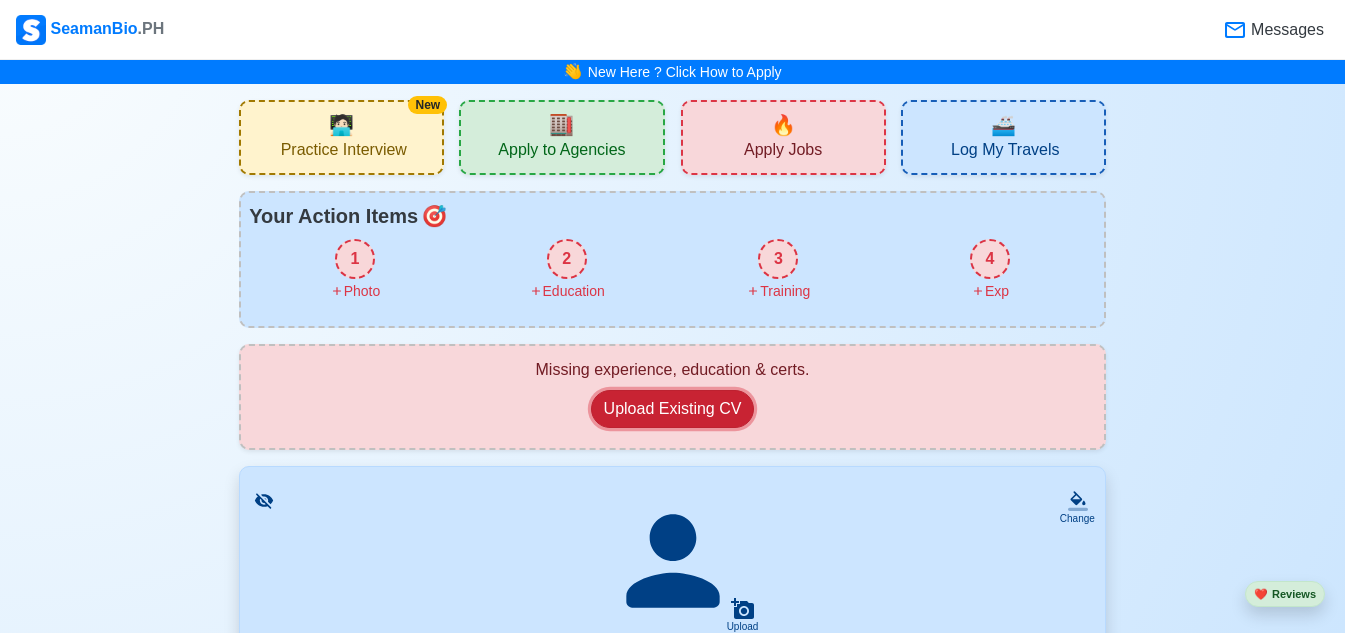 click on "Upload Existing CV" at bounding box center [673, 409] 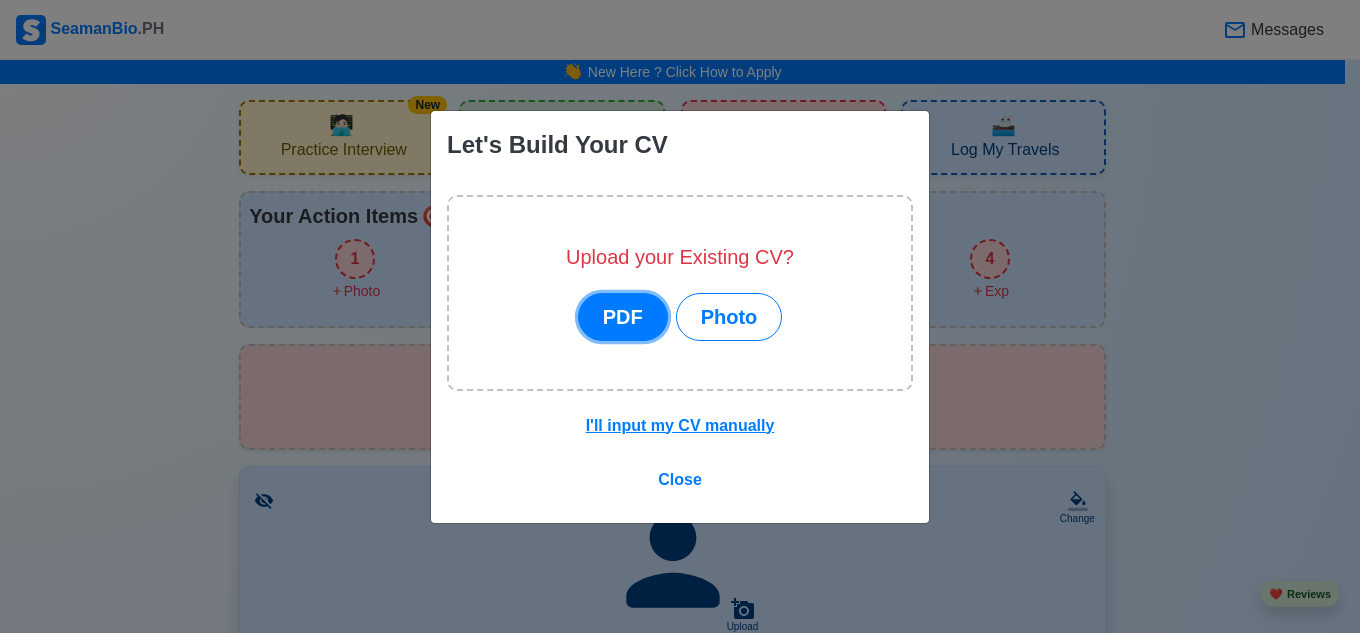 click on "PDF" at bounding box center (623, 317) 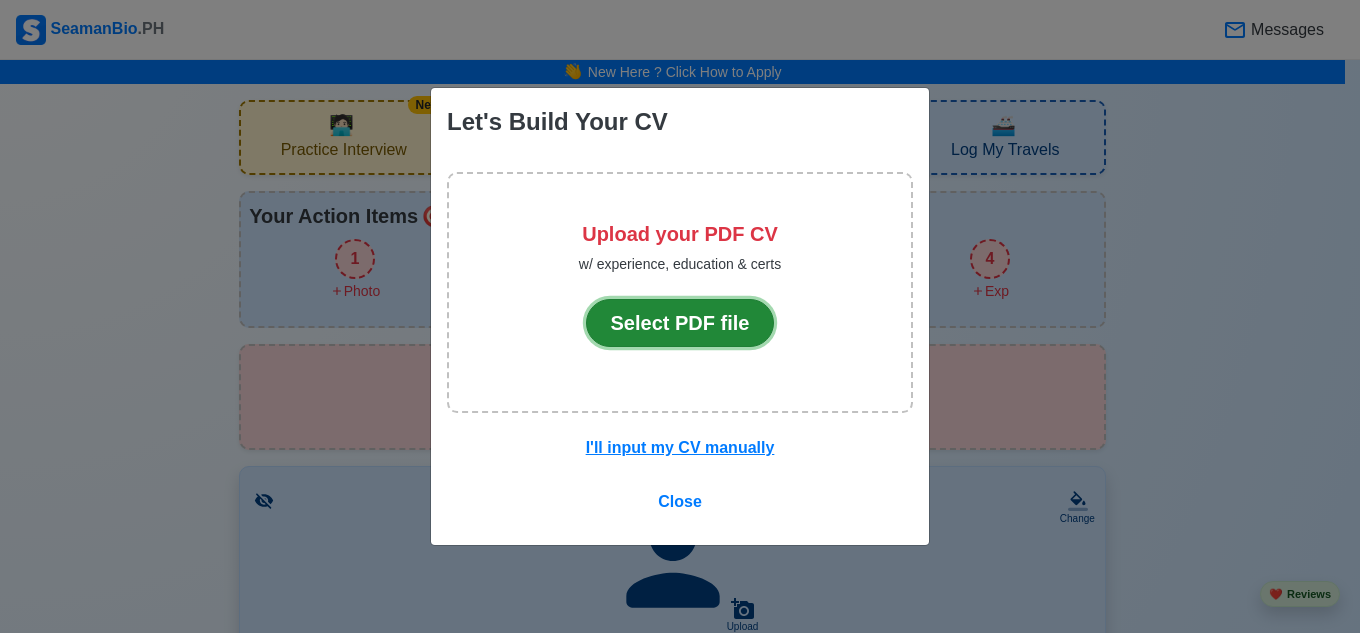 click on "Select PDF file" at bounding box center (680, 323) 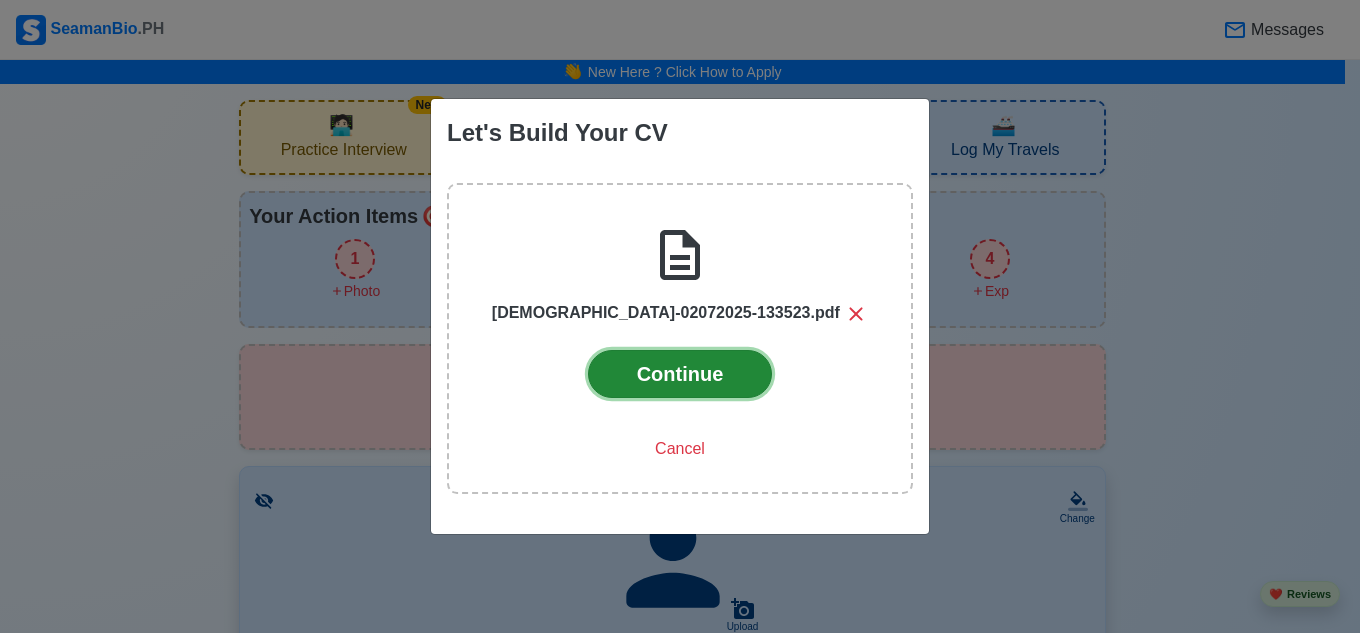 click on "Continue" at bounding box center [680, 374] 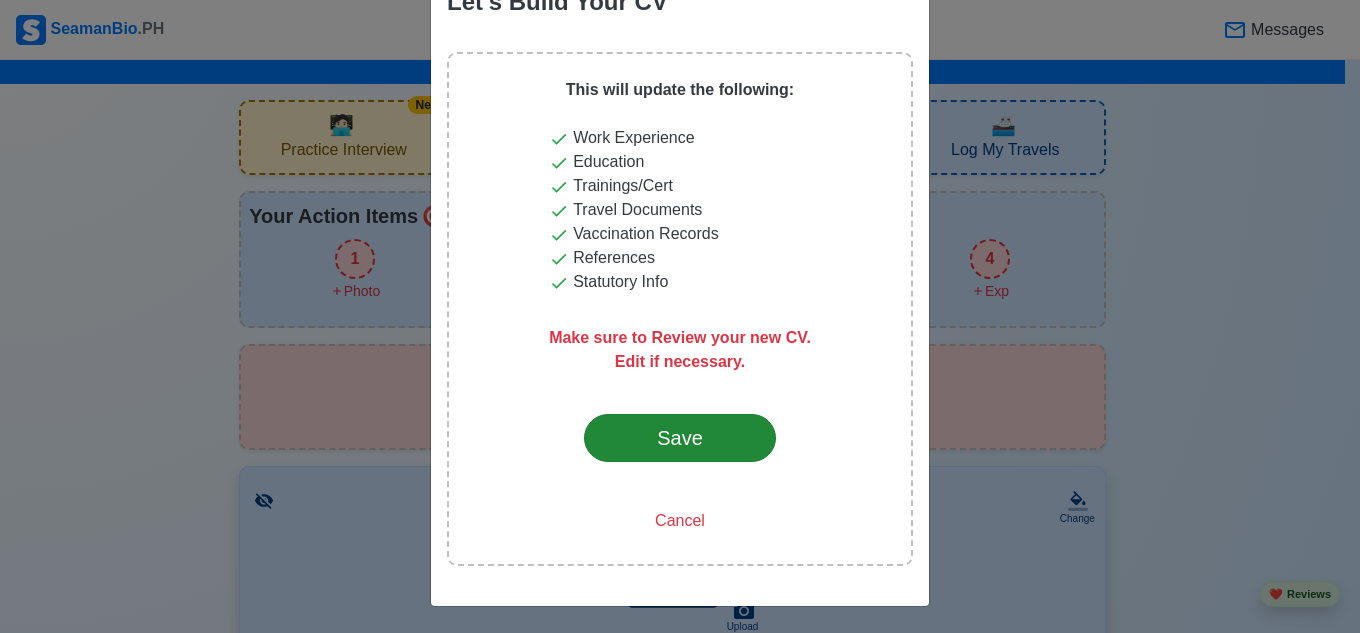 scroll, scrollTop: 63, scrollLeft: 0, axis: vertical 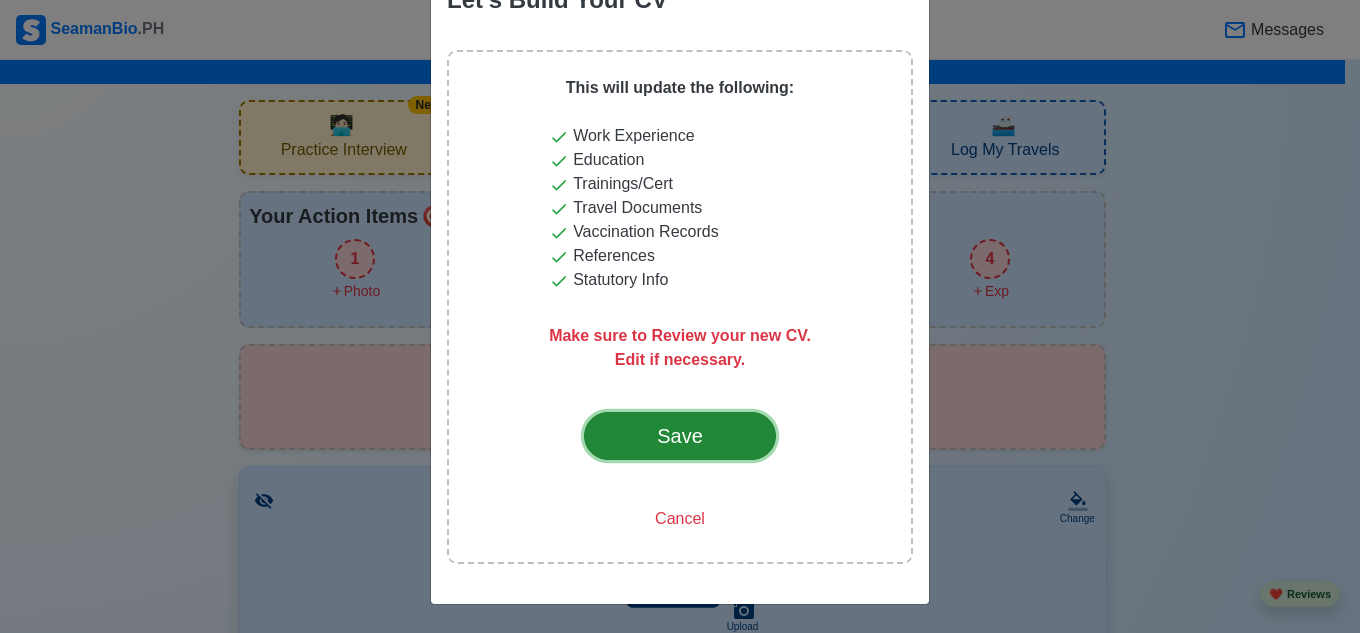 click on "Save" at bounding box center [680, 436] 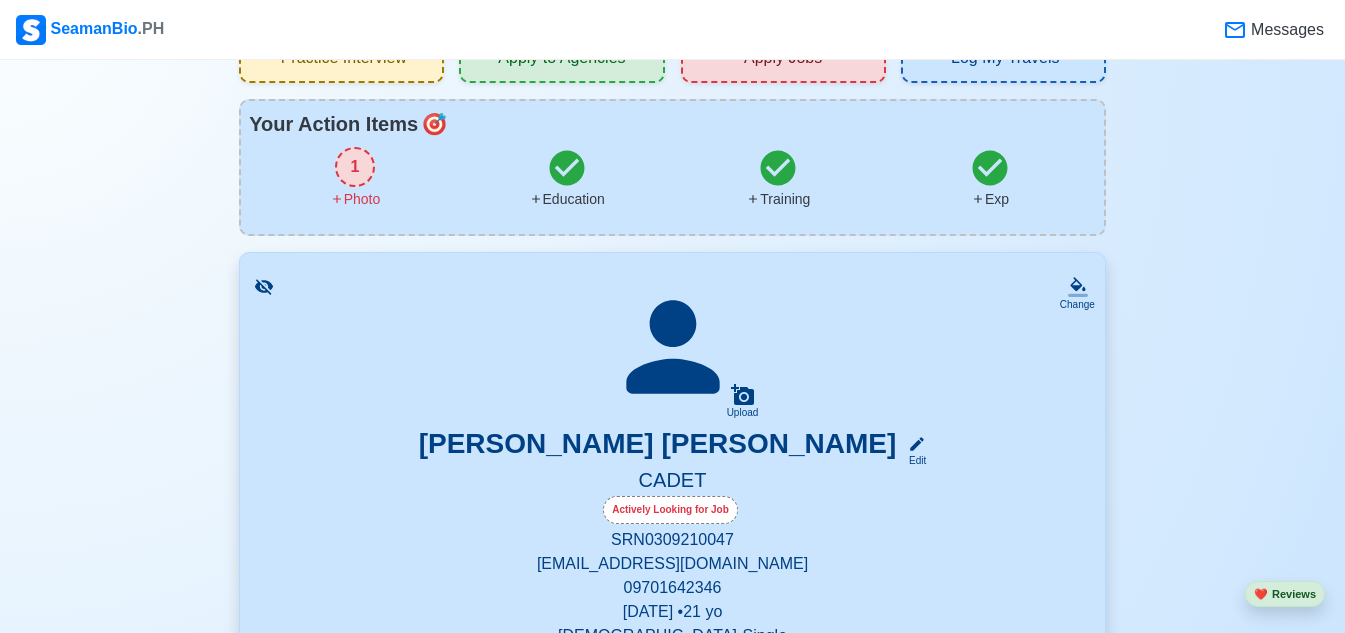 scroll, scrollTop: 100, scrollLeft: 0, axis: vertical 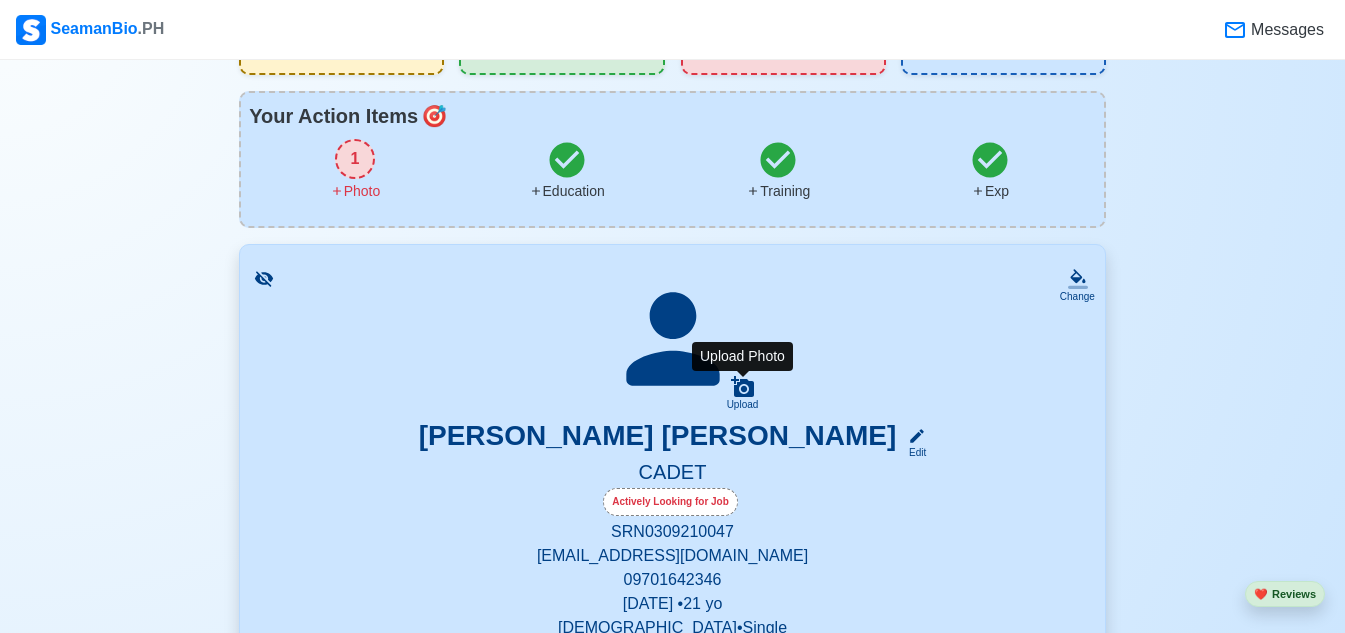 click 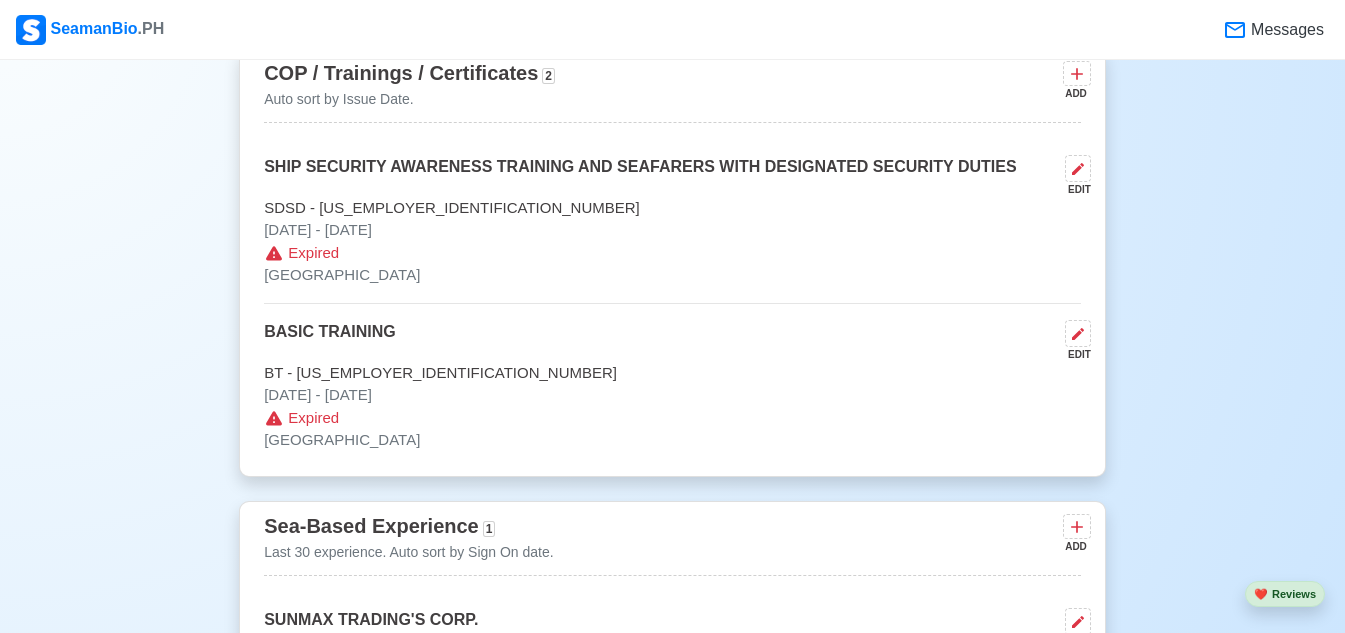 scroll, scrollTop: 3000, scrollLeft: 0, axis: vertical 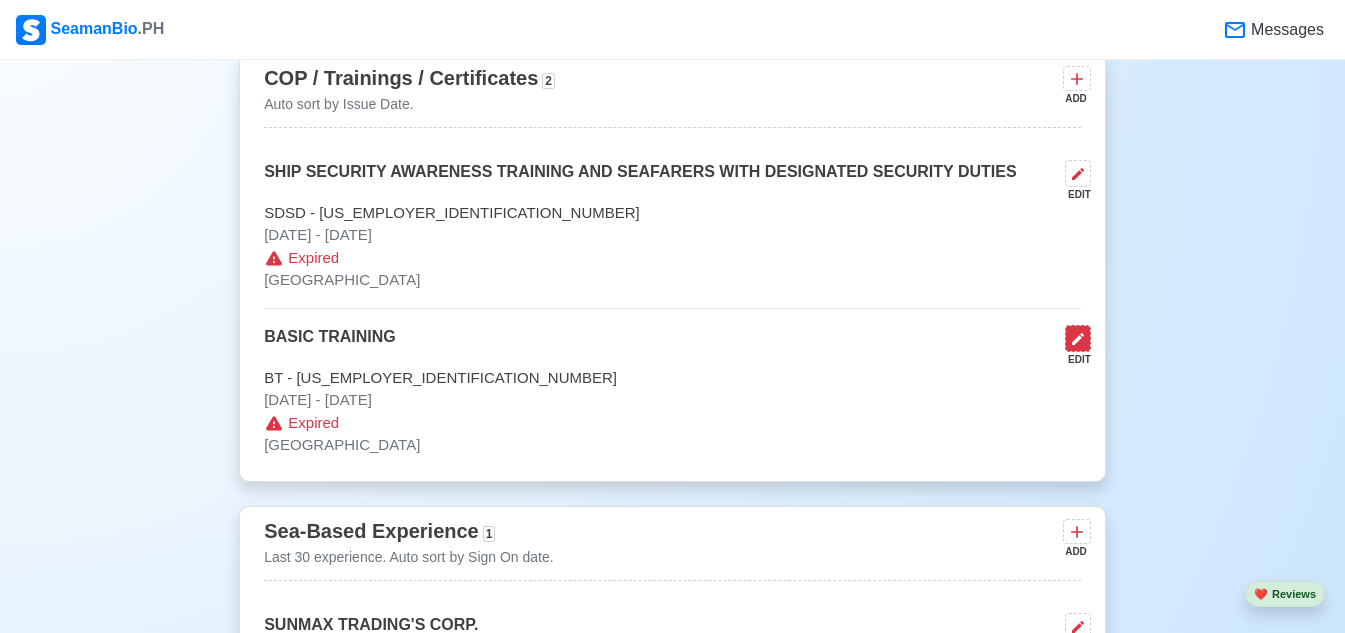 click 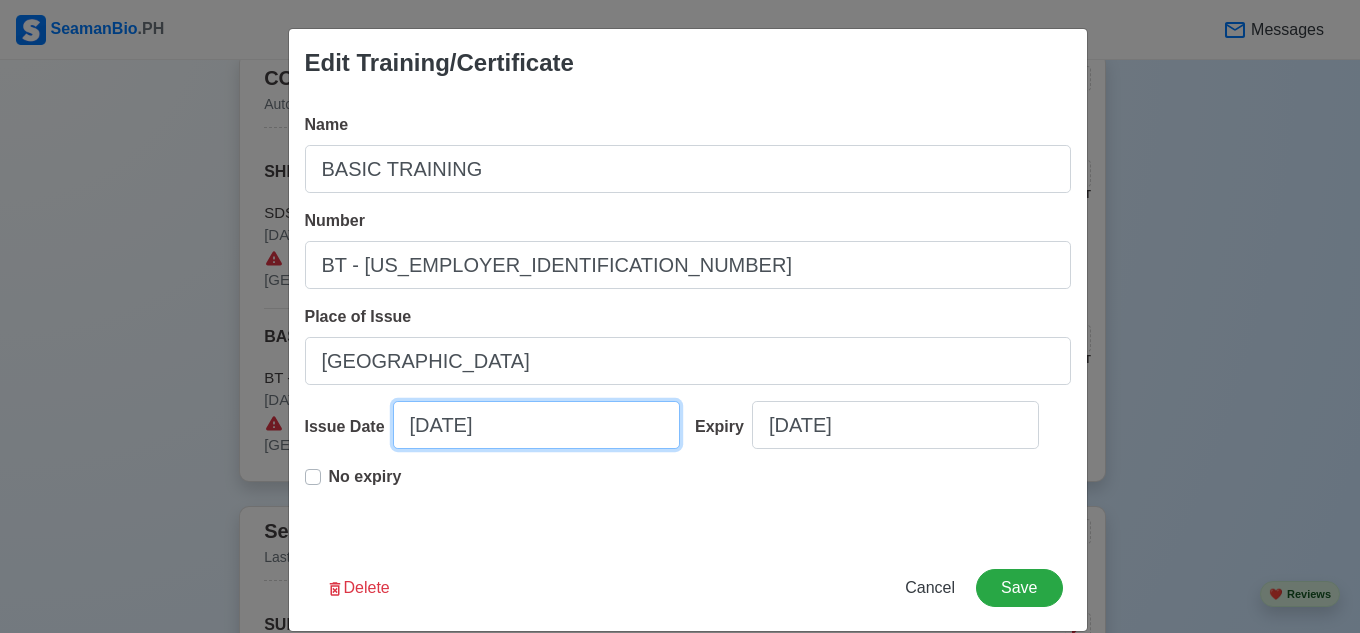 select on "****" 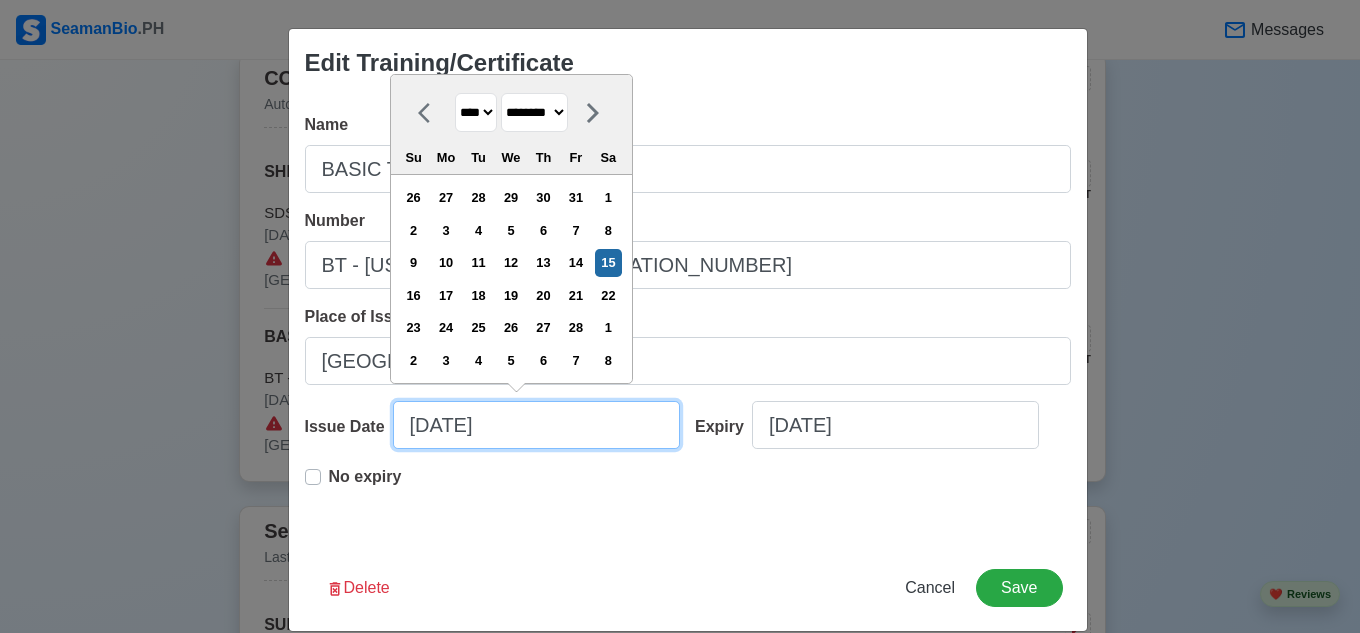 drag, startPoint x: 552, startPoint y: 432, endPoint x: 378, endPoint y: 432, distance: 174 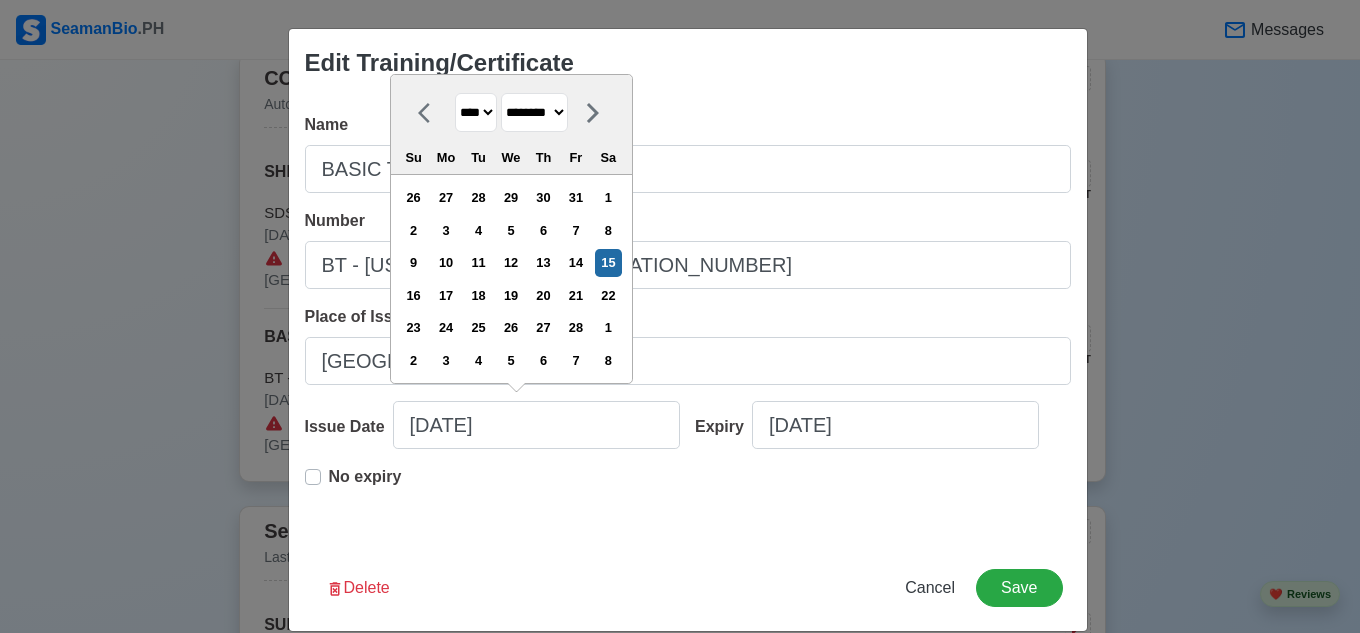 click on "******* ******** ***** ***** *** **** **** ****** ********* ******* ******** ********" at bounding box center (534, 112) 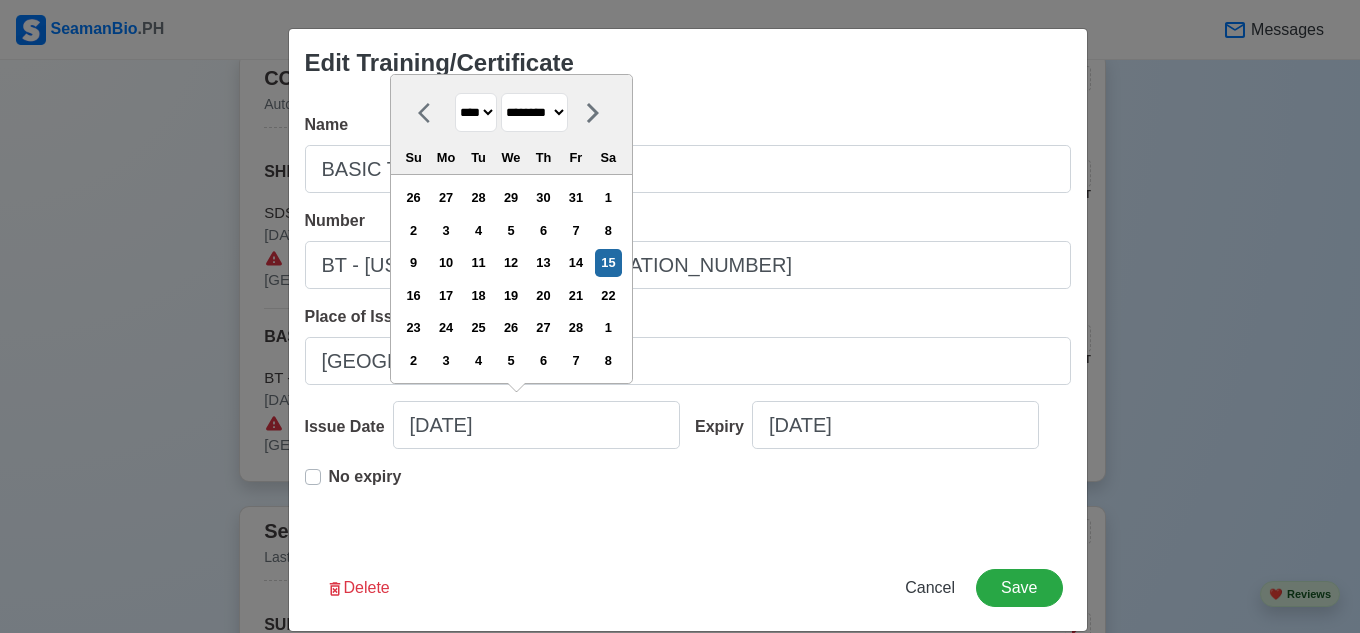 select on "****" 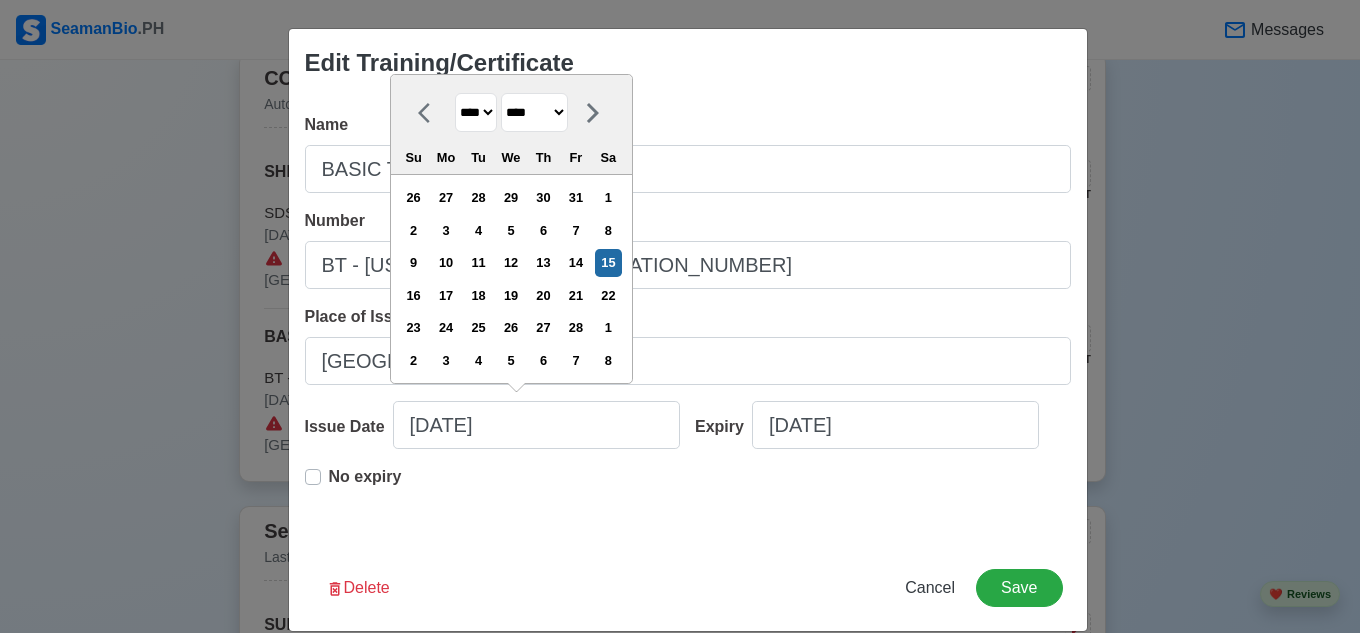 click on "******* ******** ***** ***** *** **** **** ****** ********* ******* ******** ********" at bounding box center (534, 112) 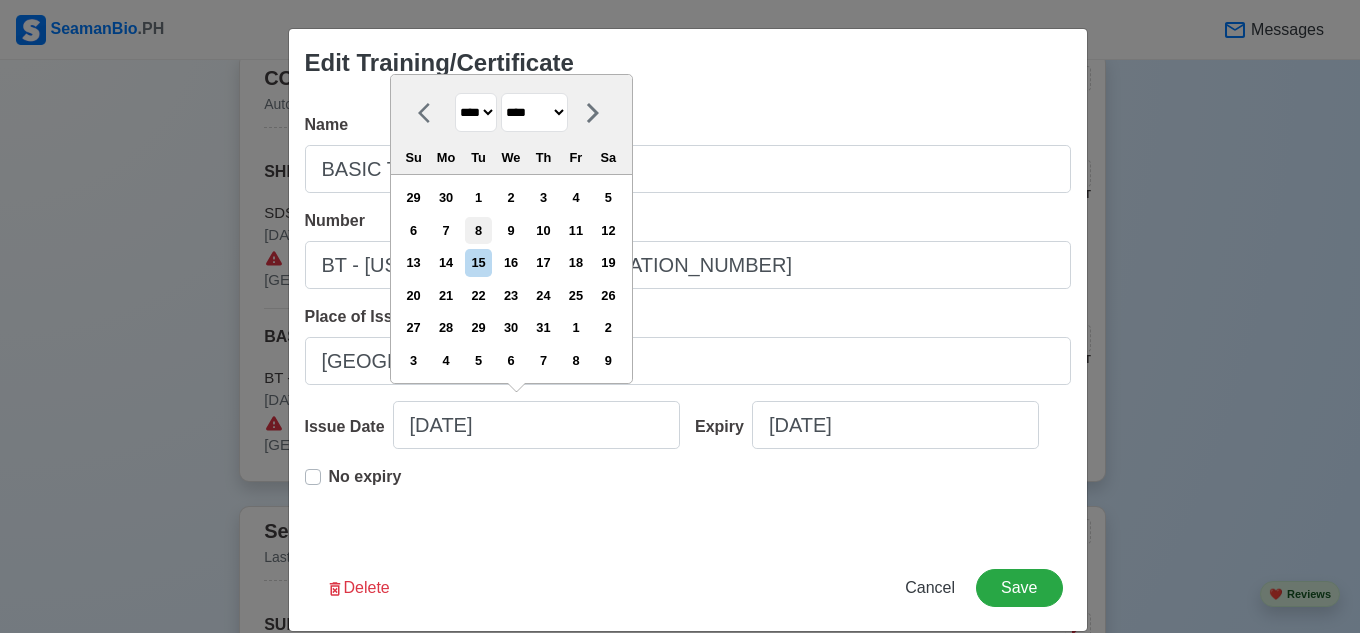 click on "8" at bounding box center [478, 230] 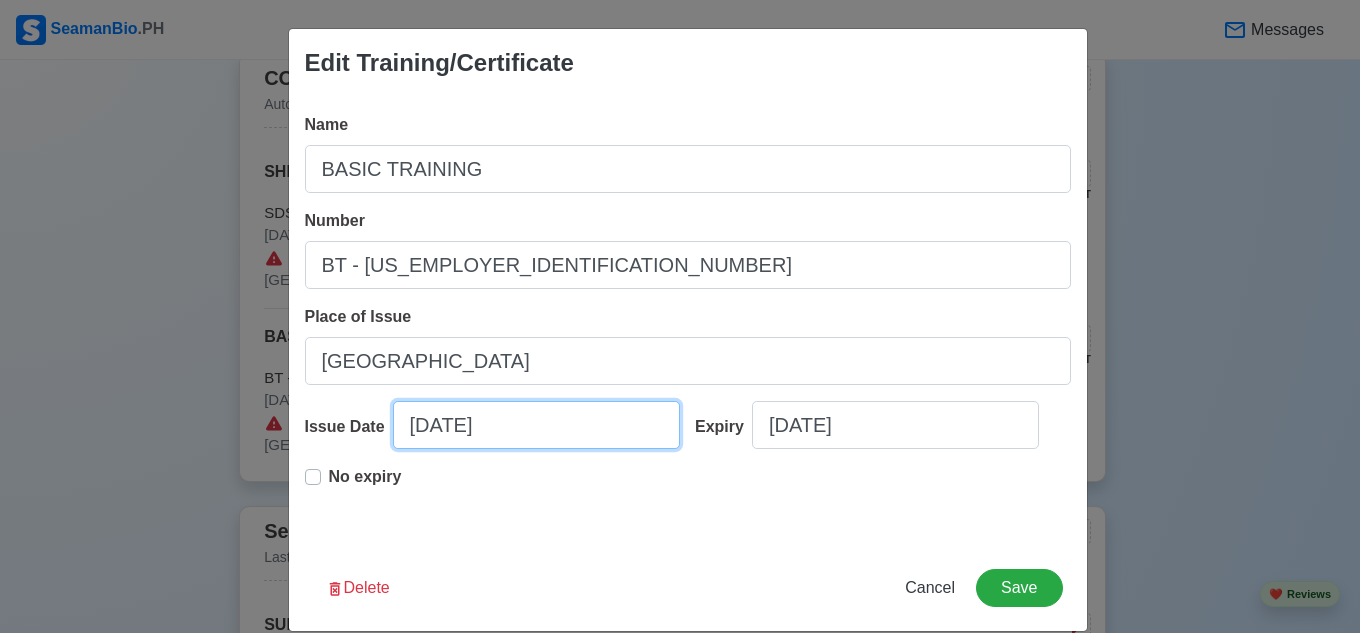 select on "****" 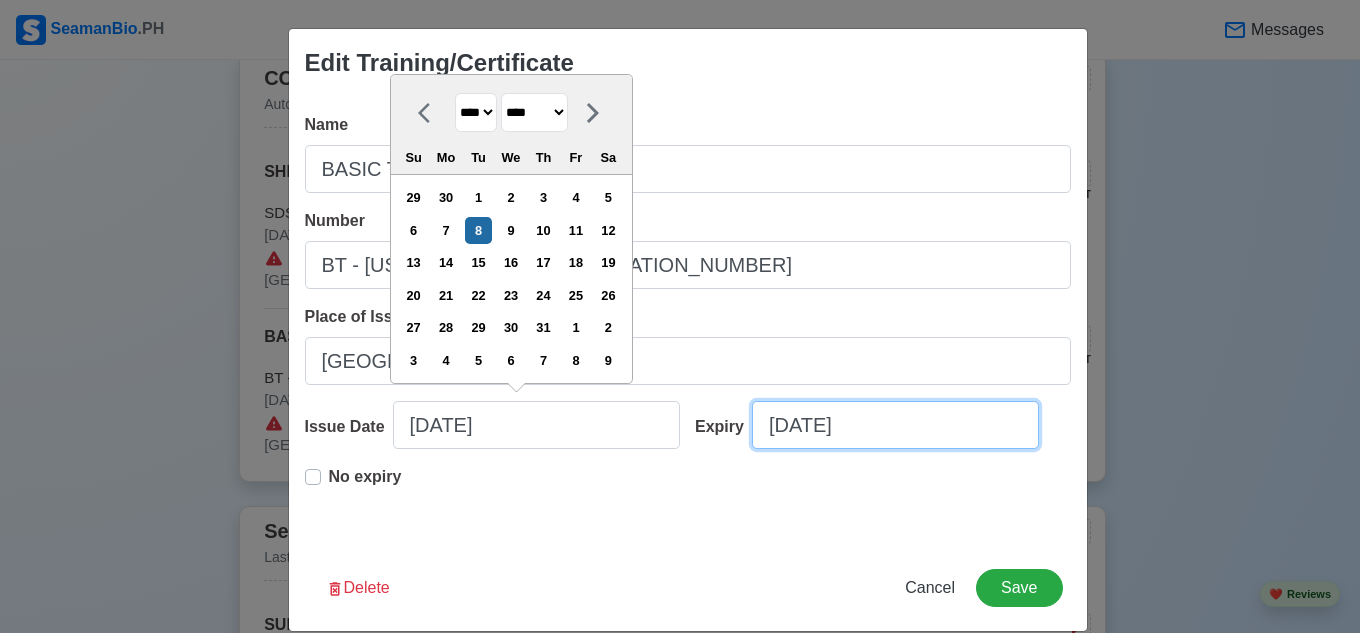select on "****" 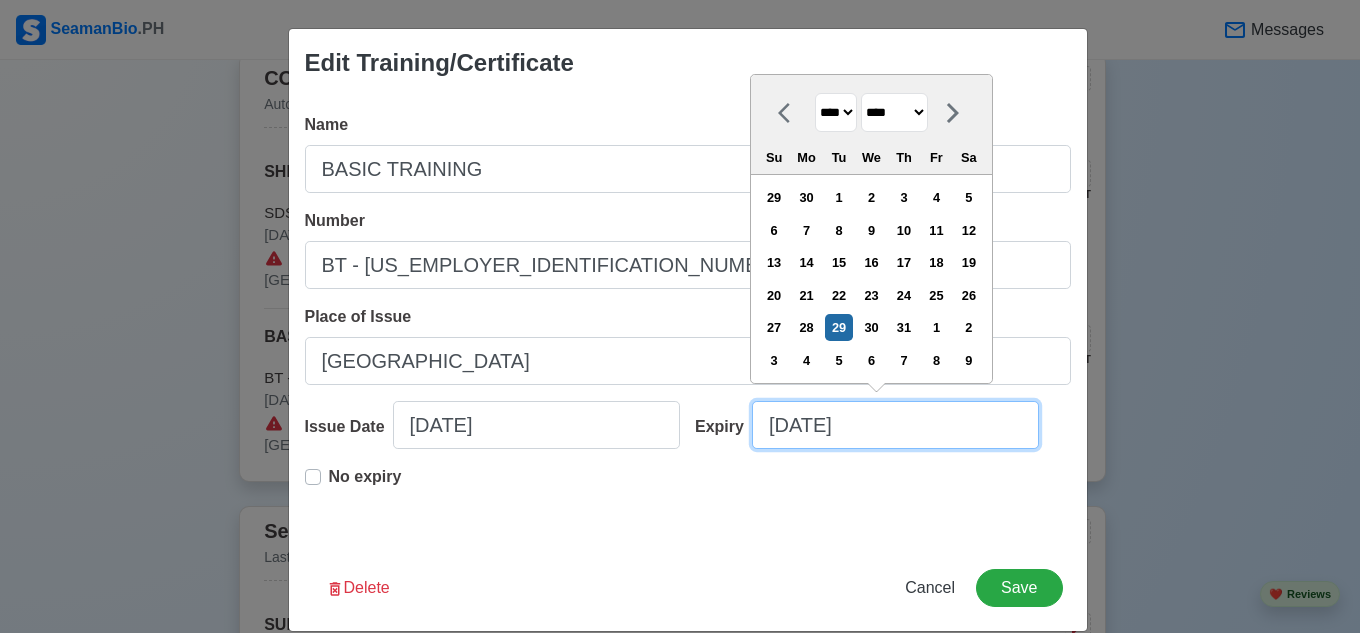 click on "07/29/2025" at bounding box center (895, 425) 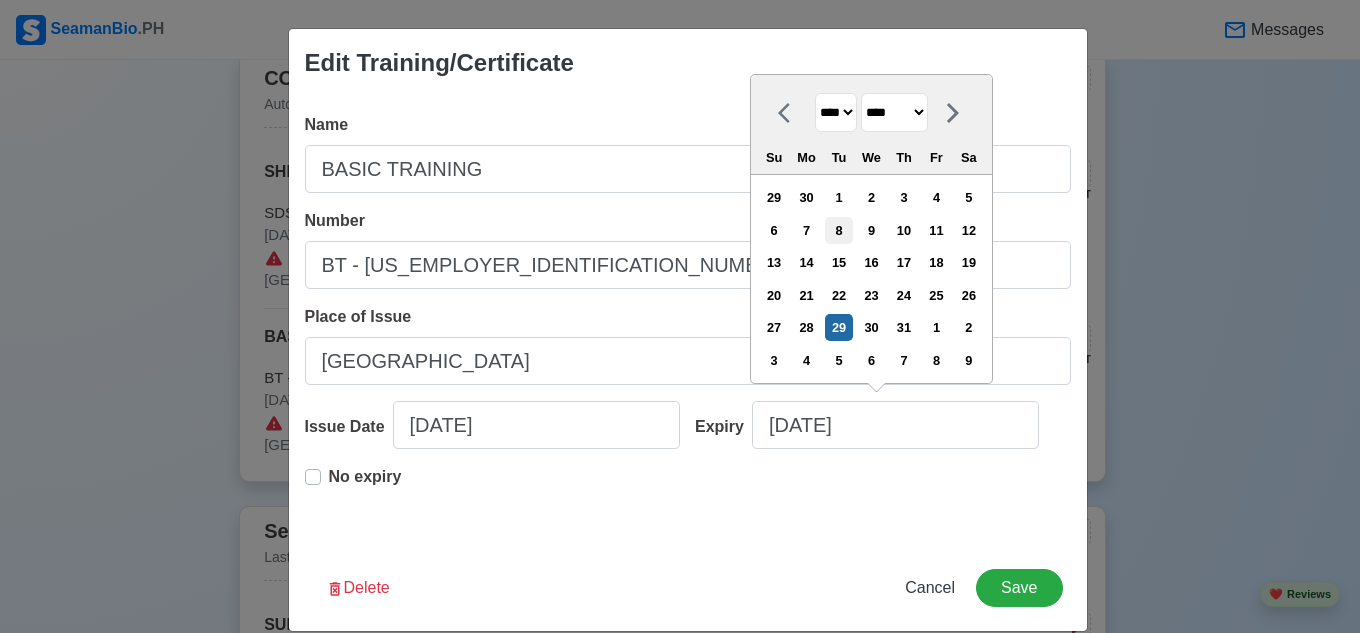 click on "8" at bounding box center [838, 230] 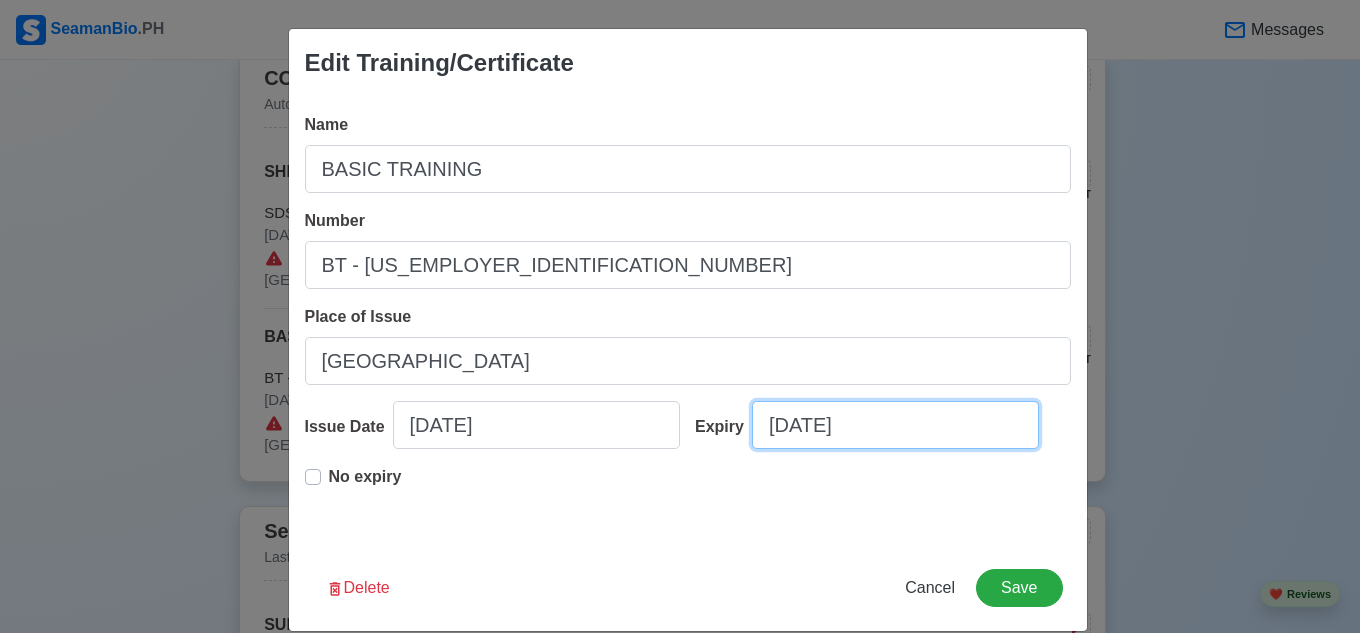 click on "07/08/2025" at bounding box center (895, 425) 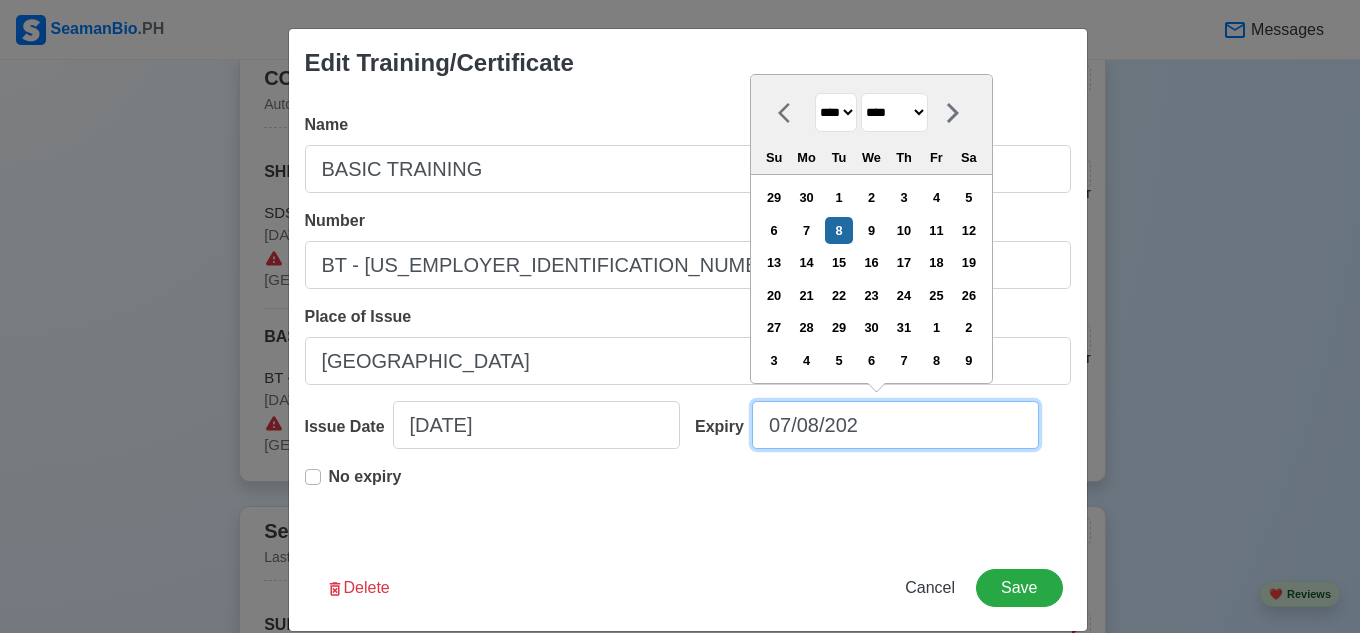 type on "07/08/20" 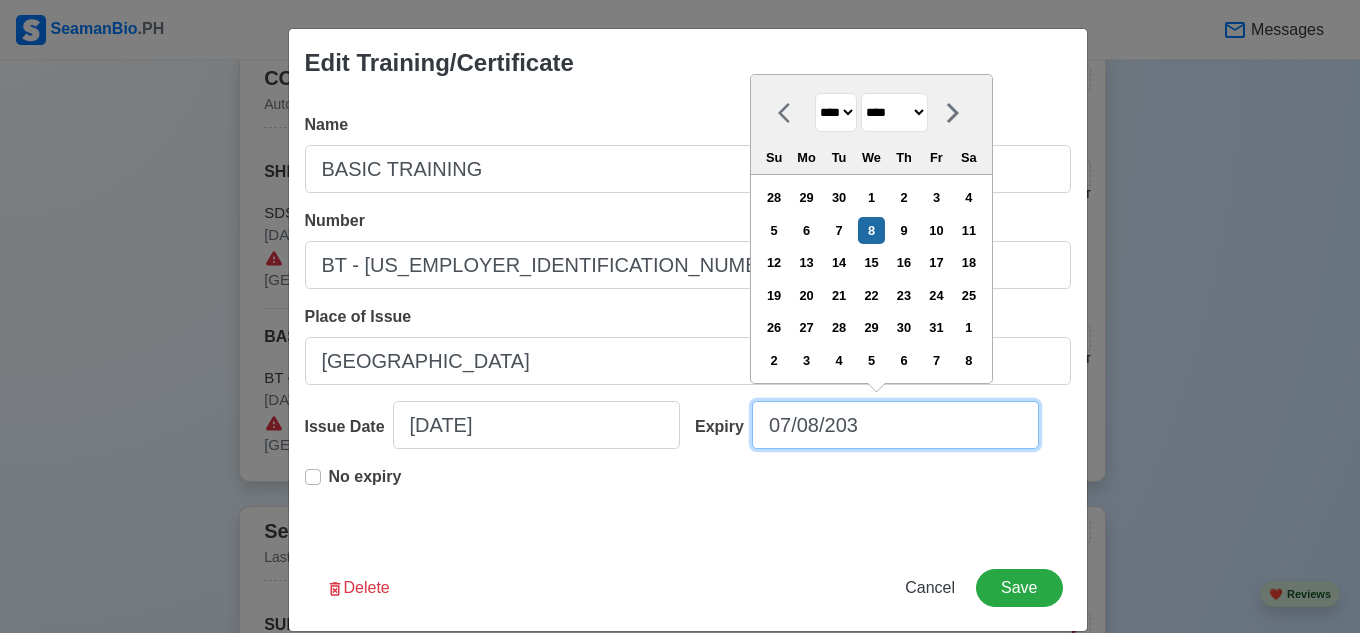 type on "07/08/2030" 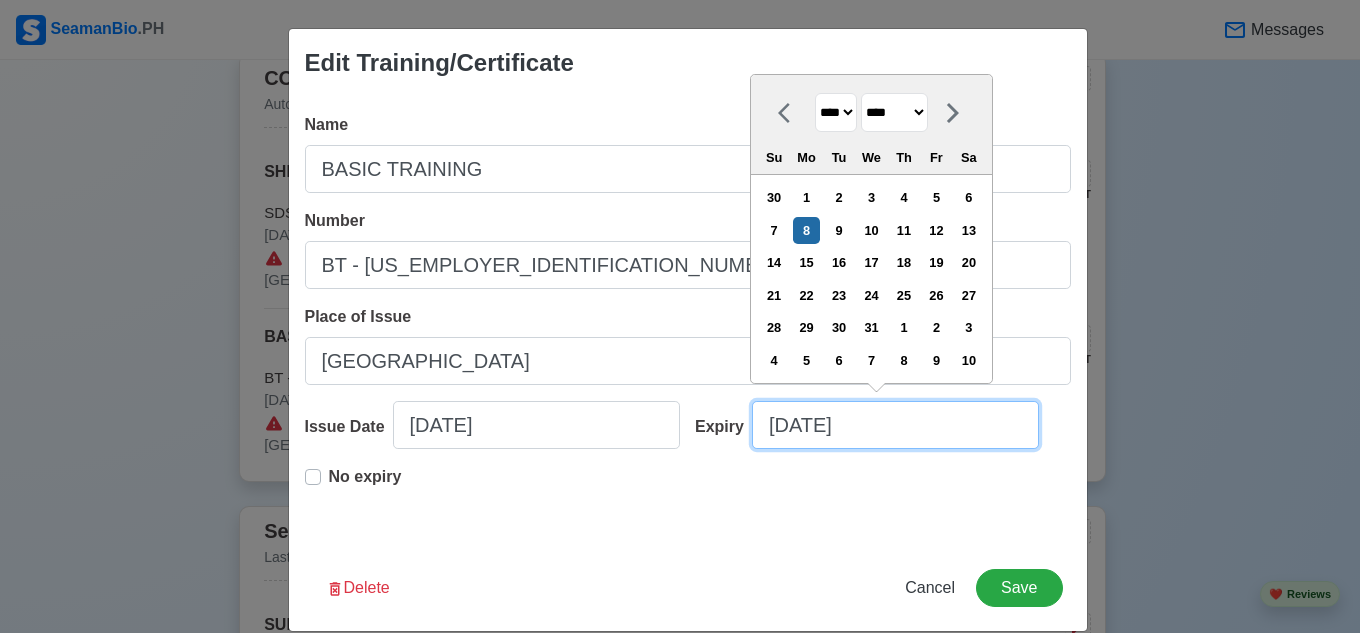 type on "07/08/2030" 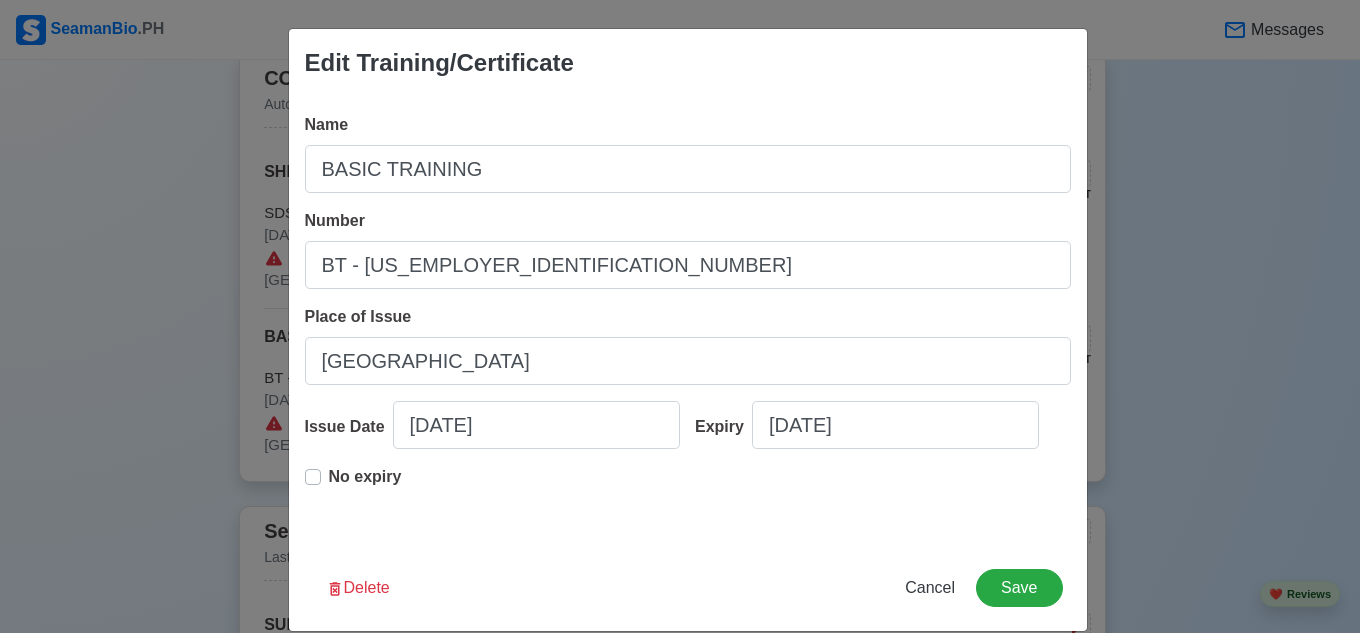 click on "No expiry" at bounding box center (688, 497) 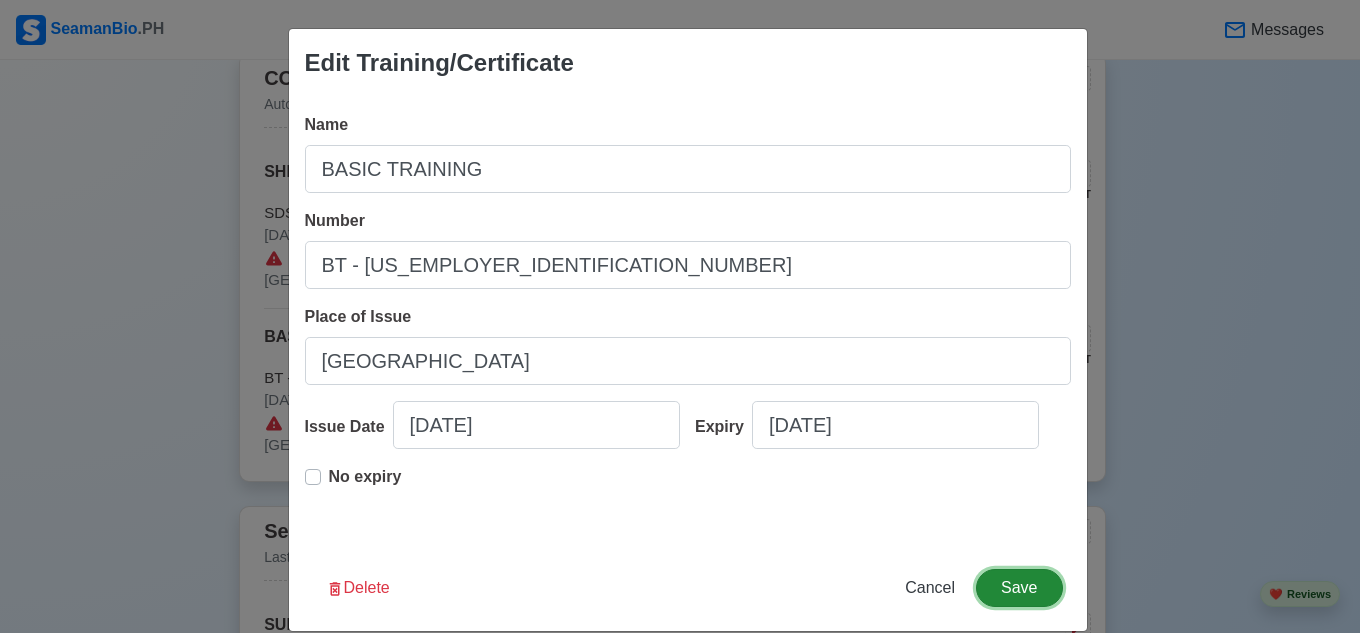 click on "Save" at bounding box center (1019, 588) 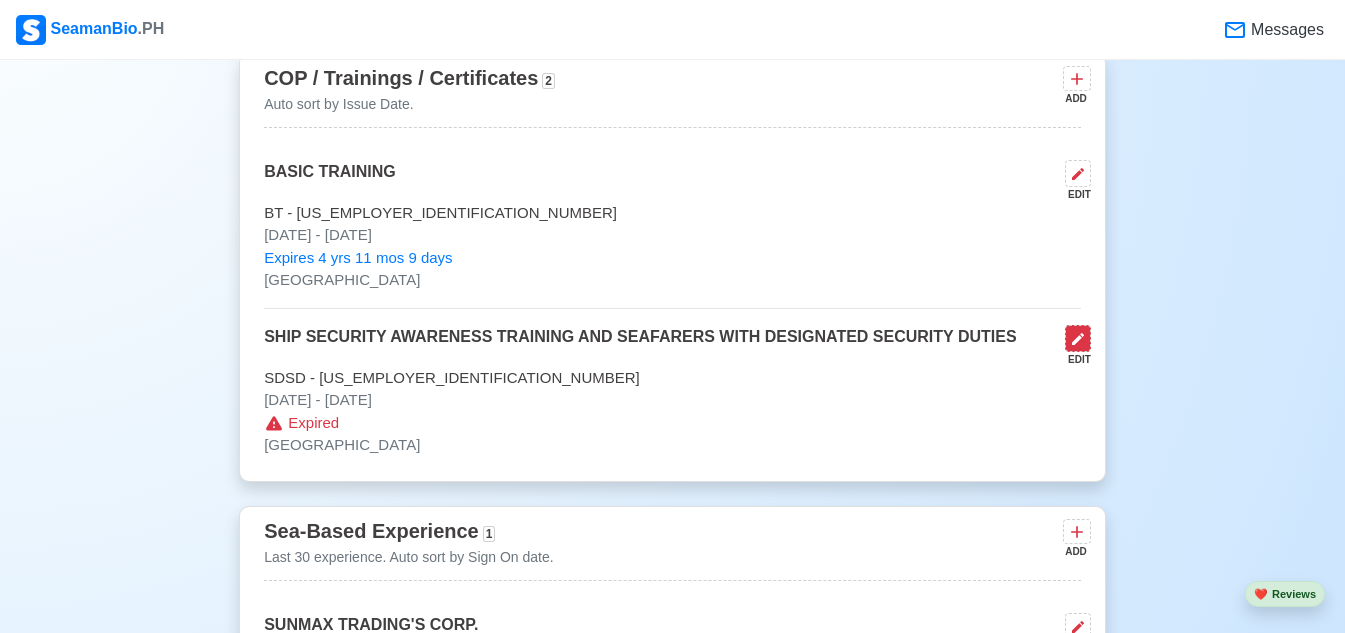 click at bounding box center [1078, 338] 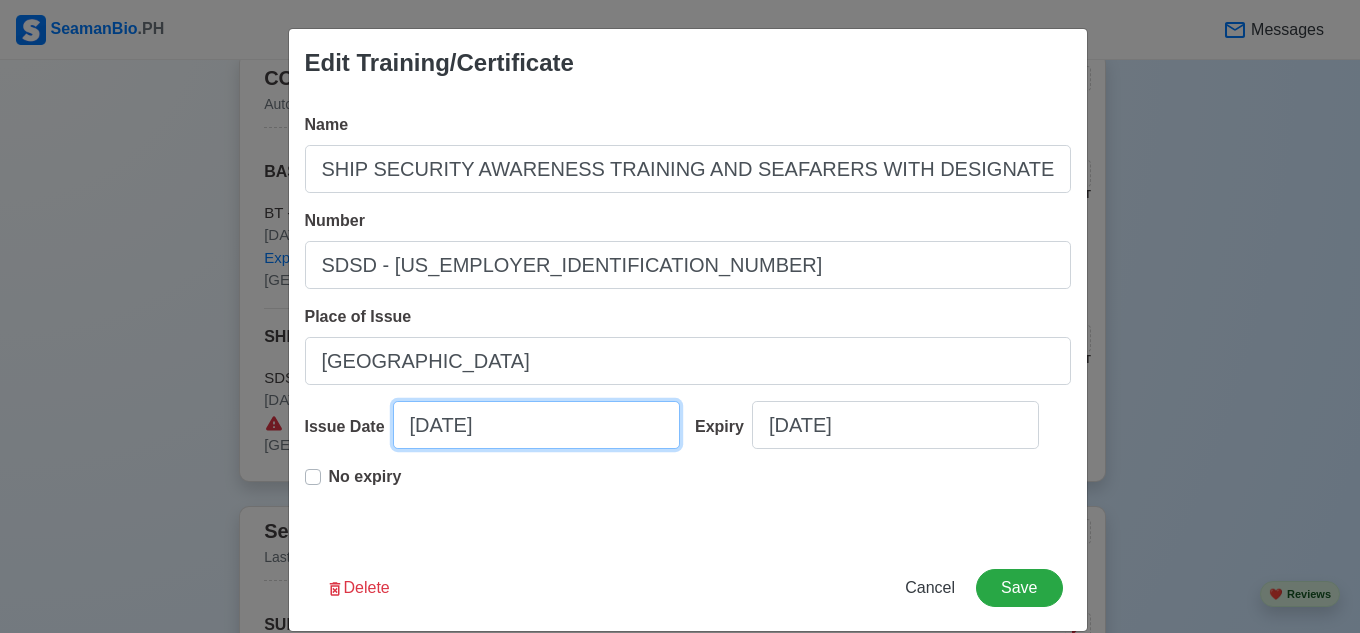 click on "03/04/2025" at bounding box center (536, 425) 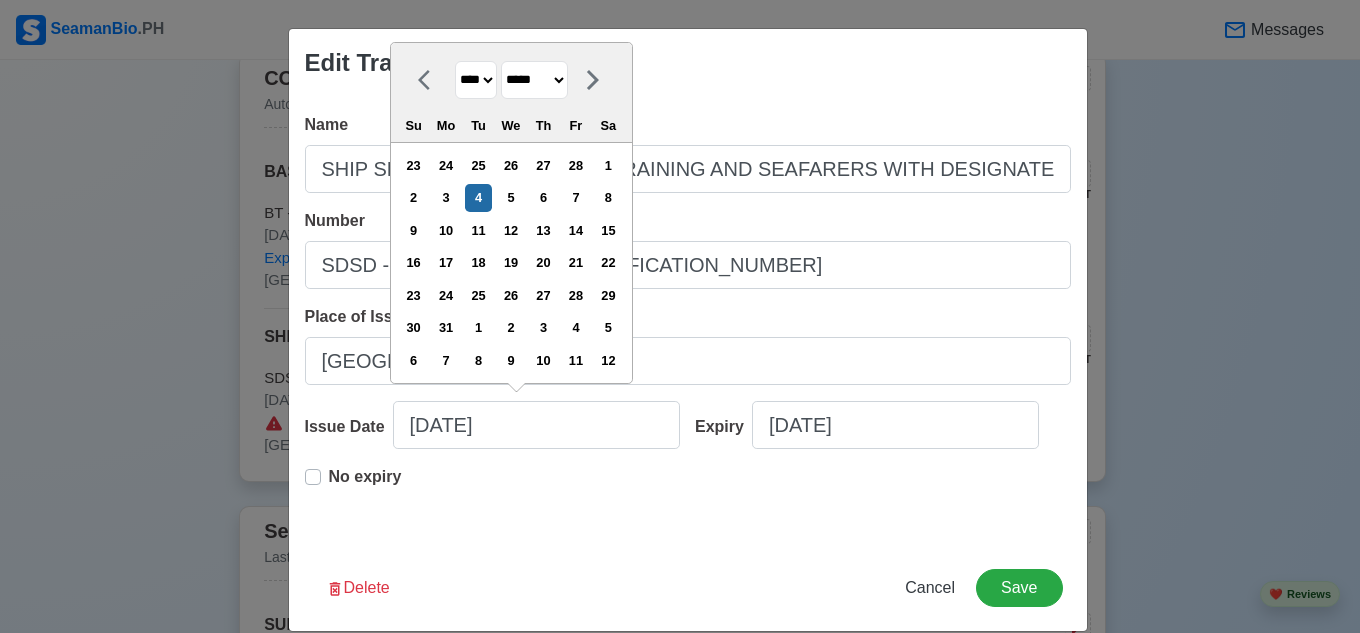 click on "******* ******** ***** ***** *** **** **** ****** ********* ******* ******** ********" at bounding box center [534, 80] 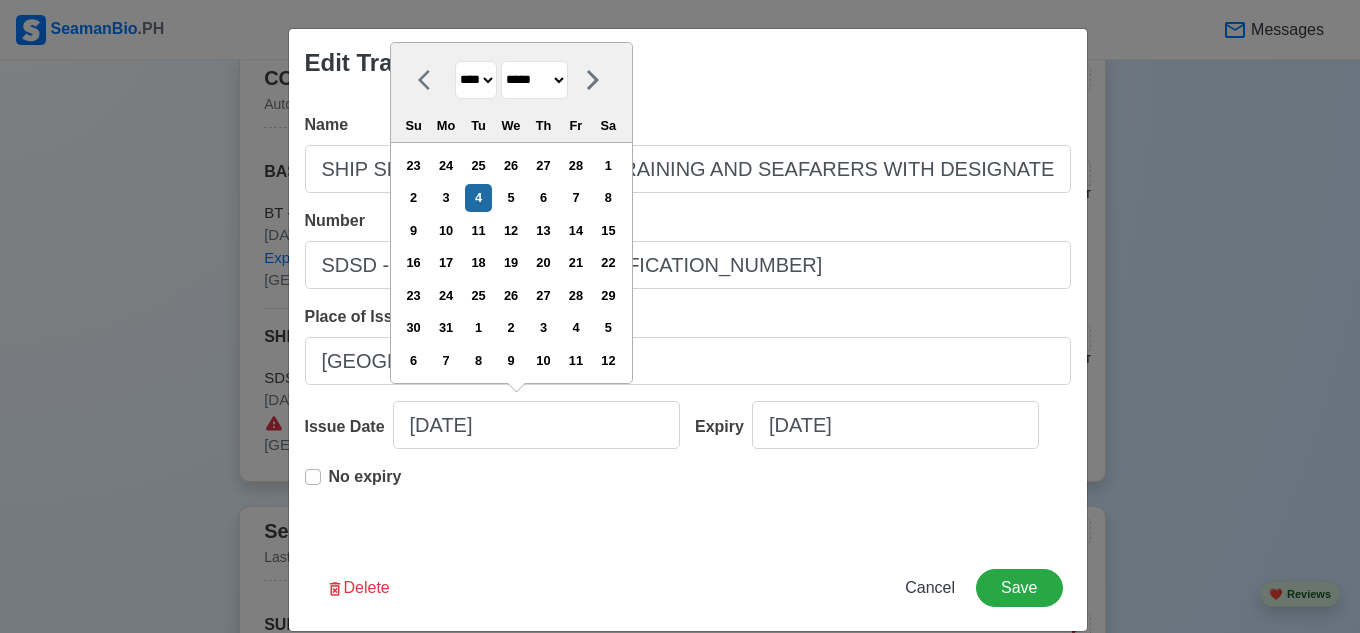 select on "****" 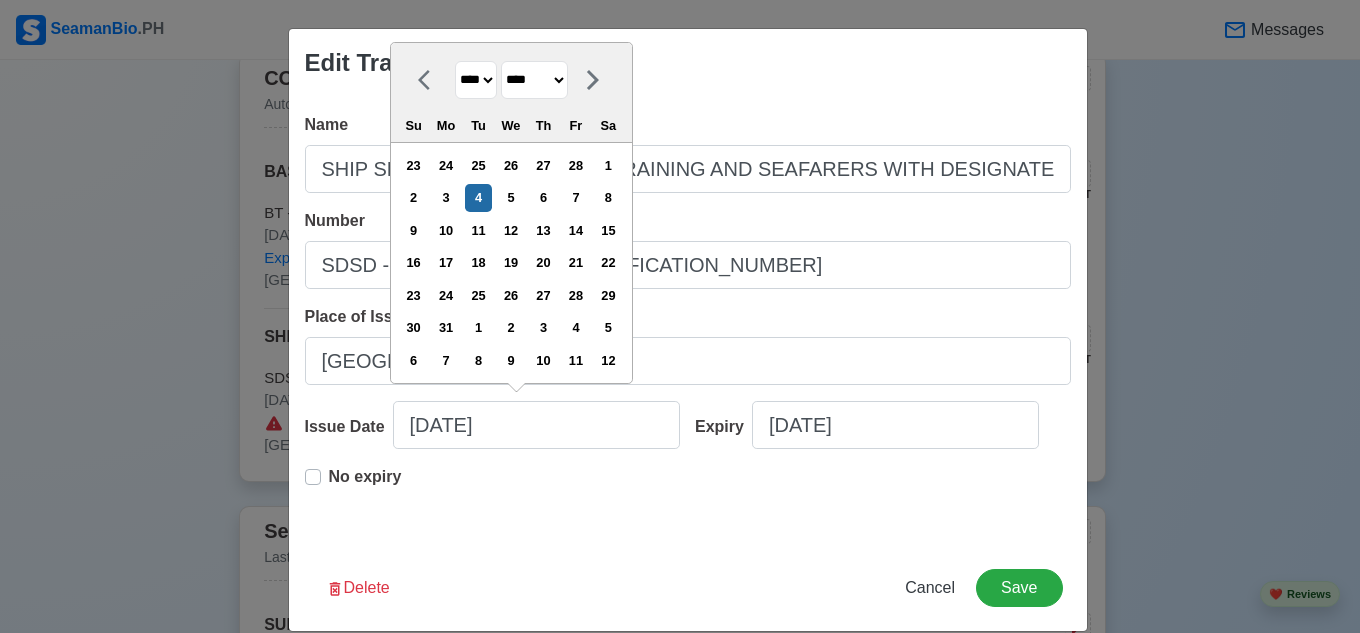 click on "******* ******** ***** ***** *** **** **** ****** ********* ******* ******** ********" at bounding box center (534, 80) 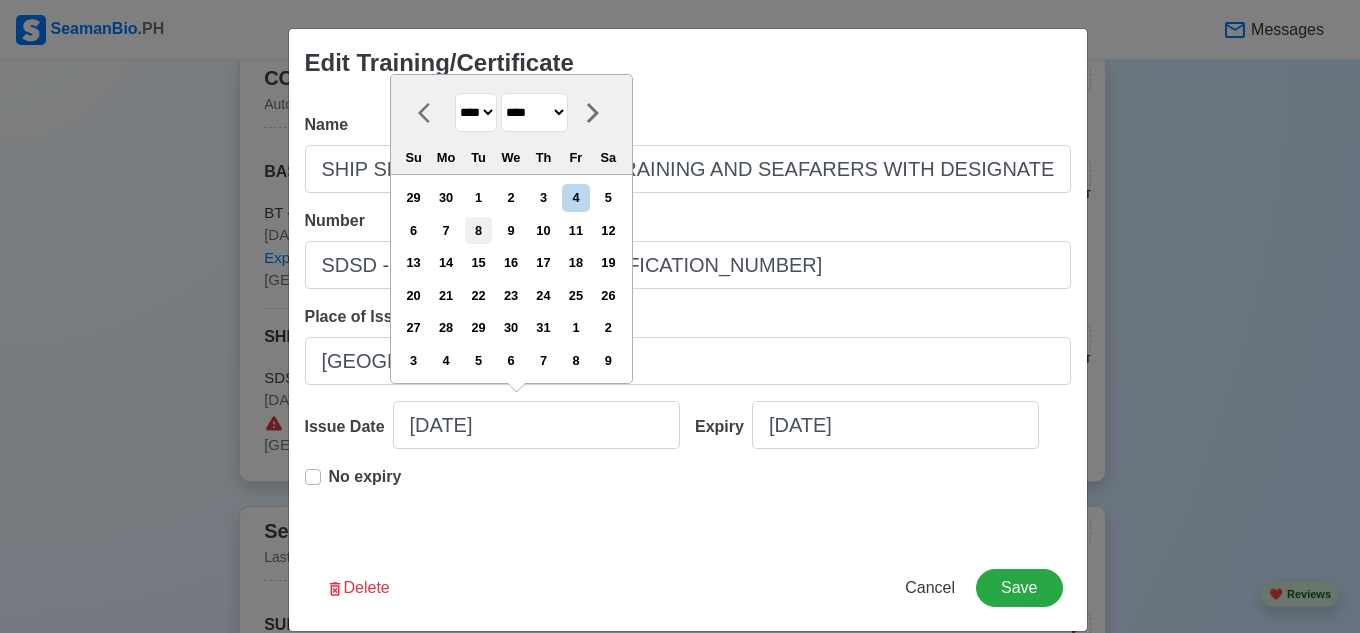 click on "8" at bounding box center (478, 230) 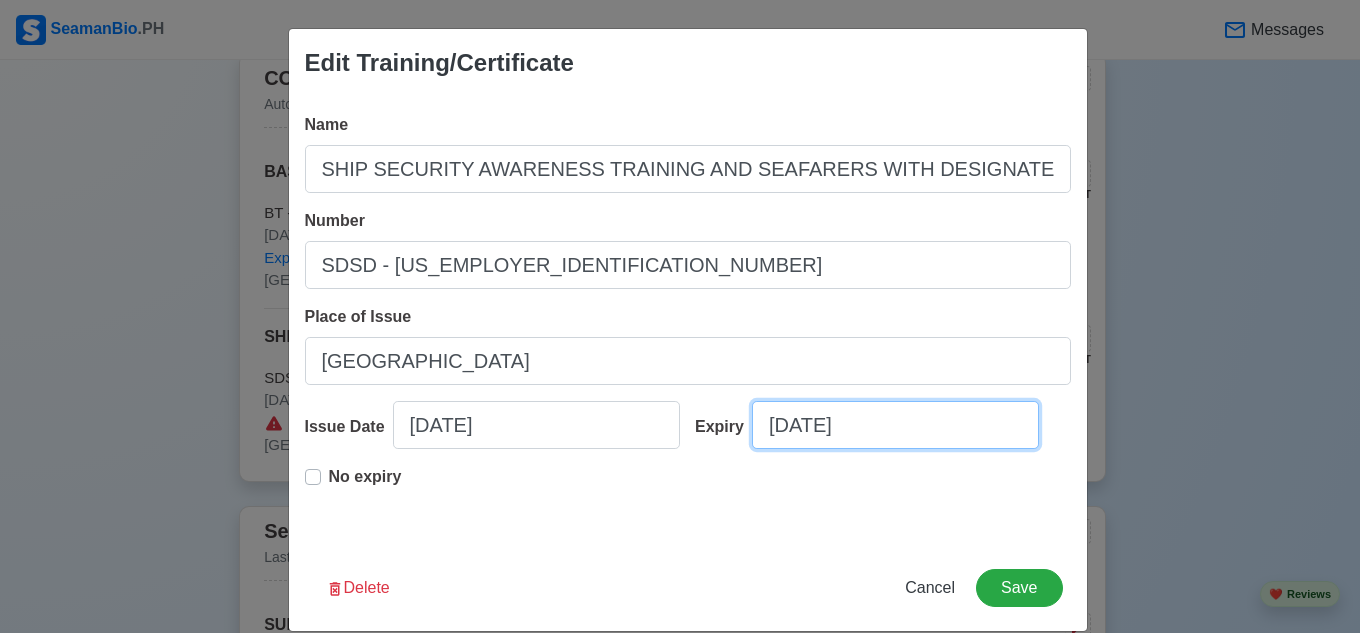 select on "****" 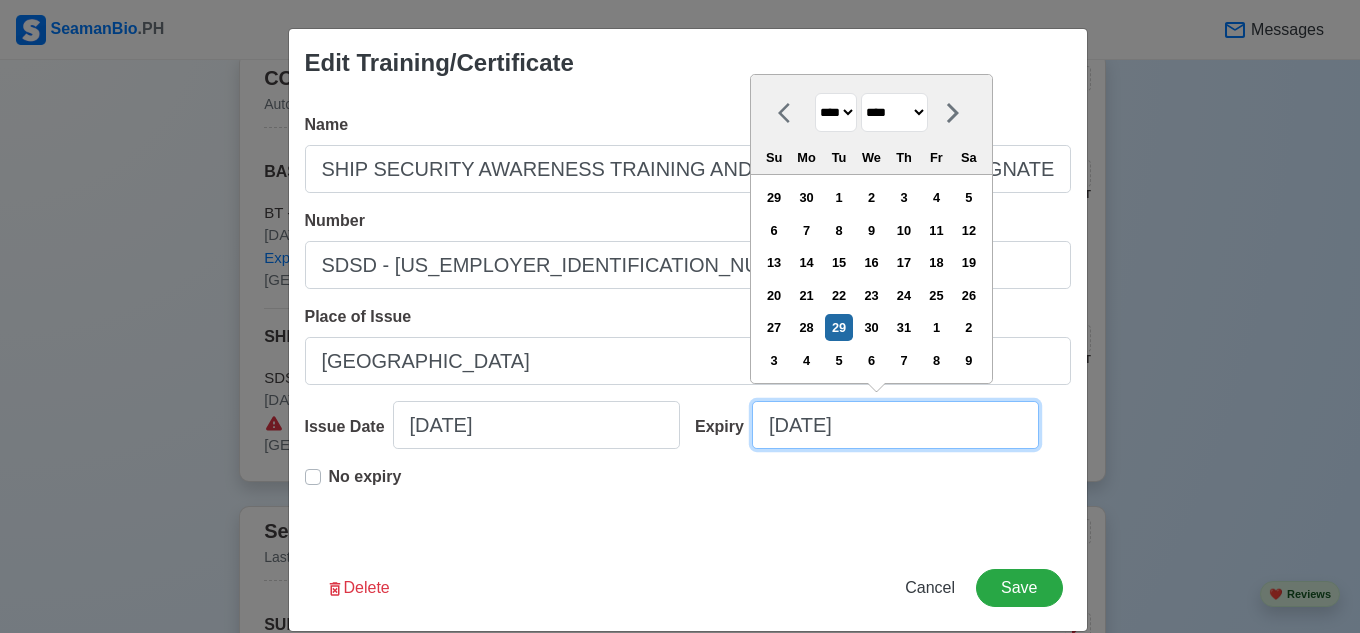 click on "07/29/2025" at bounding box center (895, 425) 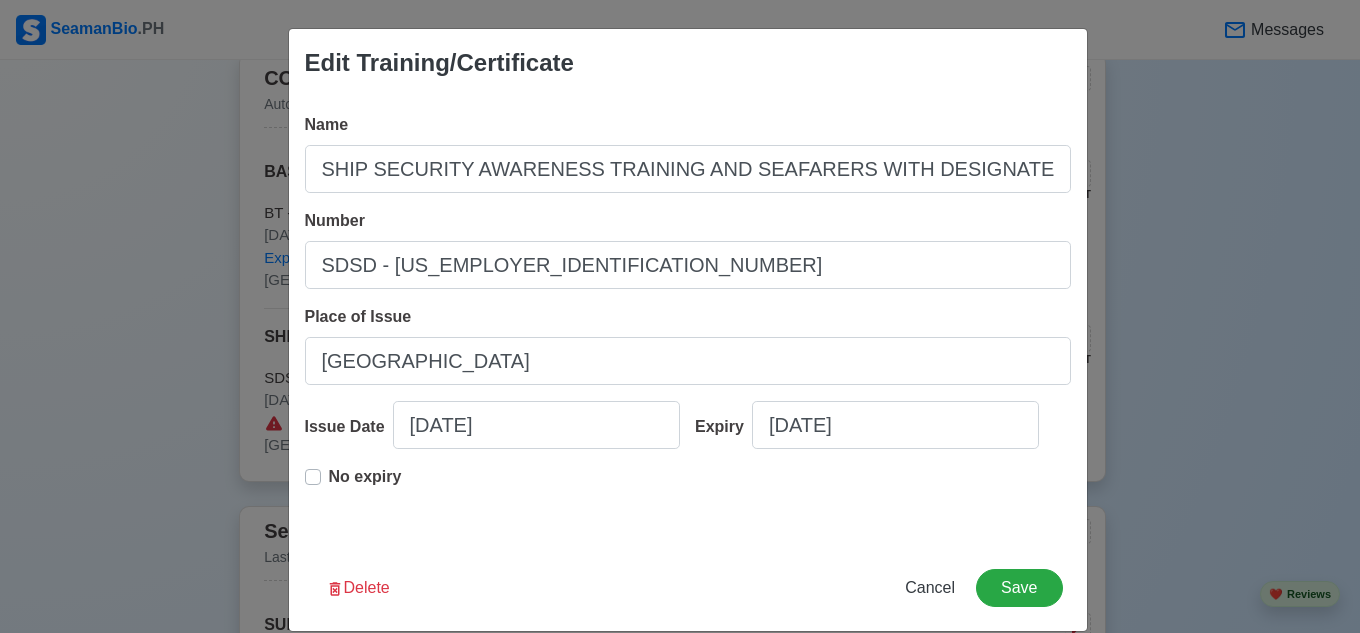 click on "No expiry" at bounding box center [365, 485] 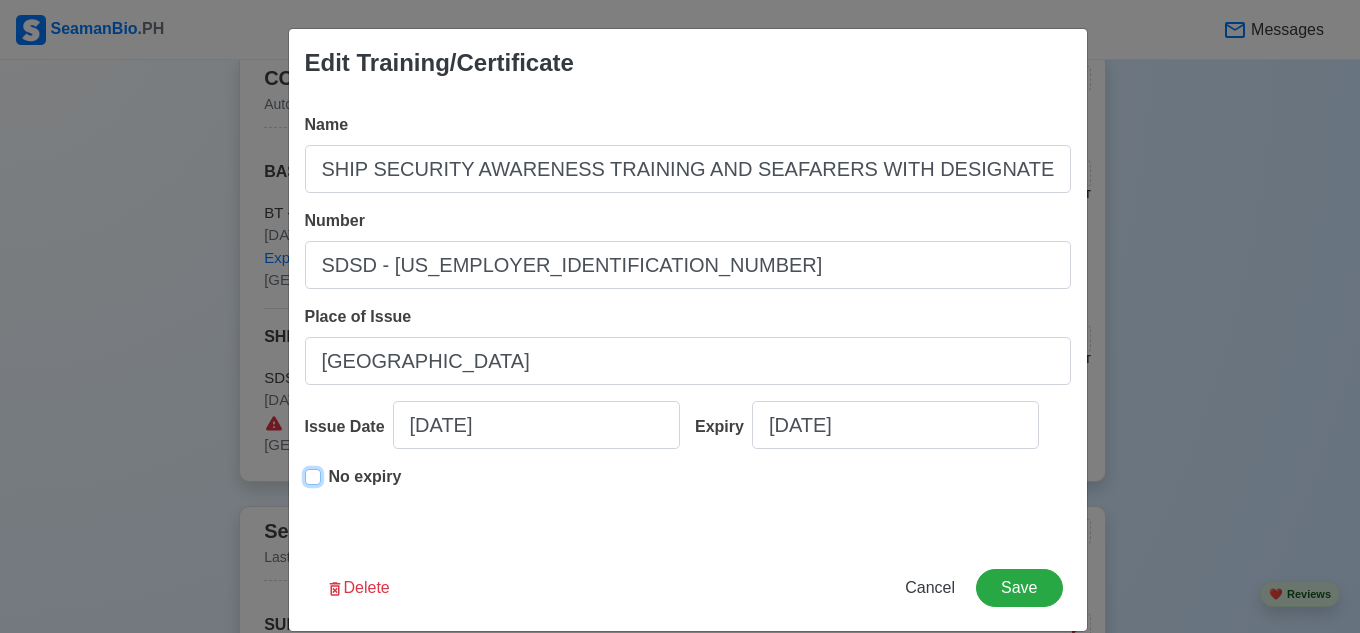 type on "07/08/2025" 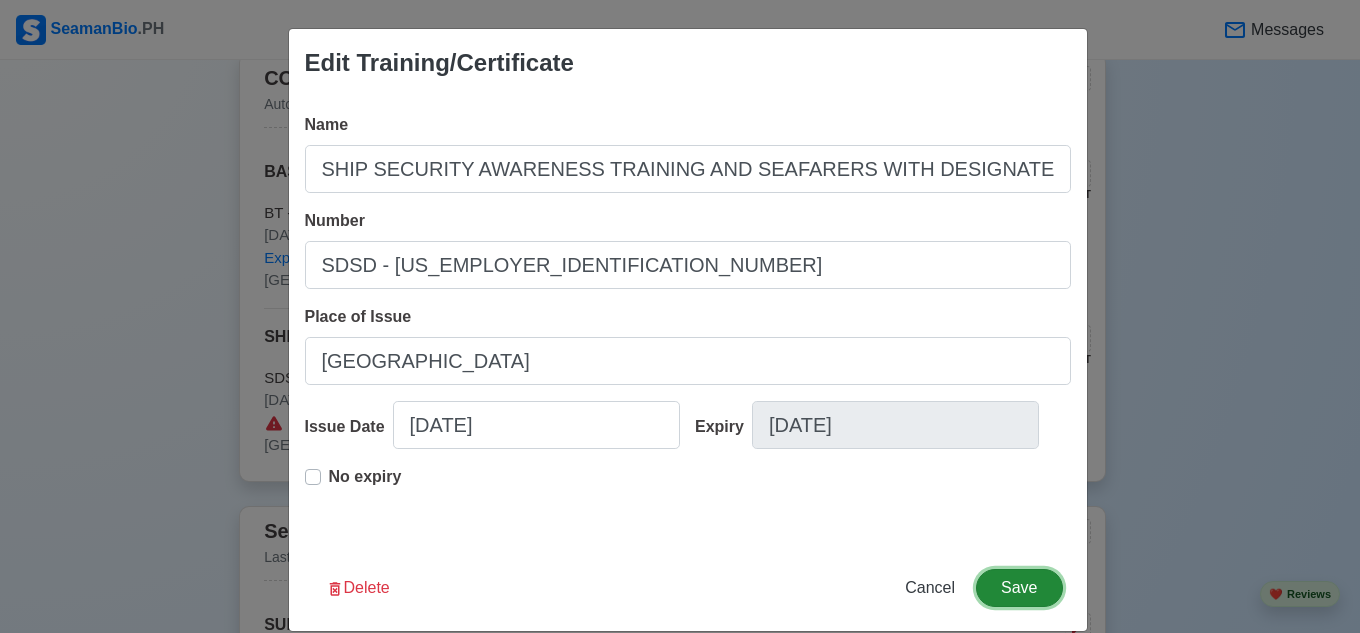 click on "Save" at bounding box center (1019, 588) 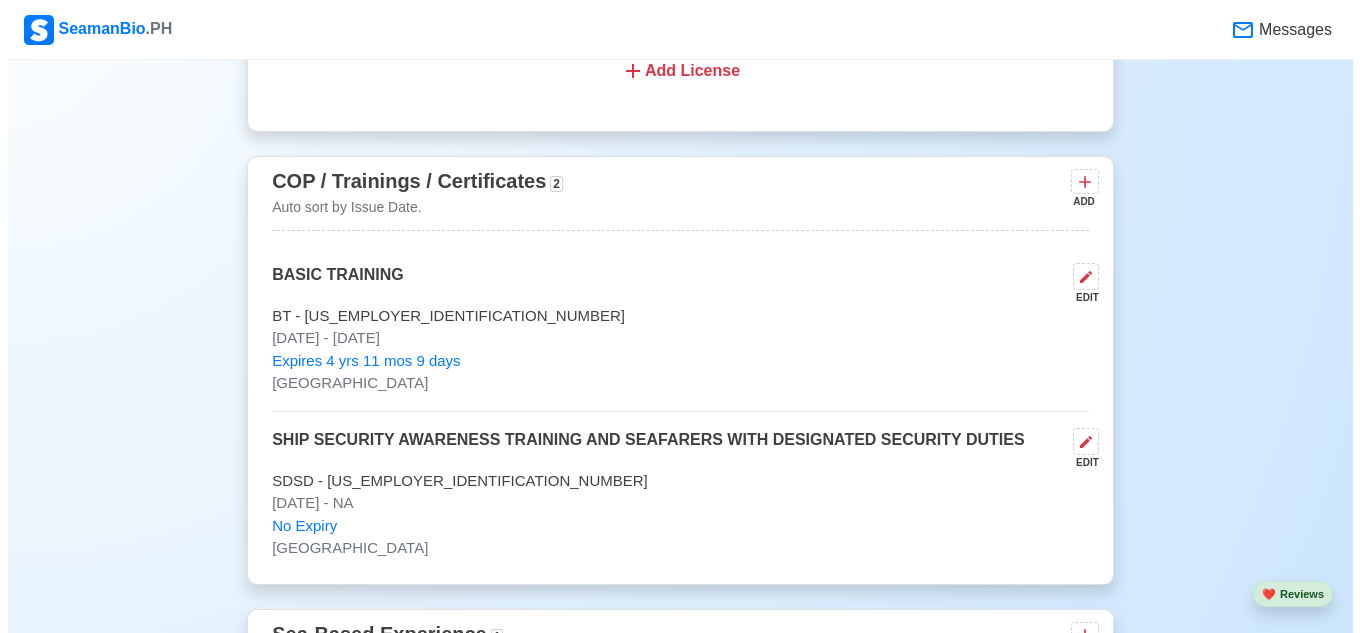 scroll, scrollTop: 2900, scrollLeft: 0, axis: vertical 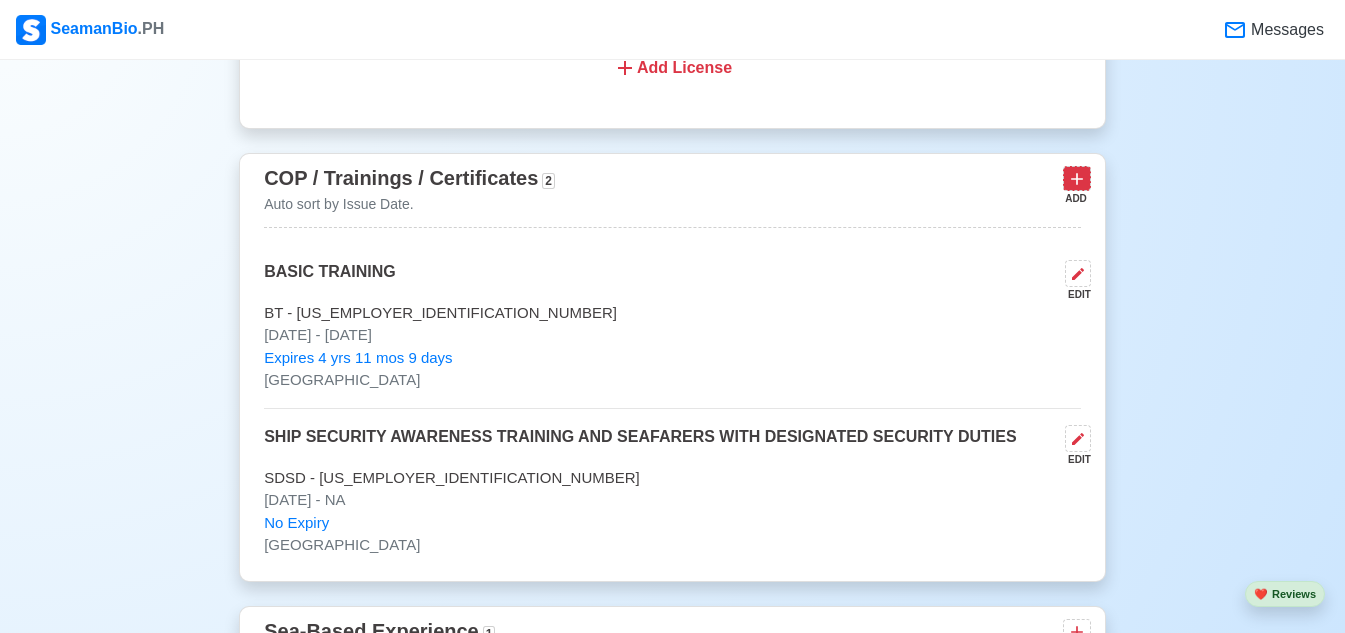 click 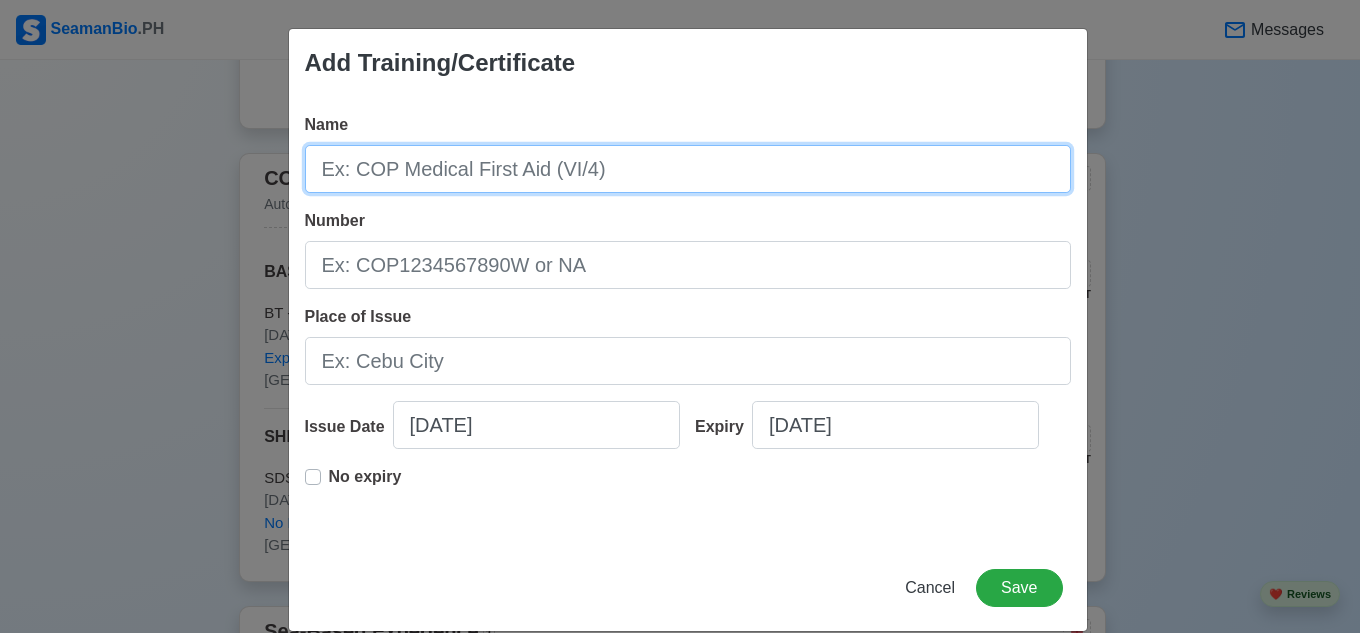 click on "Name" at bounding box center [688, 169] 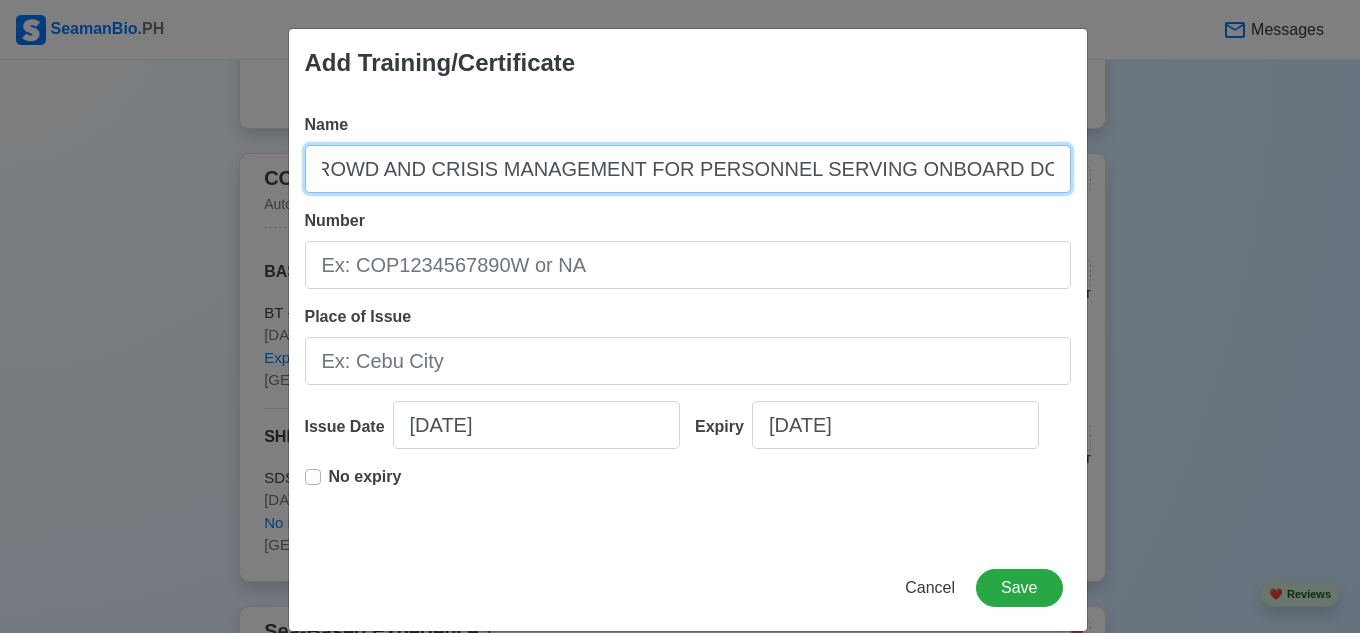 scroll, scrollTop: 0, scrollLeft: 32, axis: horizontal 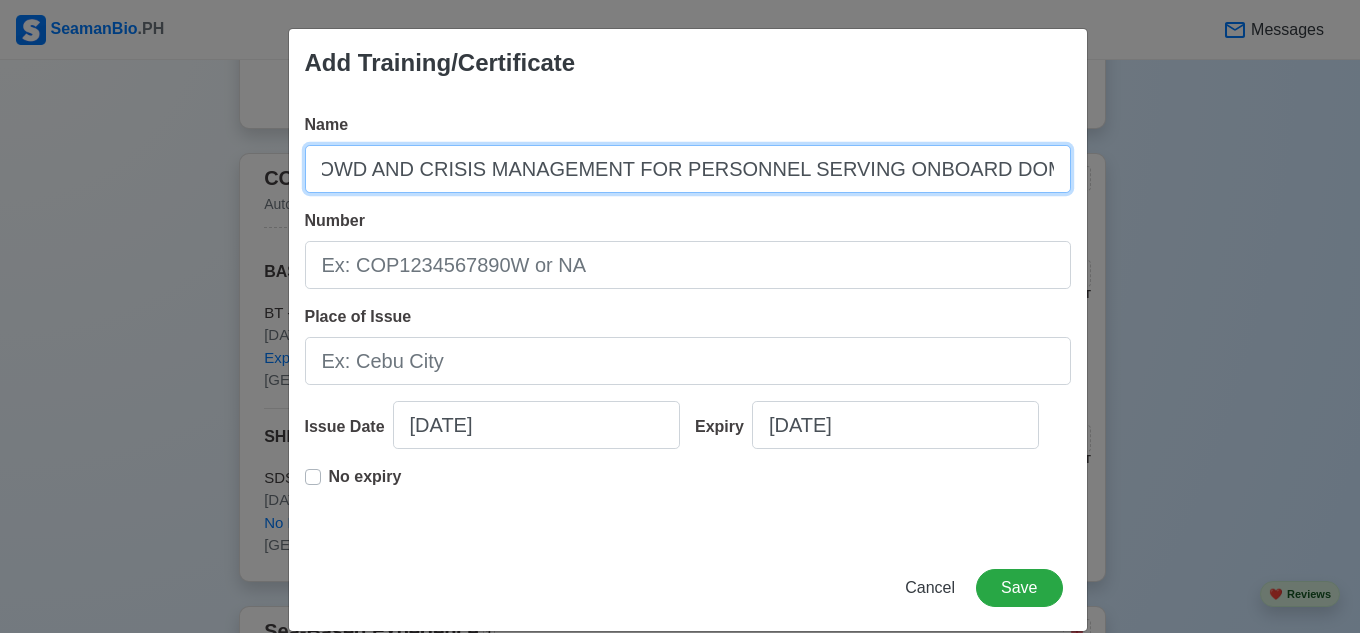 type on "CROWD AND CRISIS MANAGEMENT FOR PERSONNEL SERVING ONBOARD DOMESTIC" 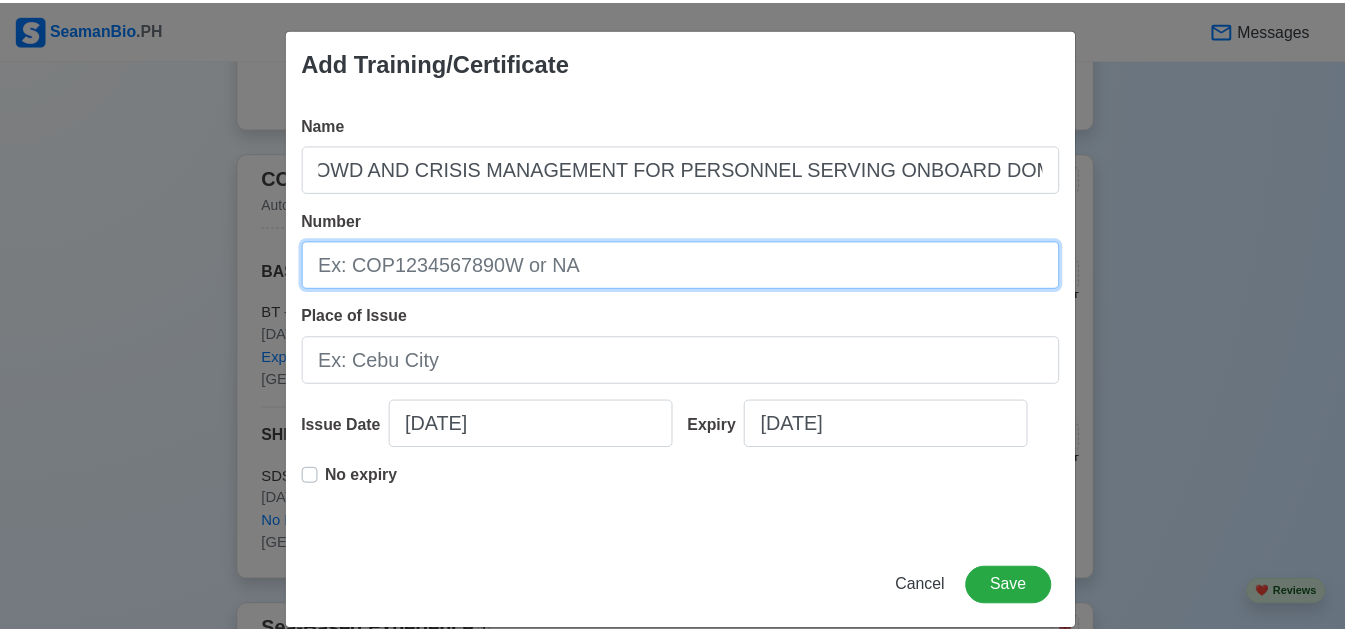 scroll, scrollTop: 0, scrollLeft: 0, axis: both 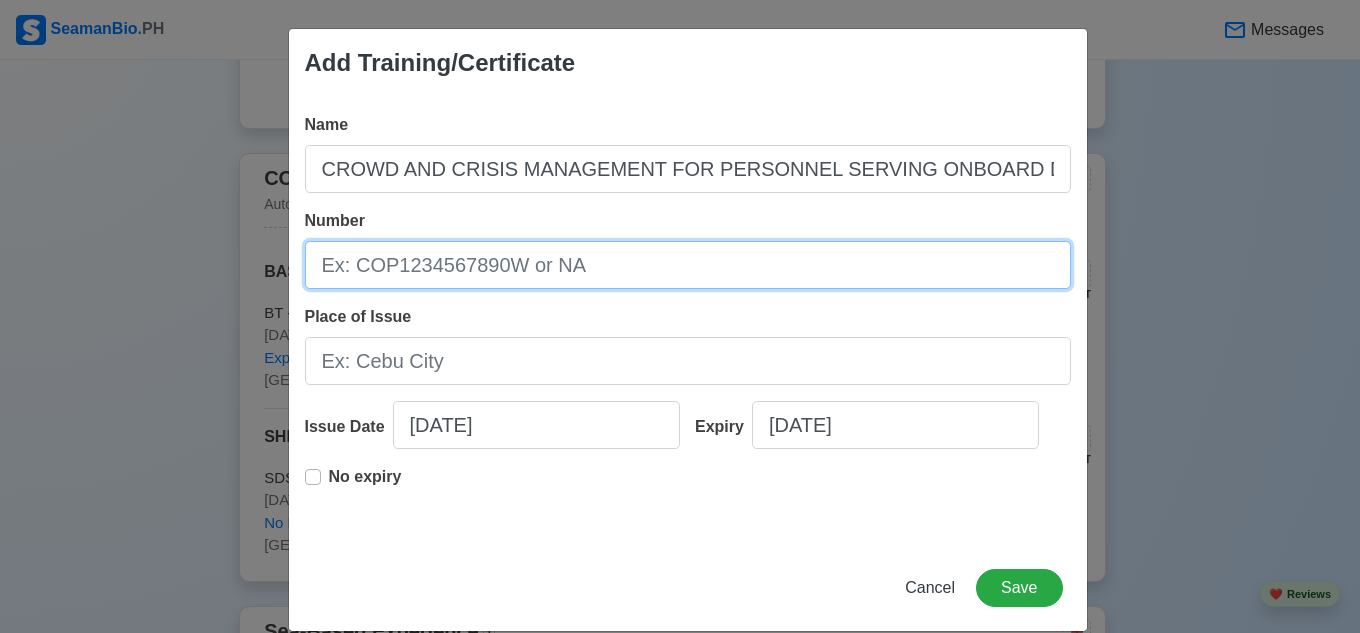 click on "Number" at bounding box center [688, 265] 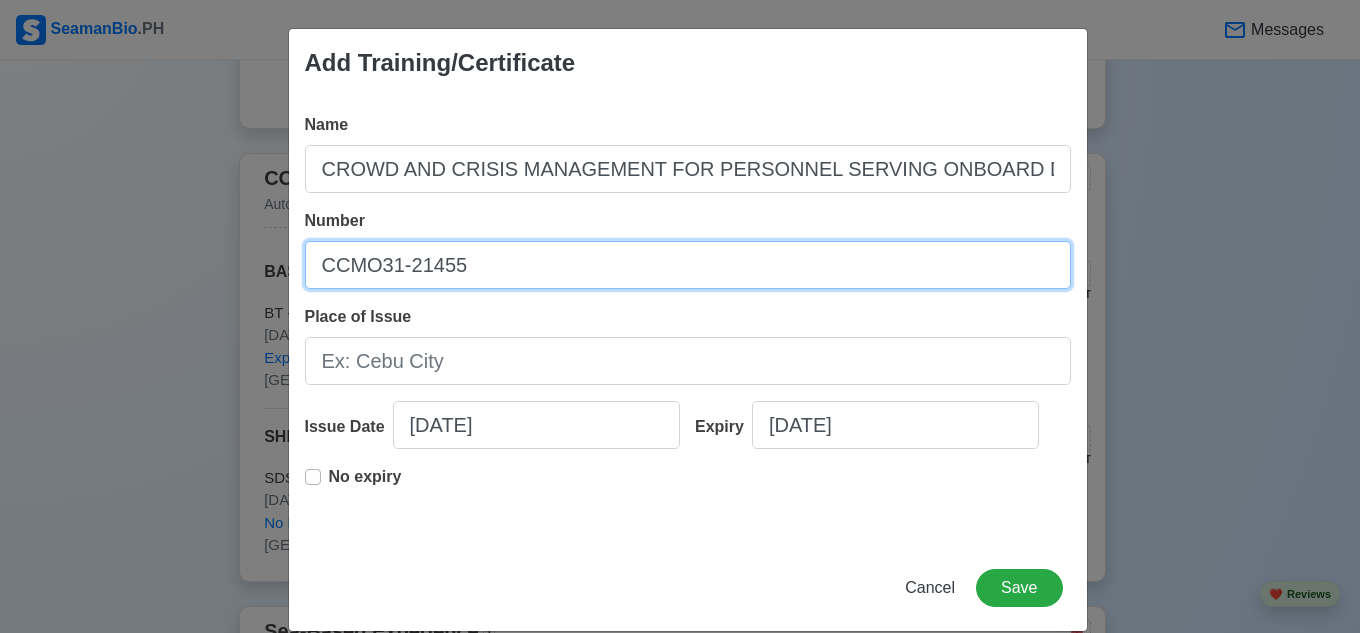 type on "CCMO31-21455" 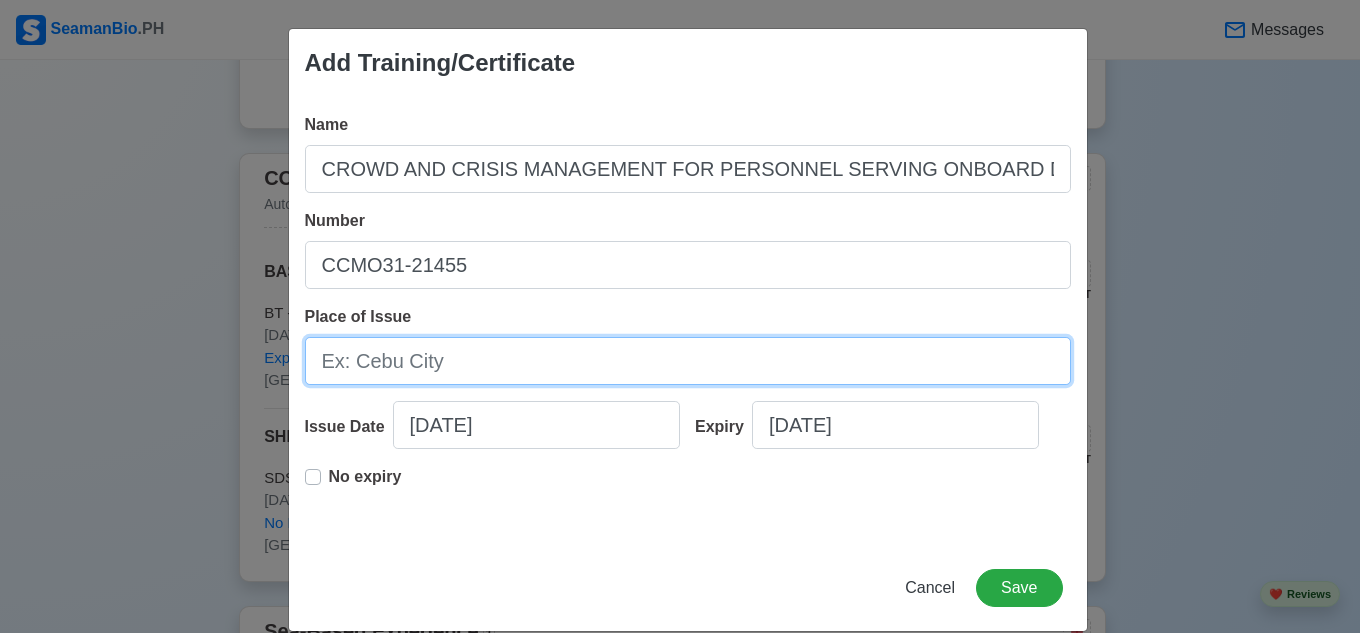 click on "Place of Issue" at bounding box center [688, 361] 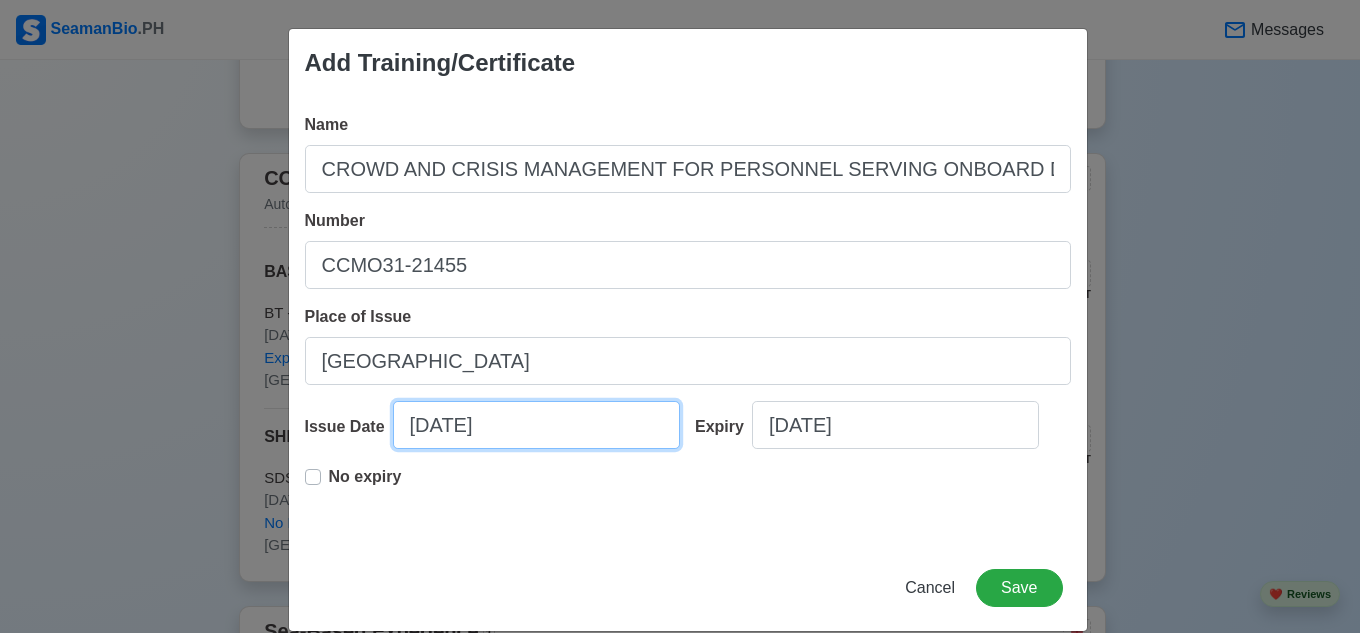 click on "07/29/2025" at bounding box center [536, 425] 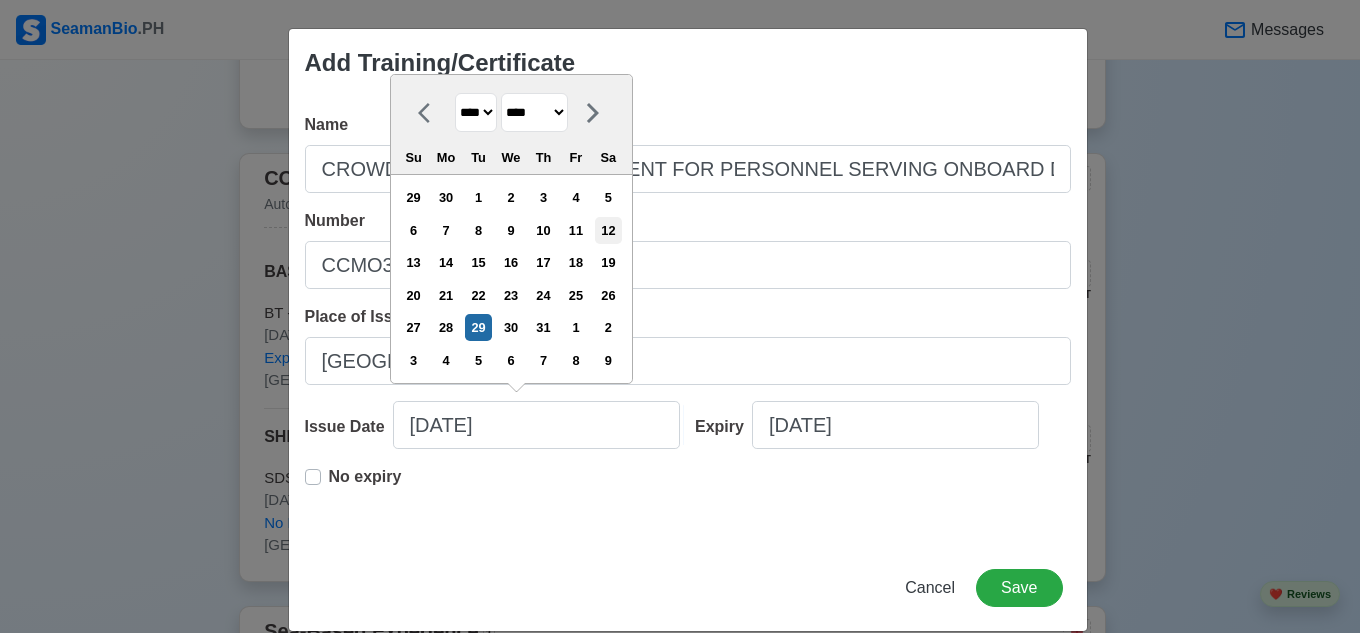 click on "12" at bounding box center (608, 230) 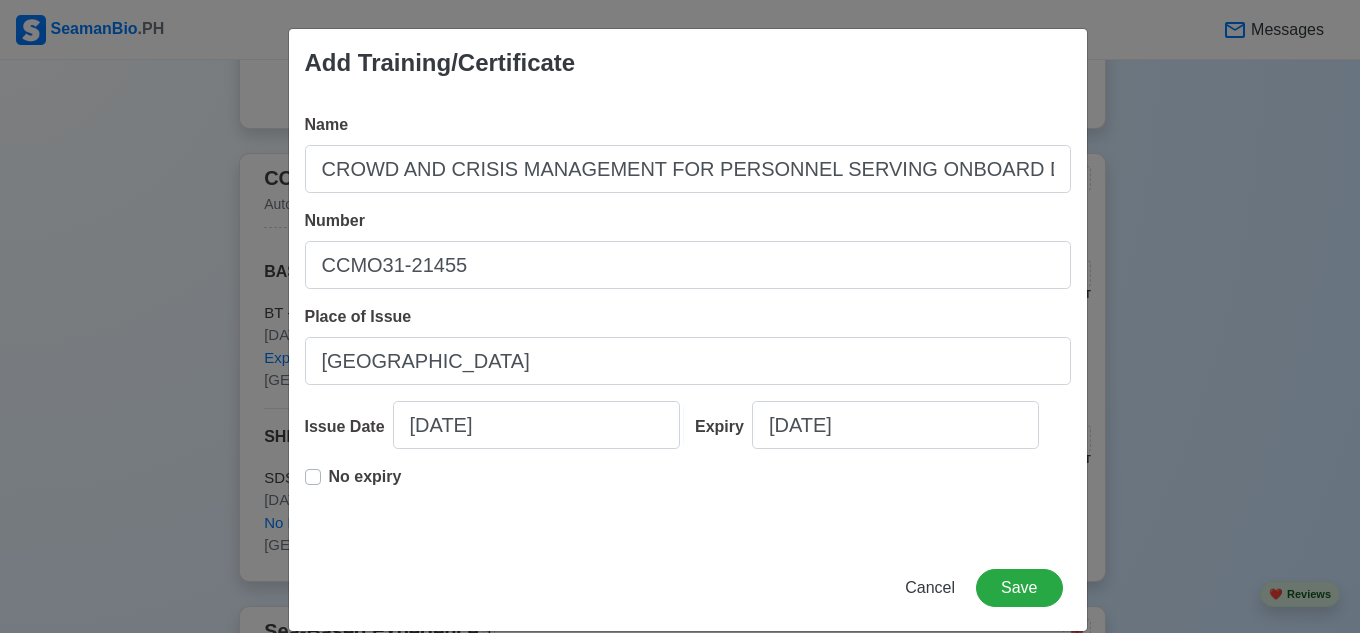 click on "No expiry" at bounding box center (365, 477) 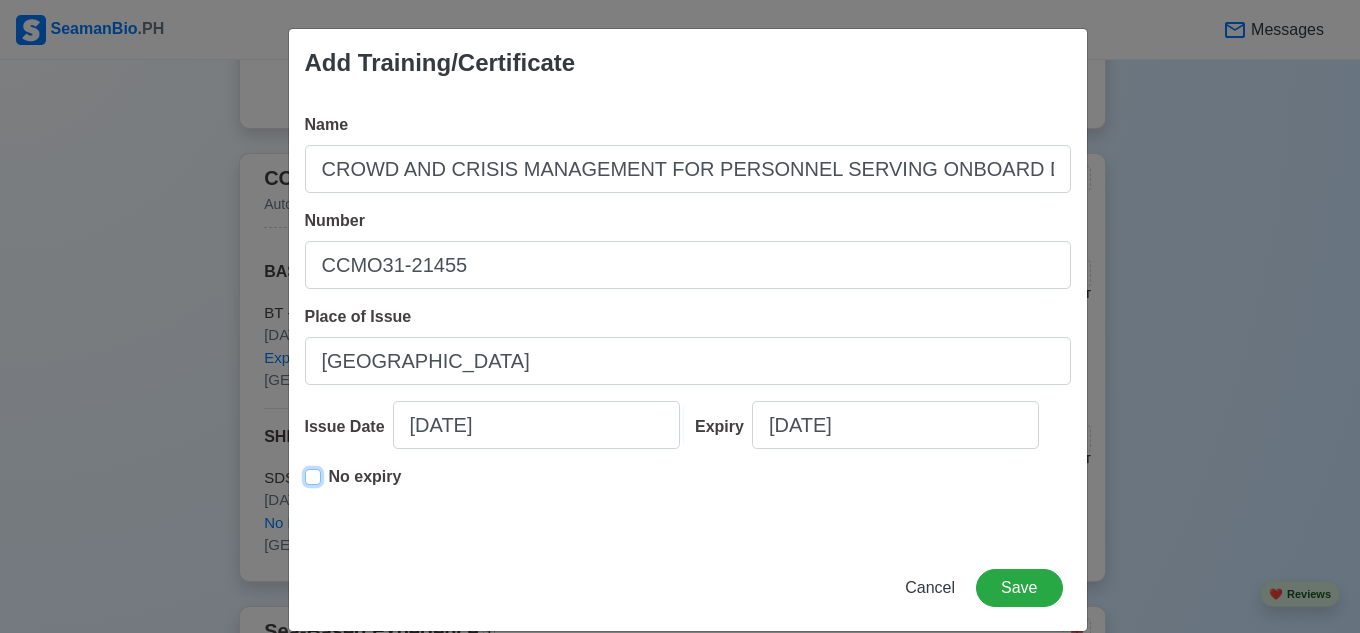 type on "07/12/2025" 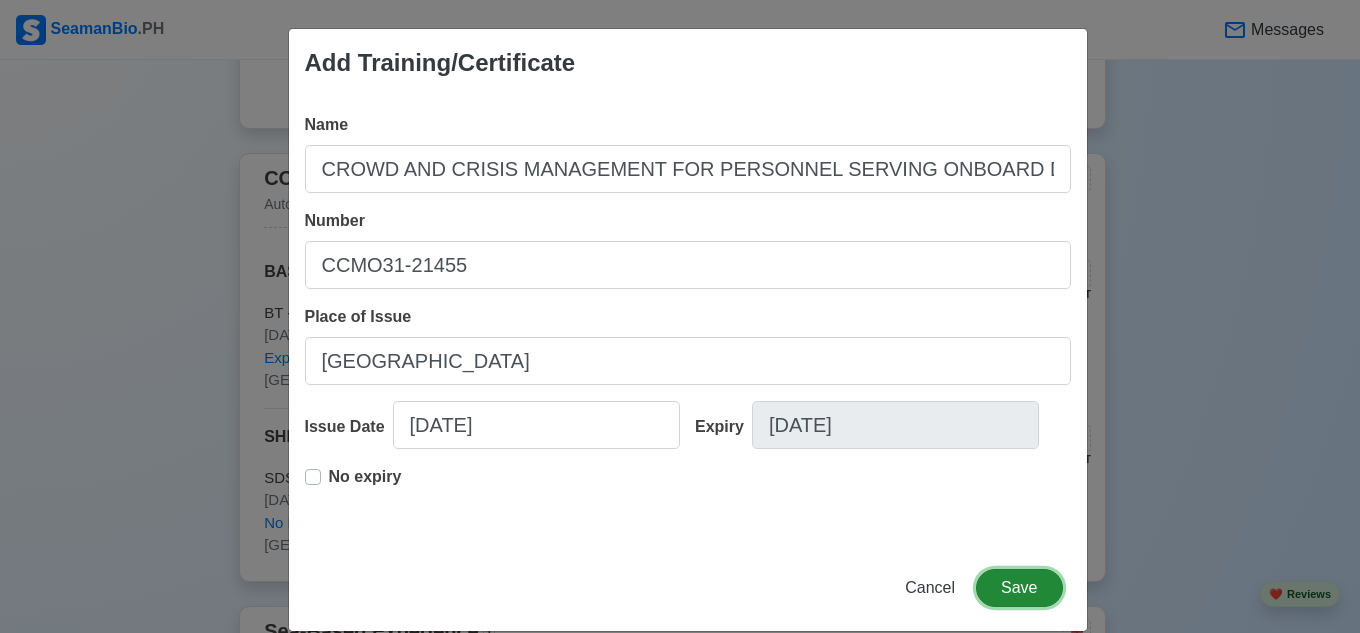 click on "Save" at bounding box center (1019, 588) 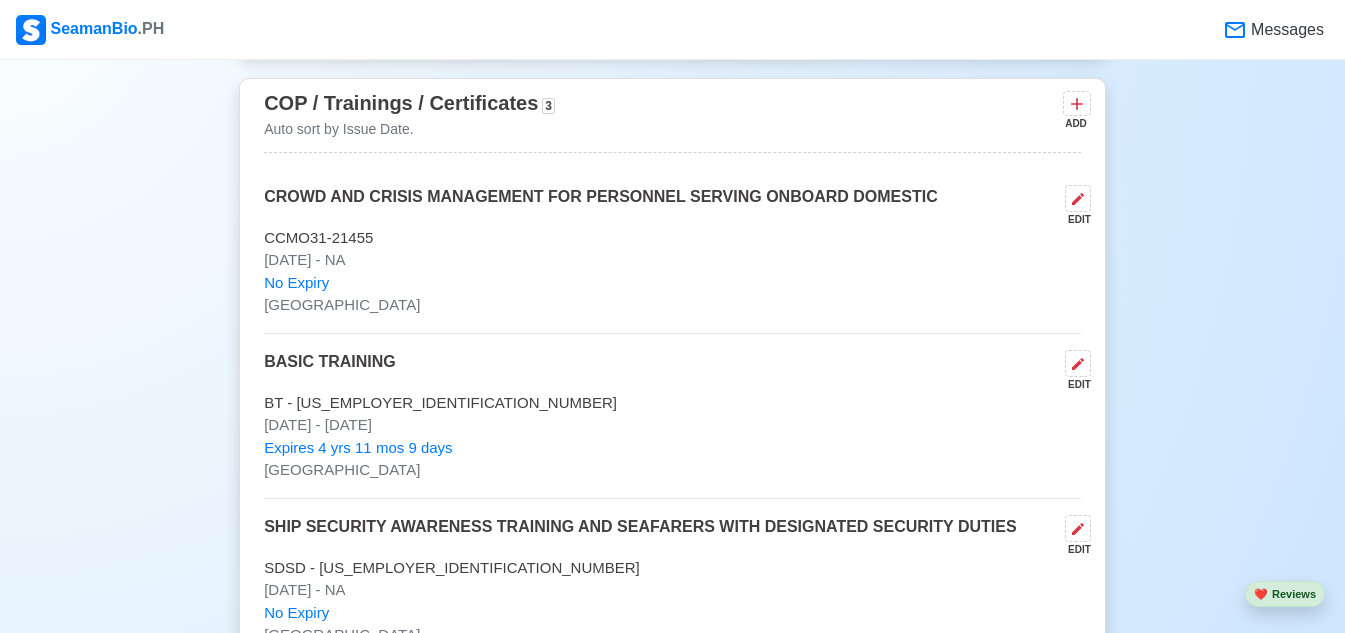 scroll, scrollTop: 3000, scrollLeft: 0, axis: vertical 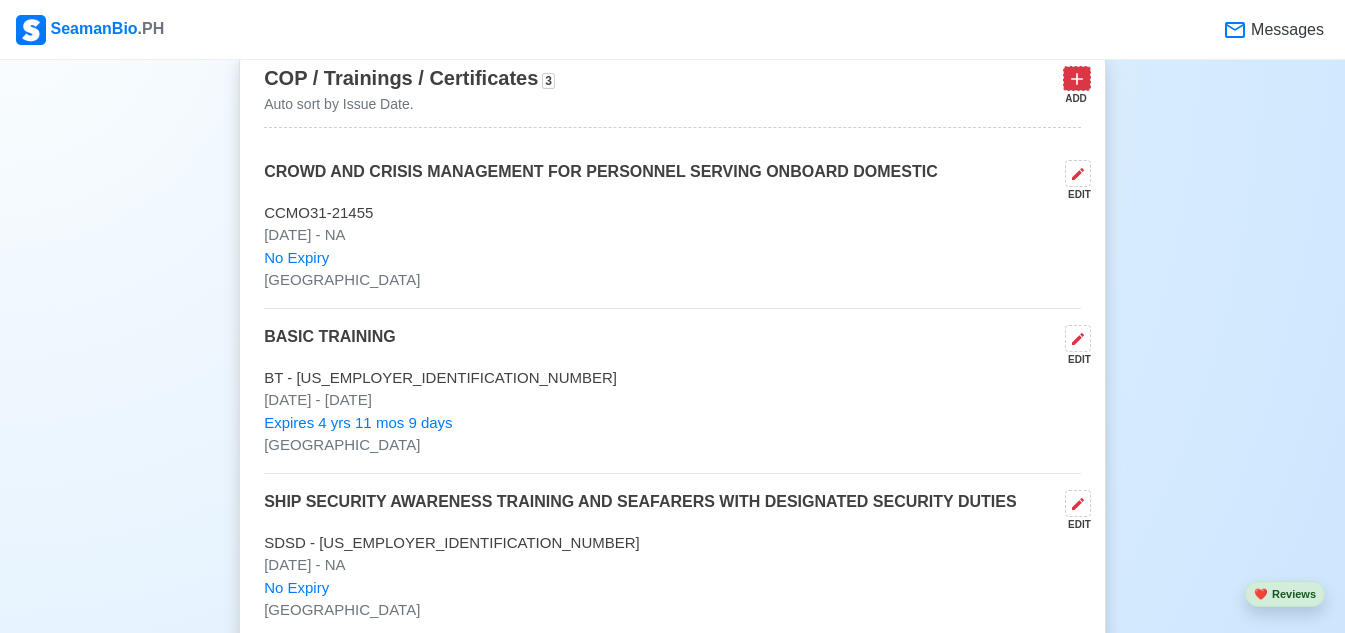 click 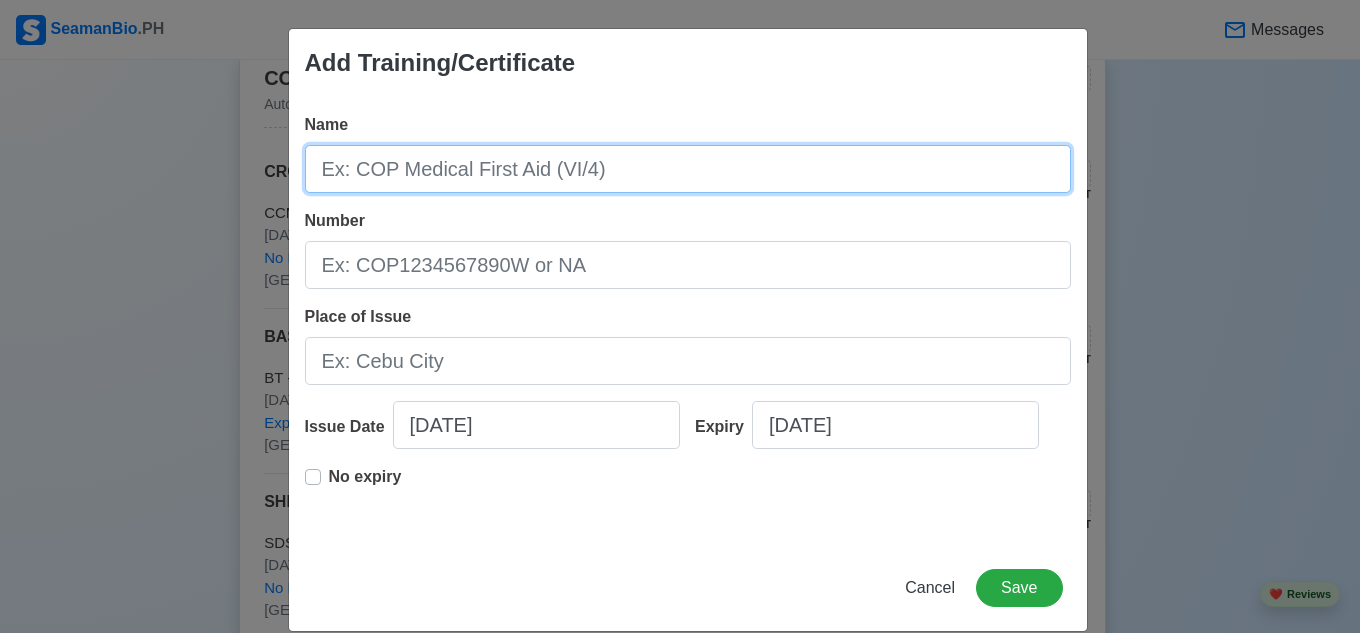 click on "Name" at bounding box center (688, 169) 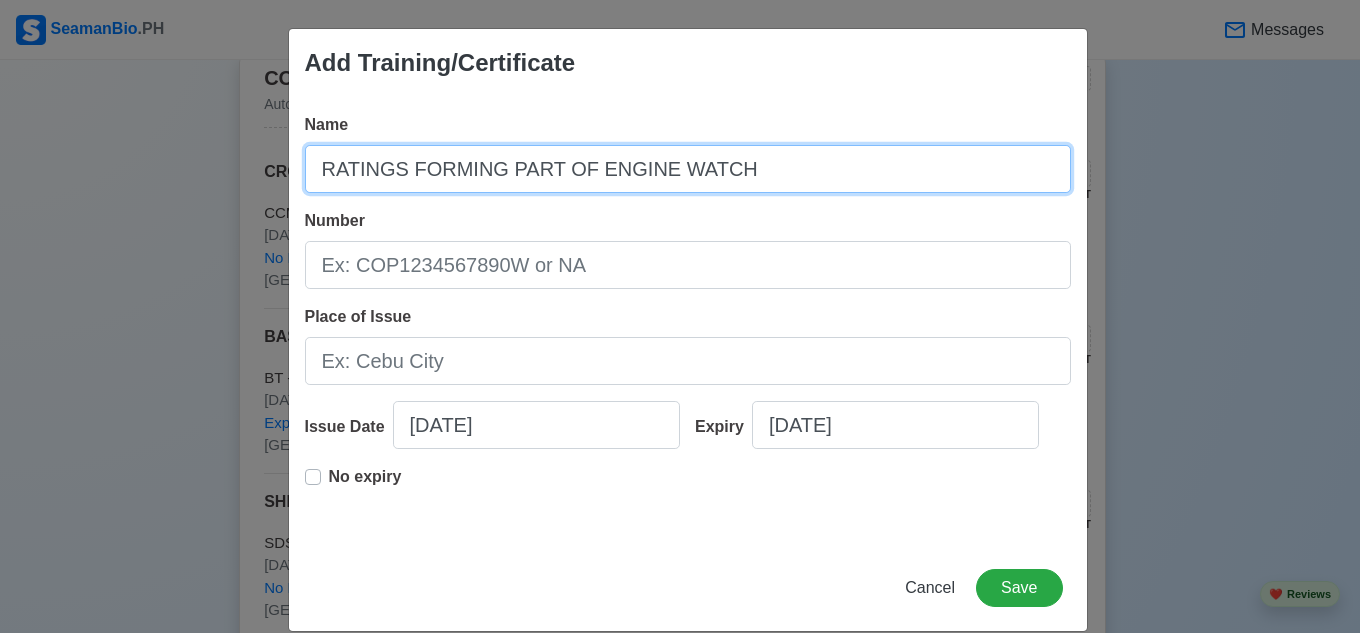 click on "RATINGS FORMING PART OF ENGINE WATCH" at bounding box center [688, 169] 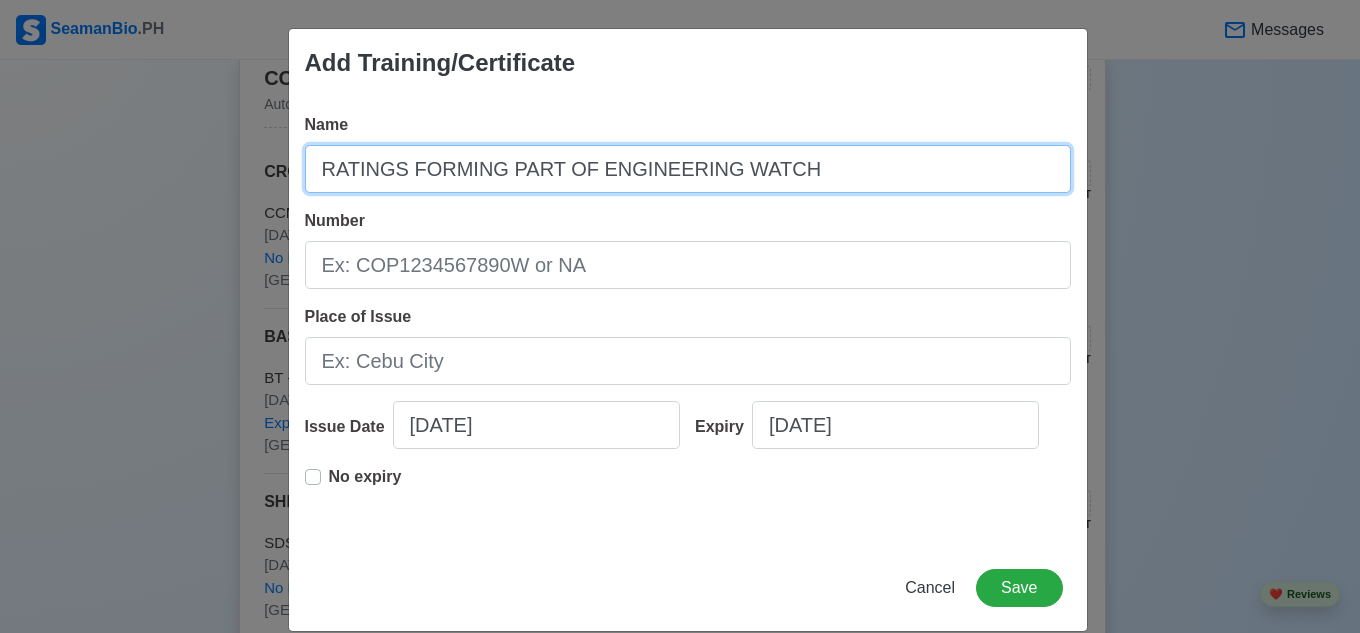 type on "RATINGS FORMING PART OF ENGINEERING WATCH" 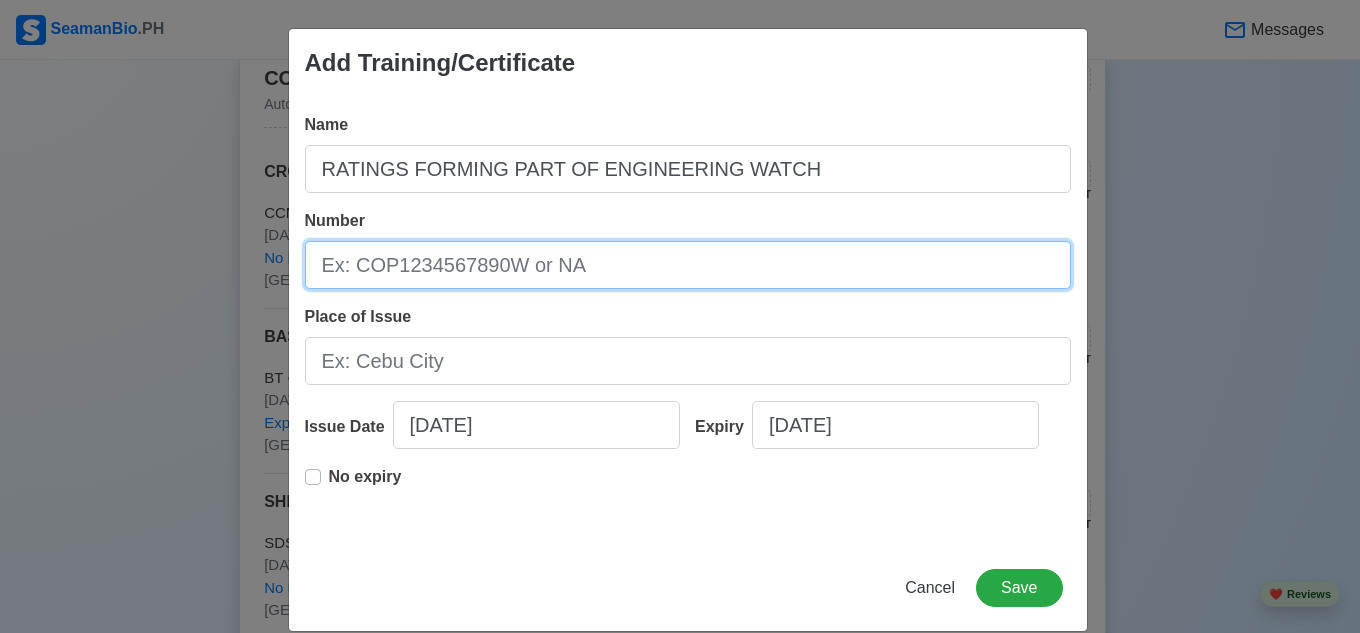 click on "Number" at bounding box center [688, 265] 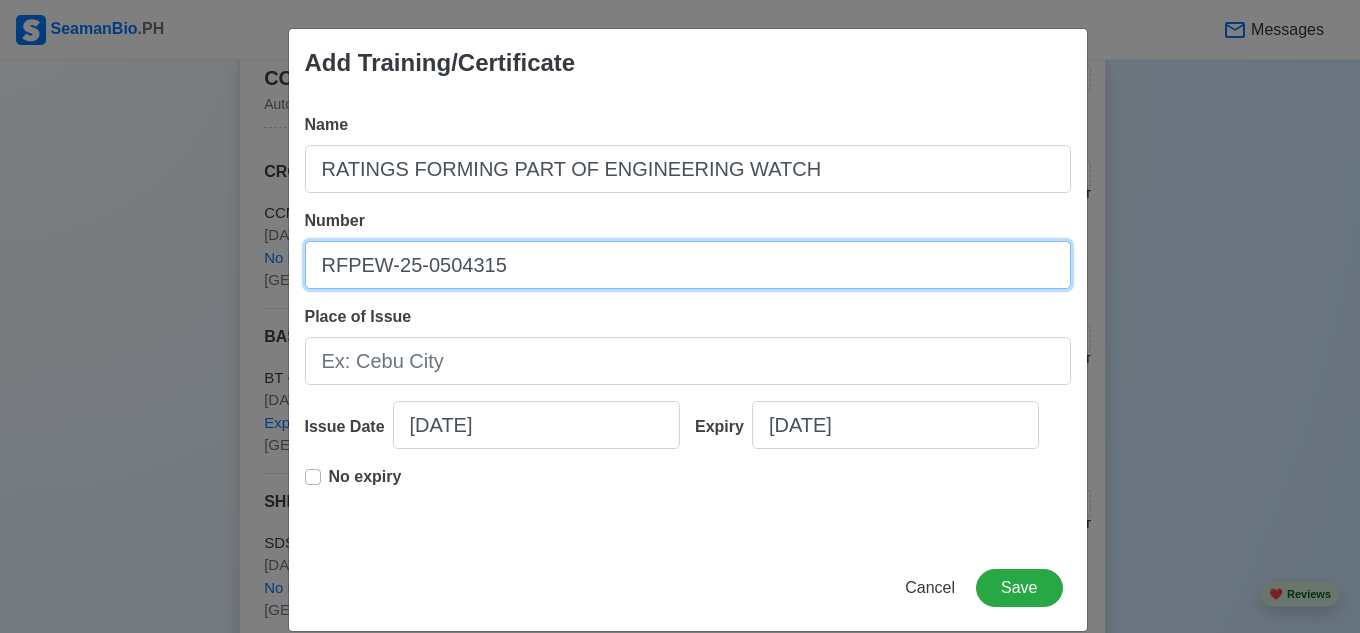 type on "RFPEW-25-0504315" 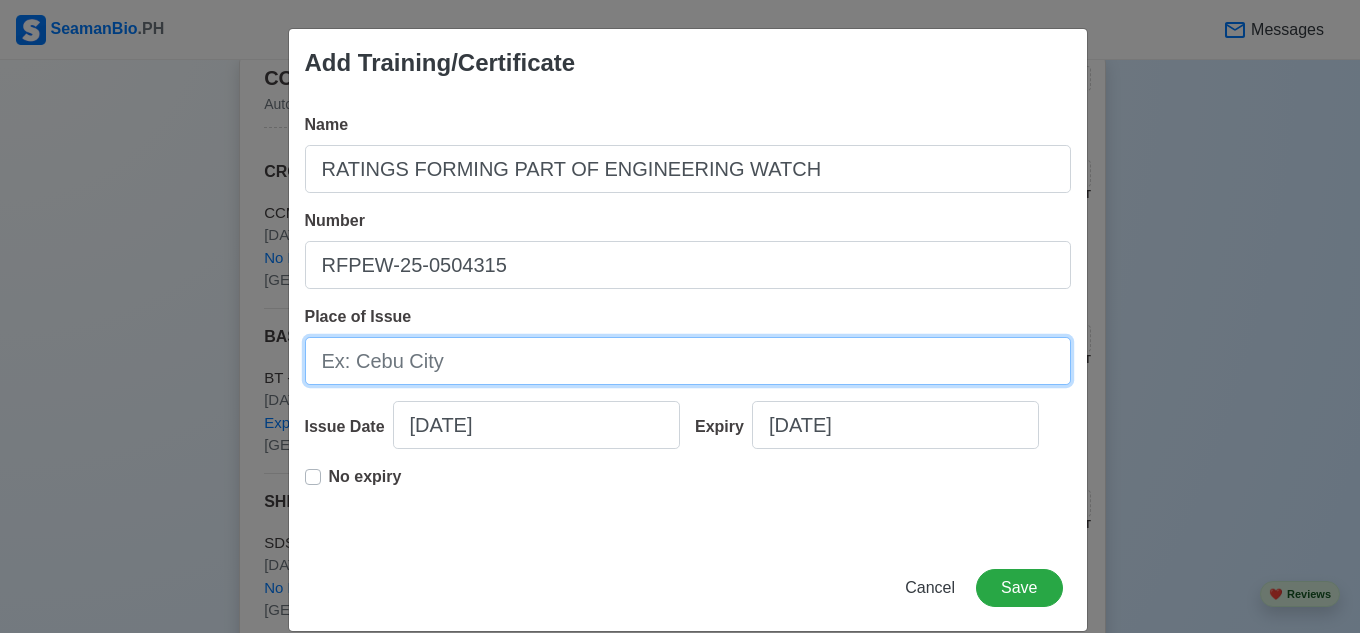 click on "Place of Issue" at bounding box center (688, 361) 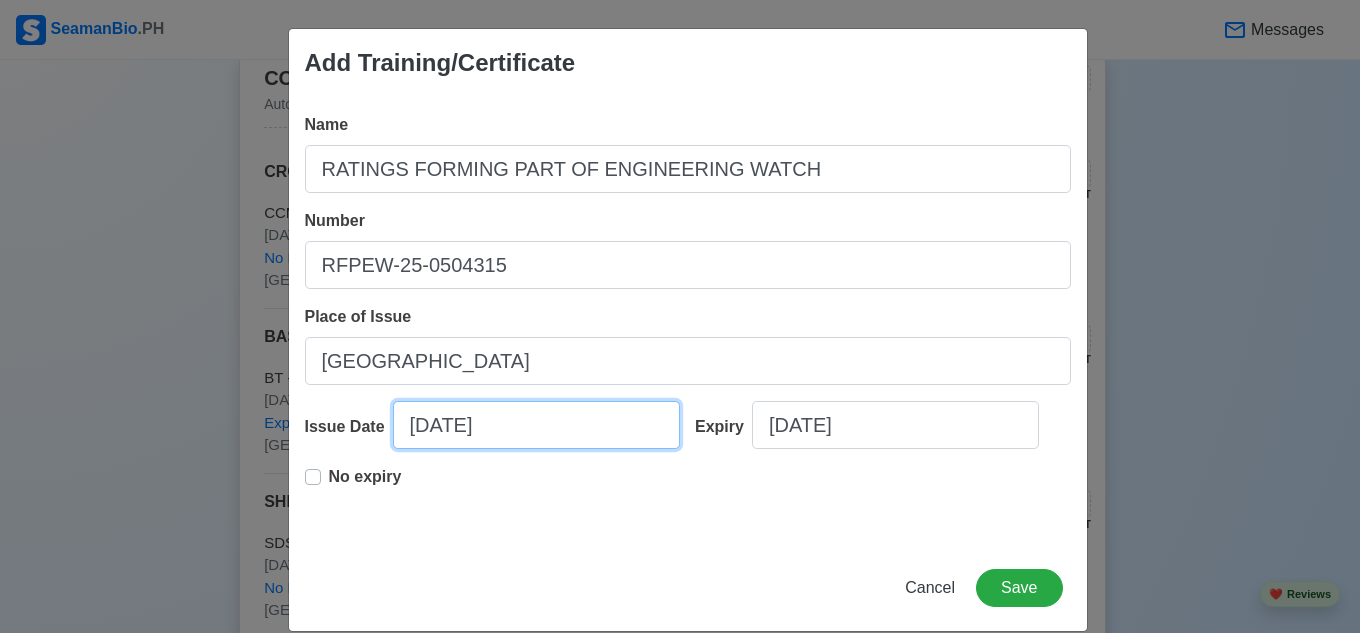 click on "07/29/2025" at bounding box center [536, 425] 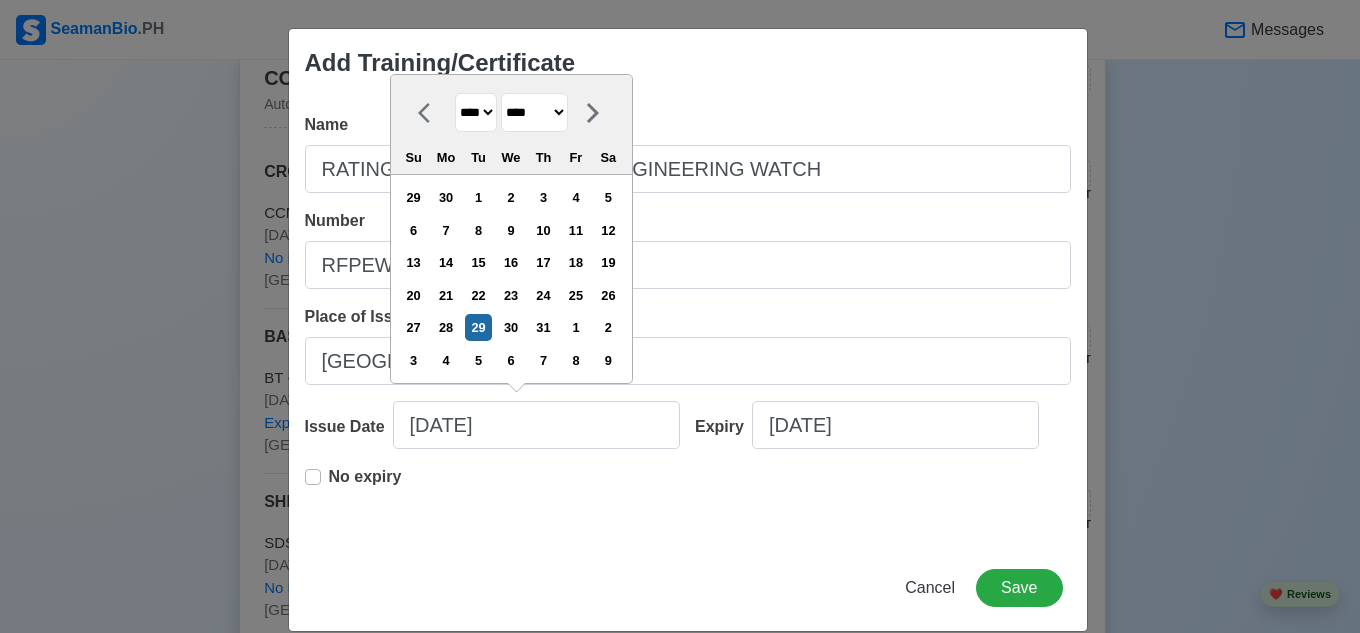 click on "******* ******** ***** ***** *** **** **** ****** ********* ******* ******** ********" at bounding box center [534, 112] 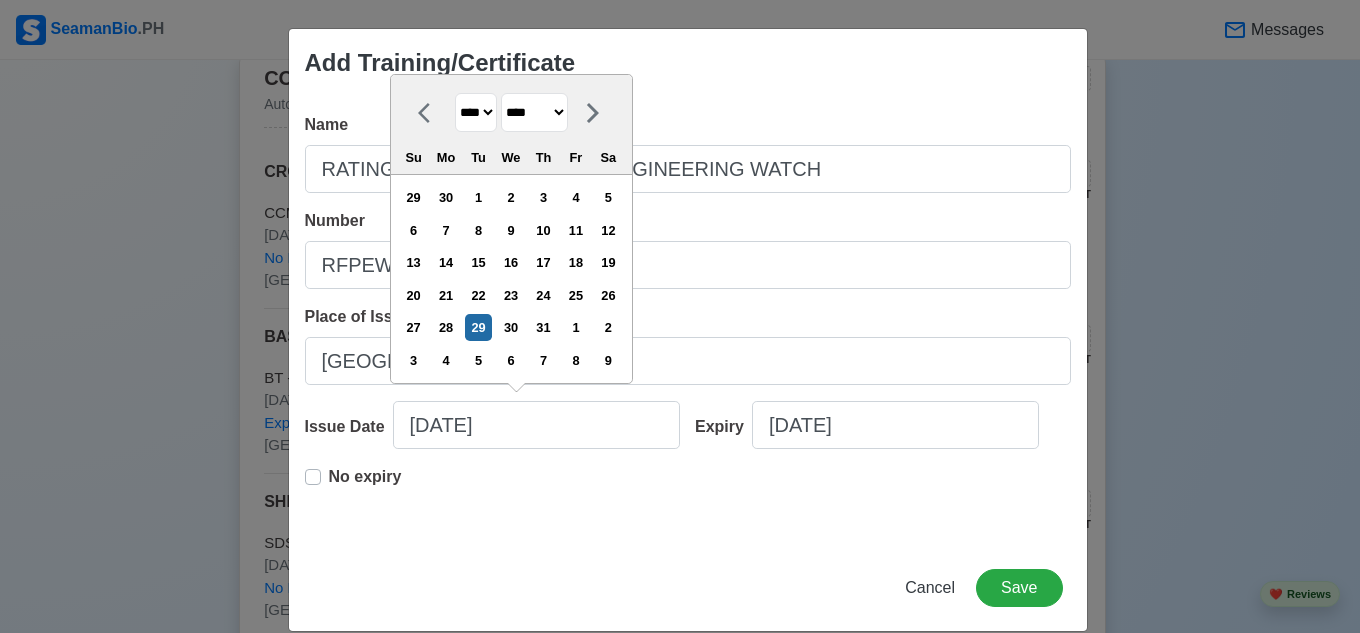 select on "***" 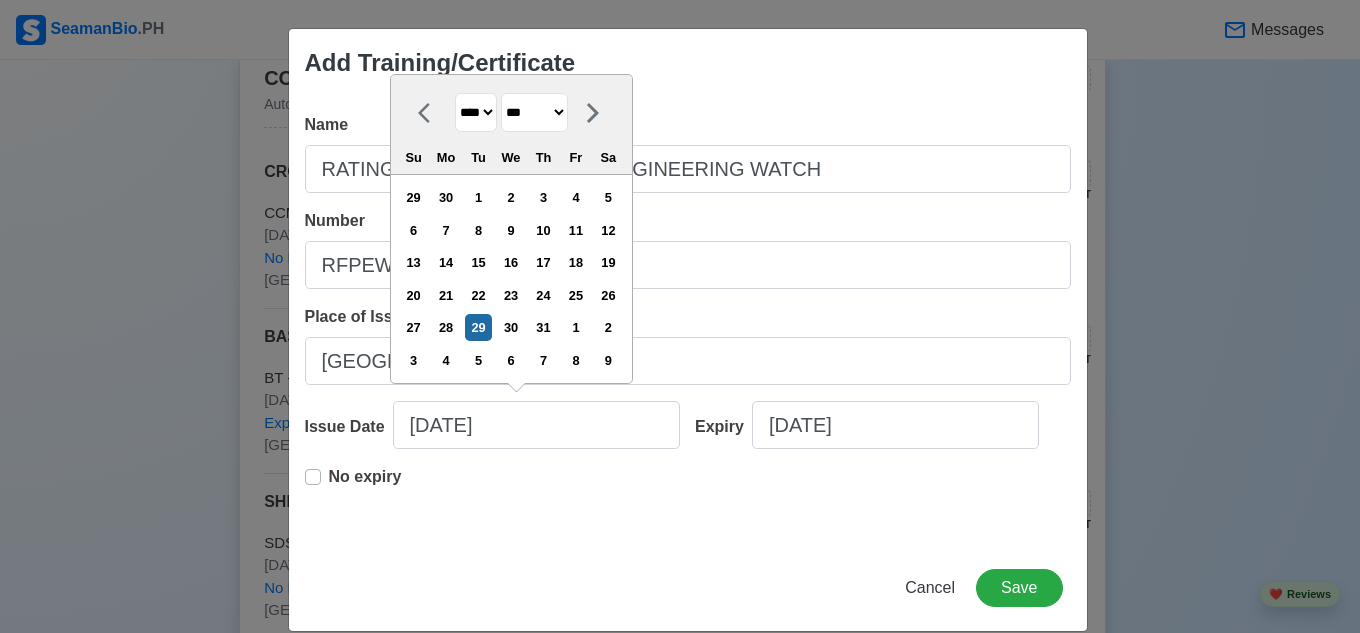click on "******* ******** ***** ***** *** **** **** ****** ********* ******* ******** ********" at bounding box center (534, 112) 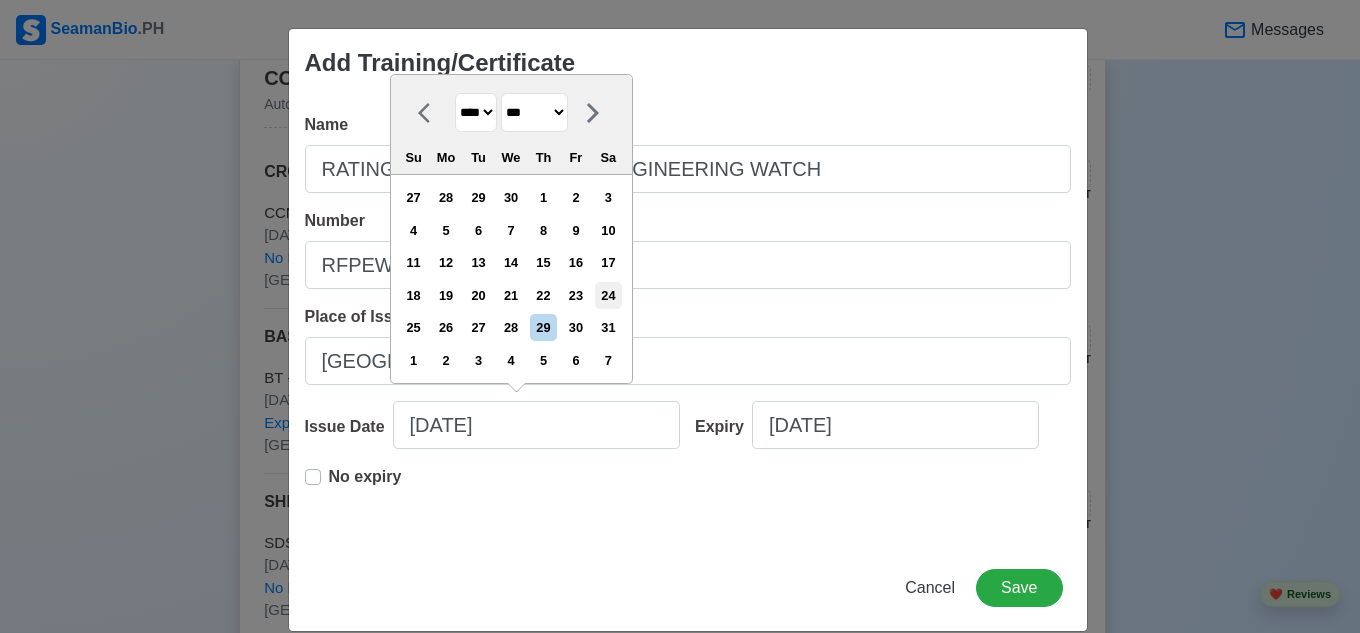 click on "24" at bounding box center (608, 295) 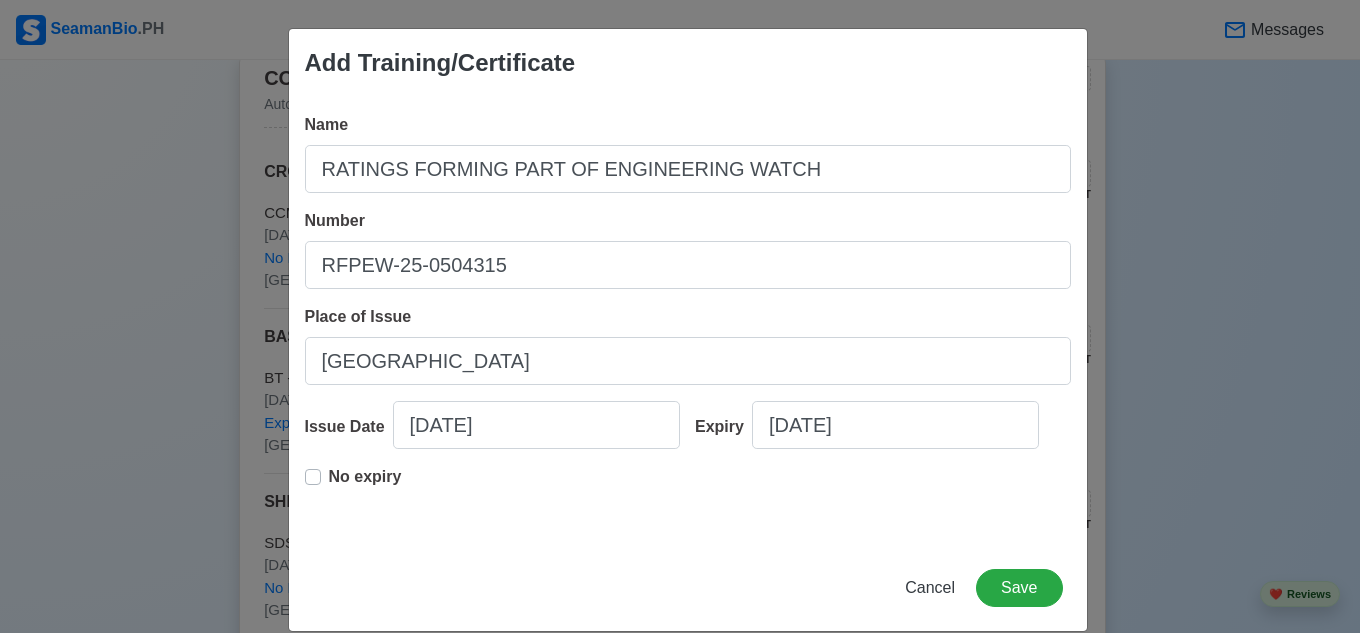 click on "No expiry" at bounding box center (365, 477) 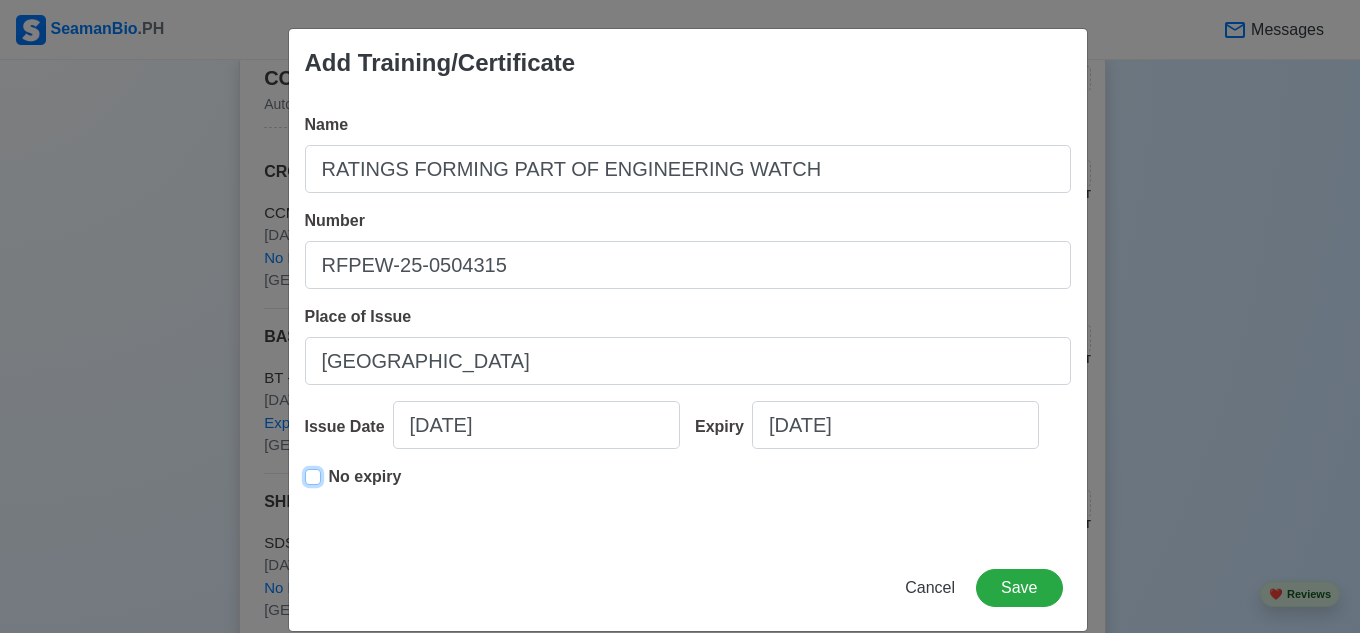 type on "05/24/2025" 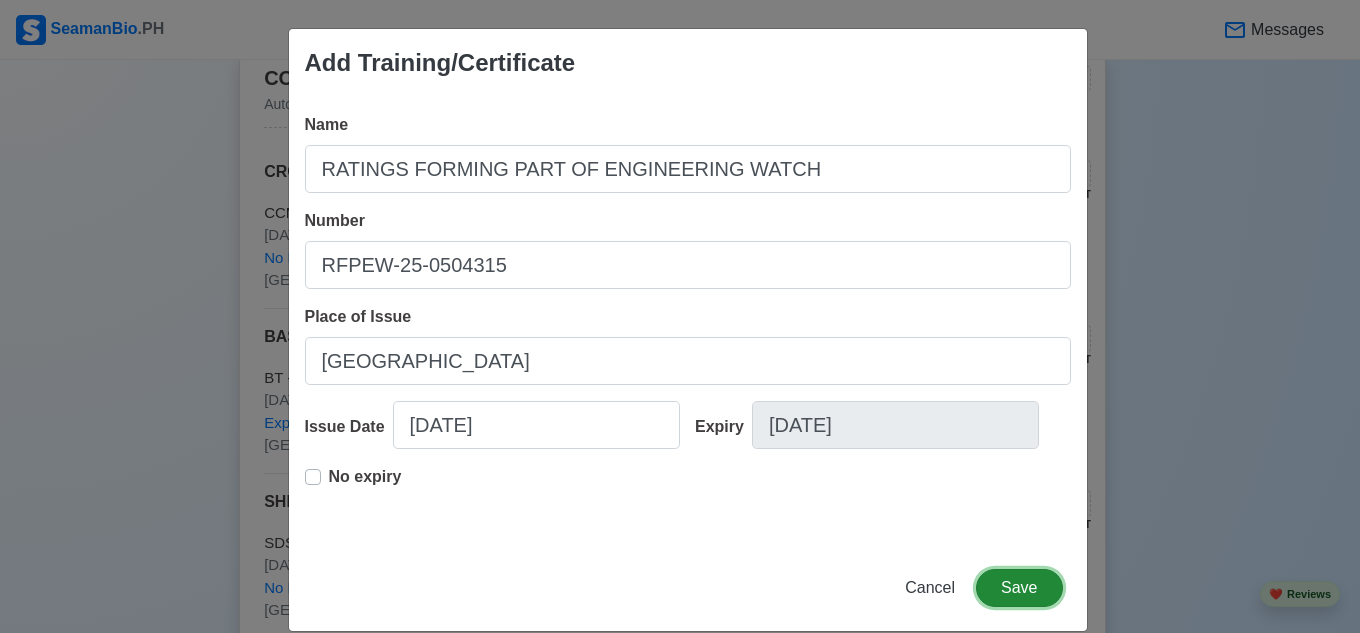 click on "Save" at bounding box center [1019, 588] 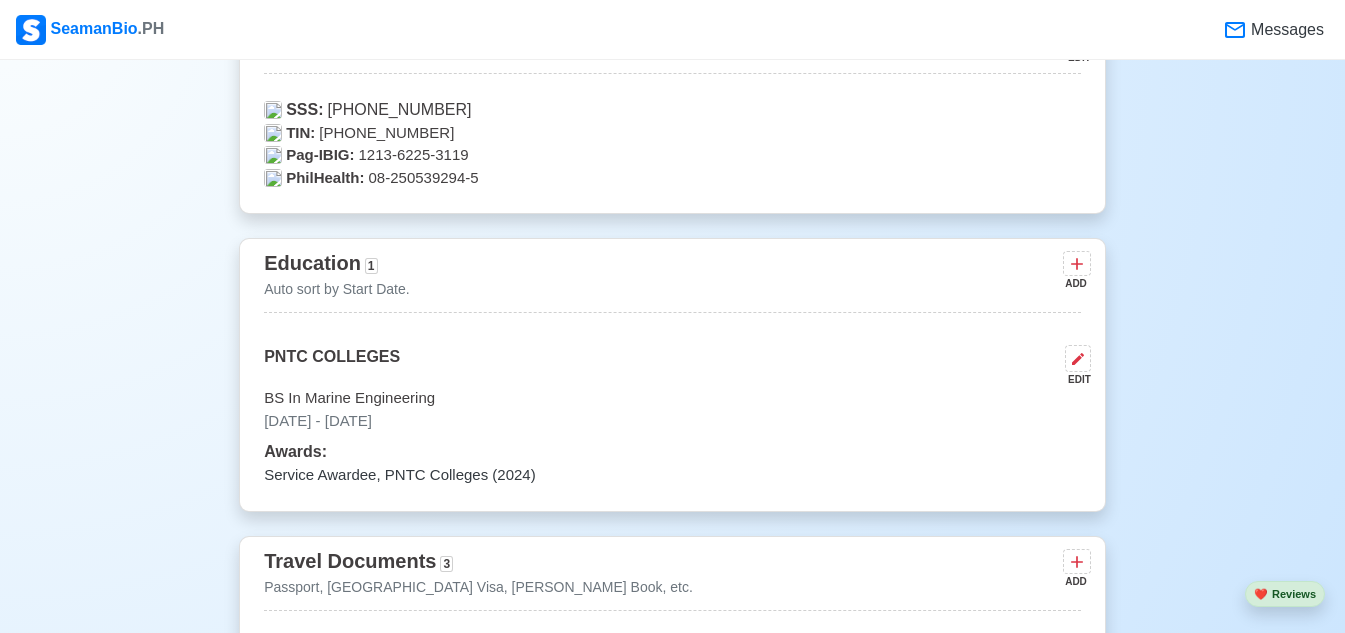 scroll, scrollTop: 1200, scrollLeft: 0, axis: vertical 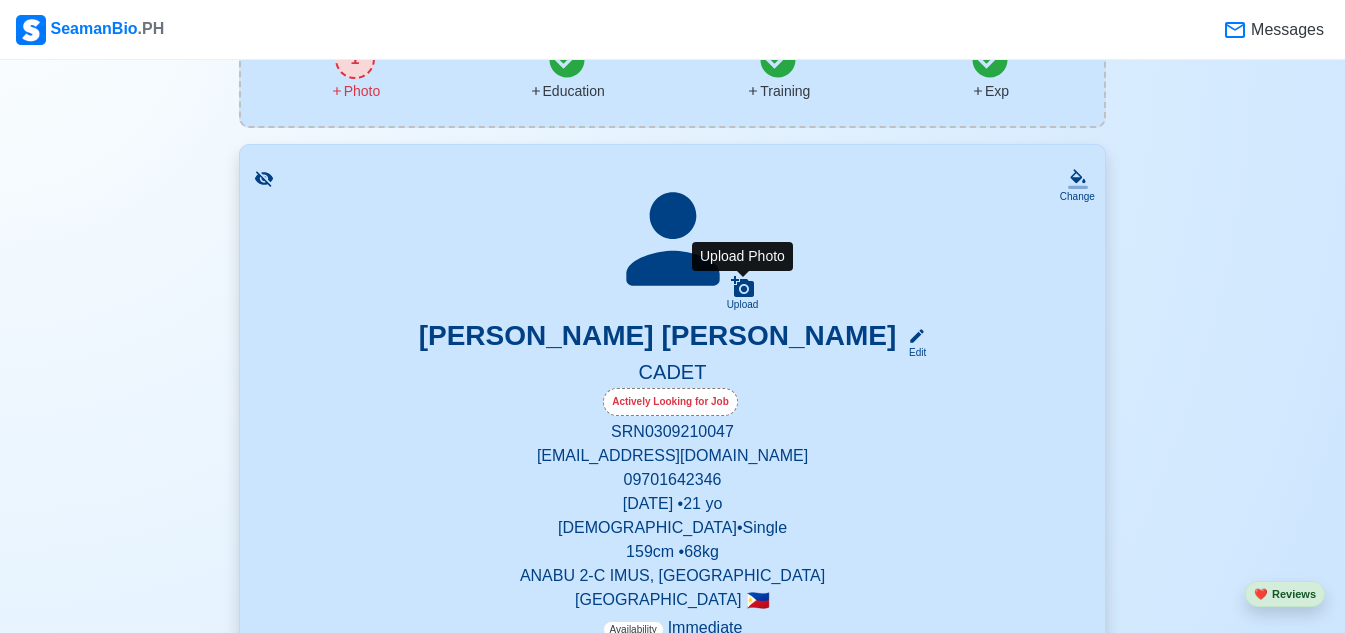 click 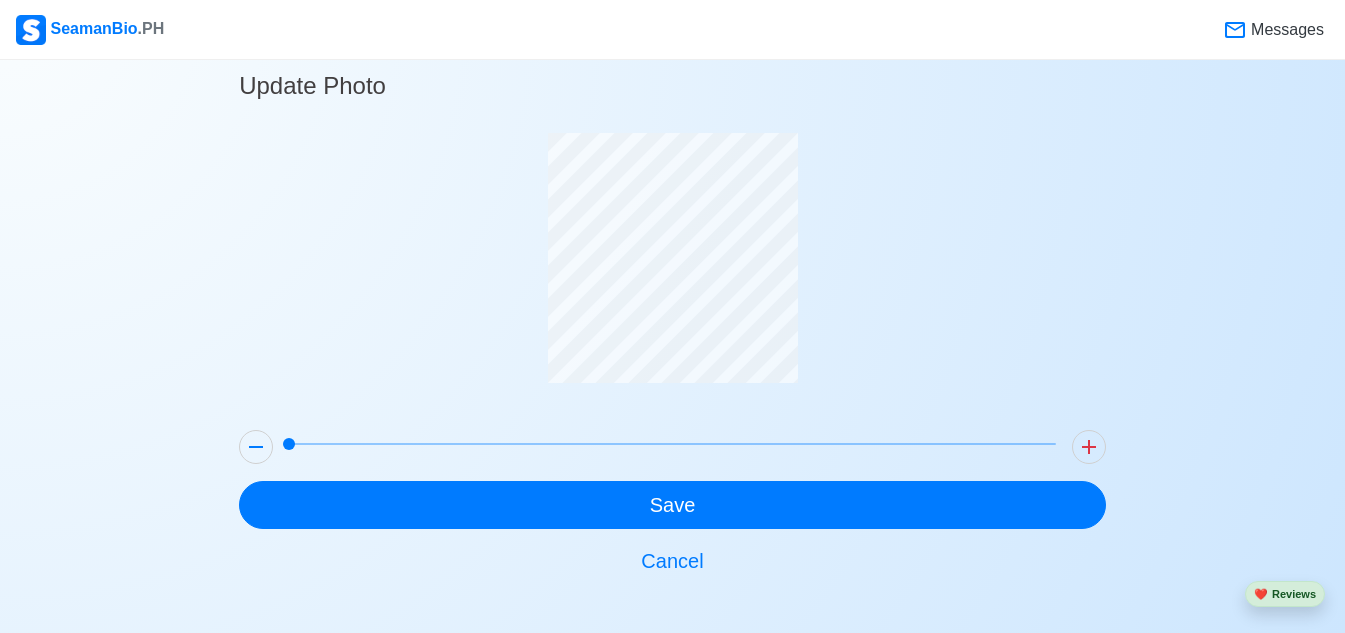scroll, scrollTop: 34, scrollLeft: 0, axis: vertical 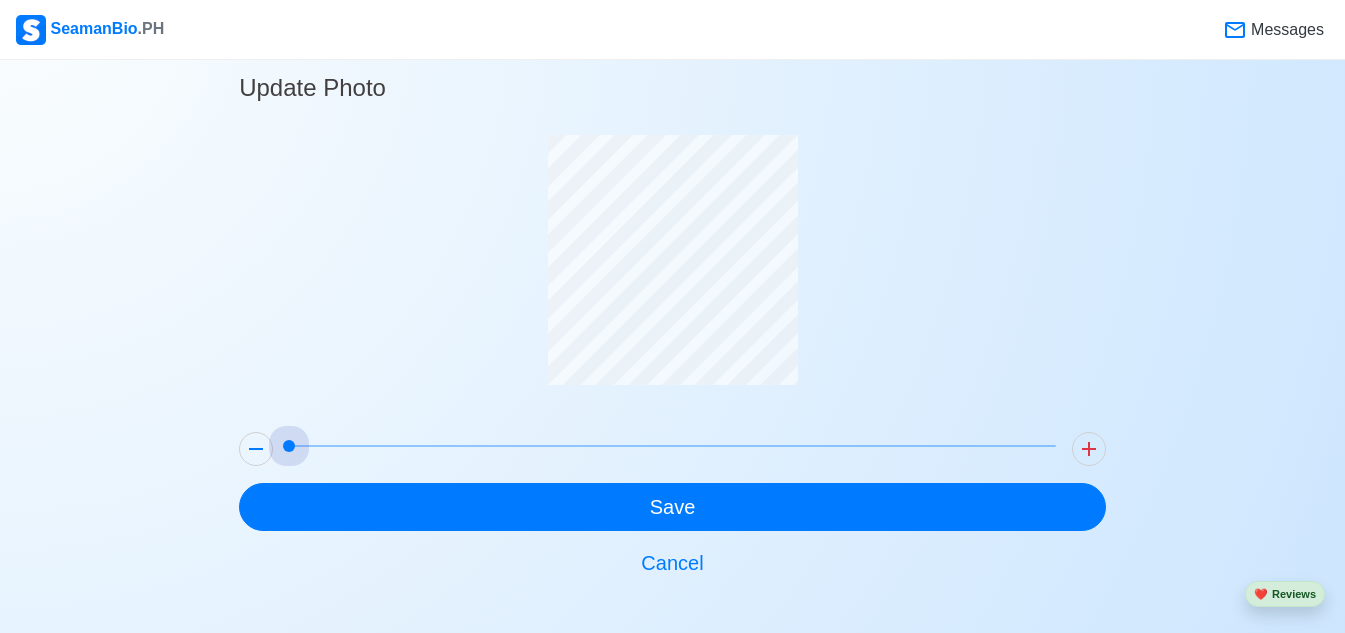 drag, startPoint x: 284, startPoint y: 444, endPoint x: 0, endPoint y: 455, distance: 284.21295 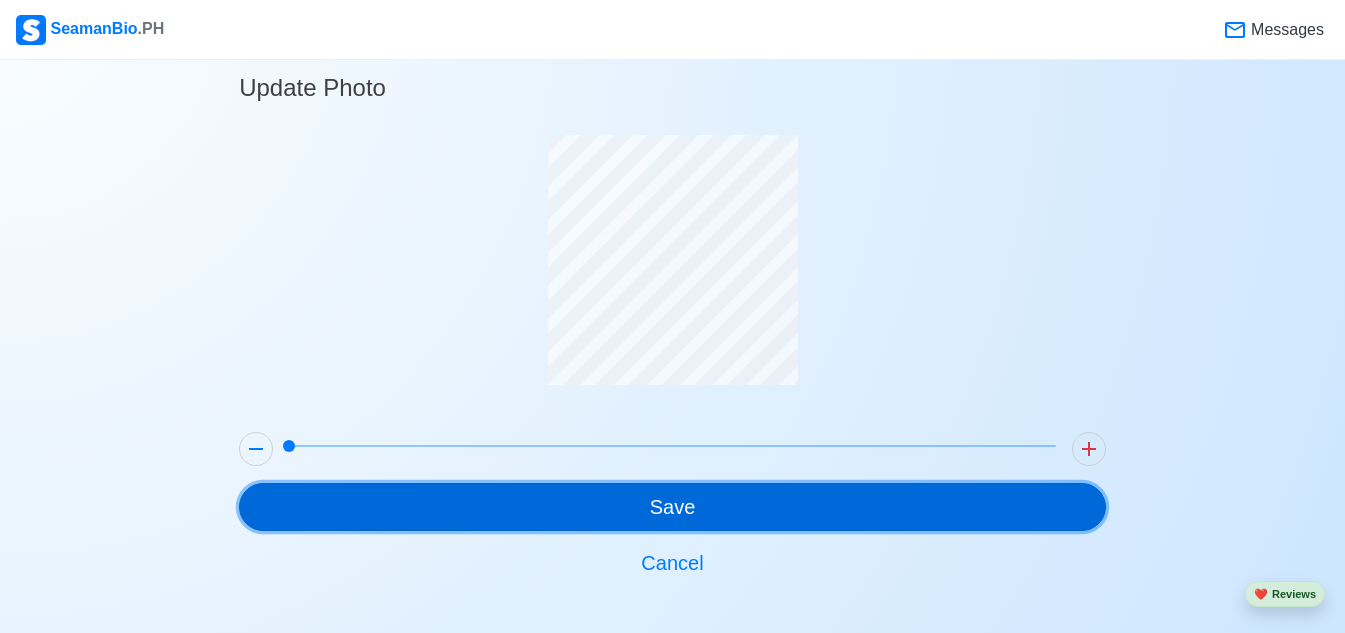 click on "Save" at bounding box center [672, 507] 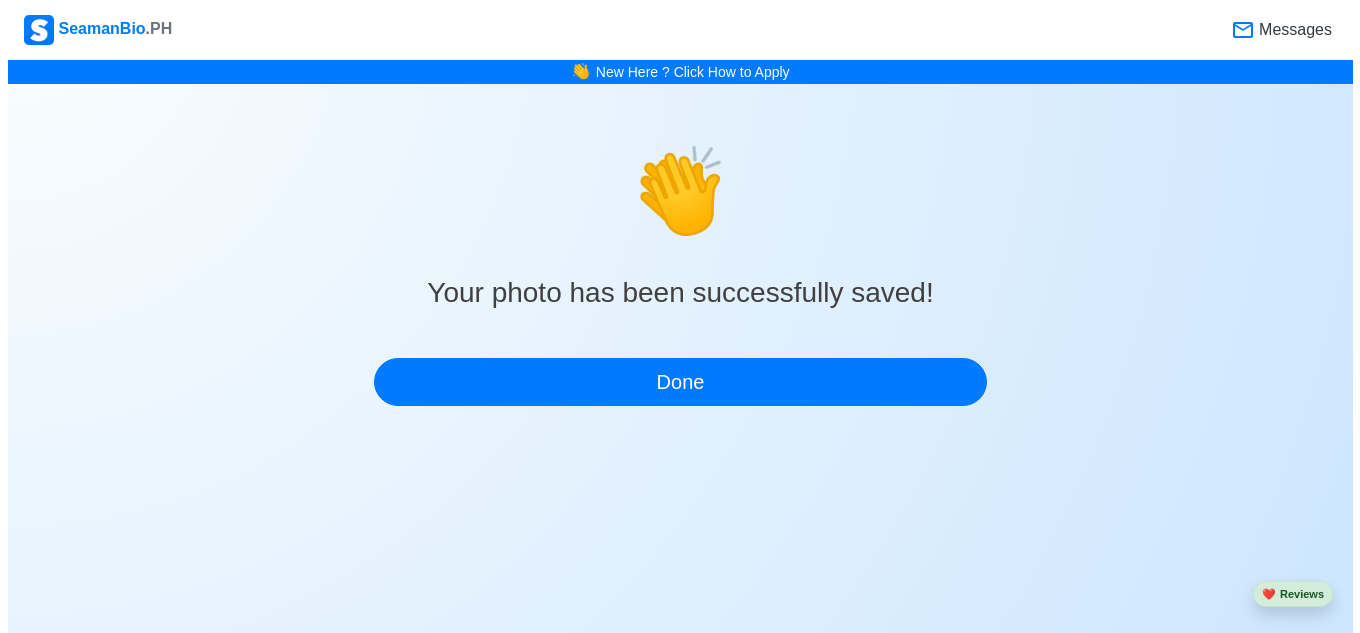 scroll, scrollTop: 0, scrollLeft: 0, axis: both 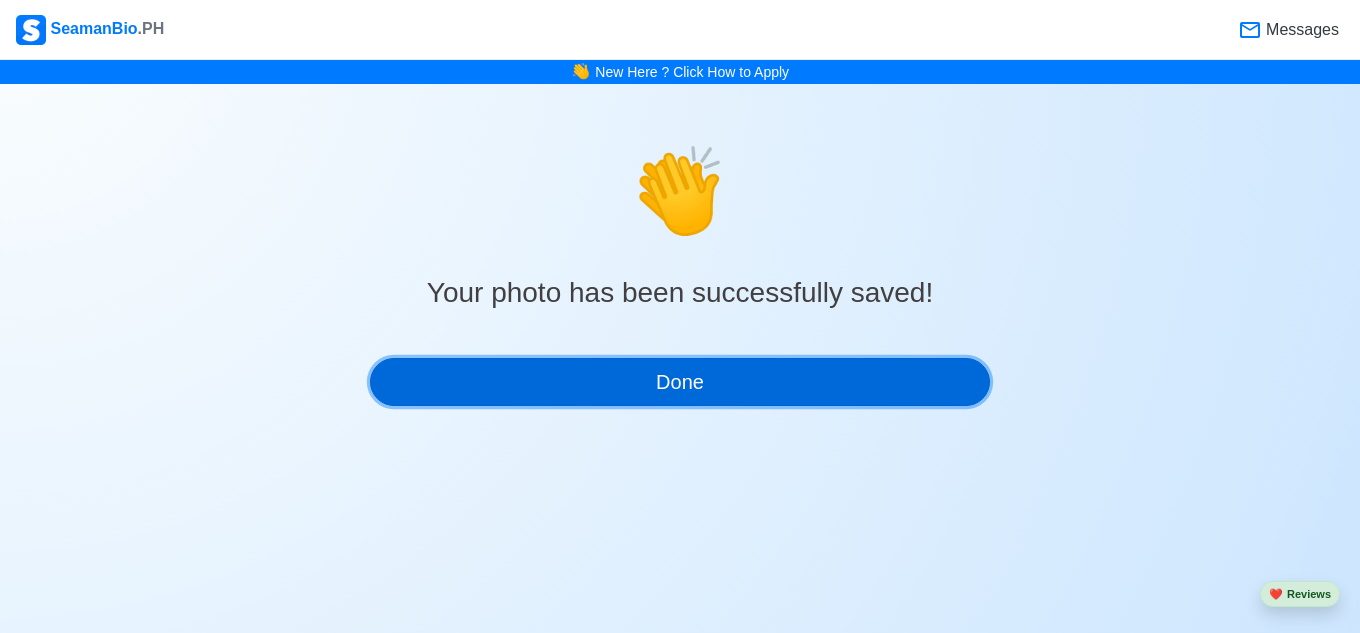 click on "Done" at bounding box center [680, 382] 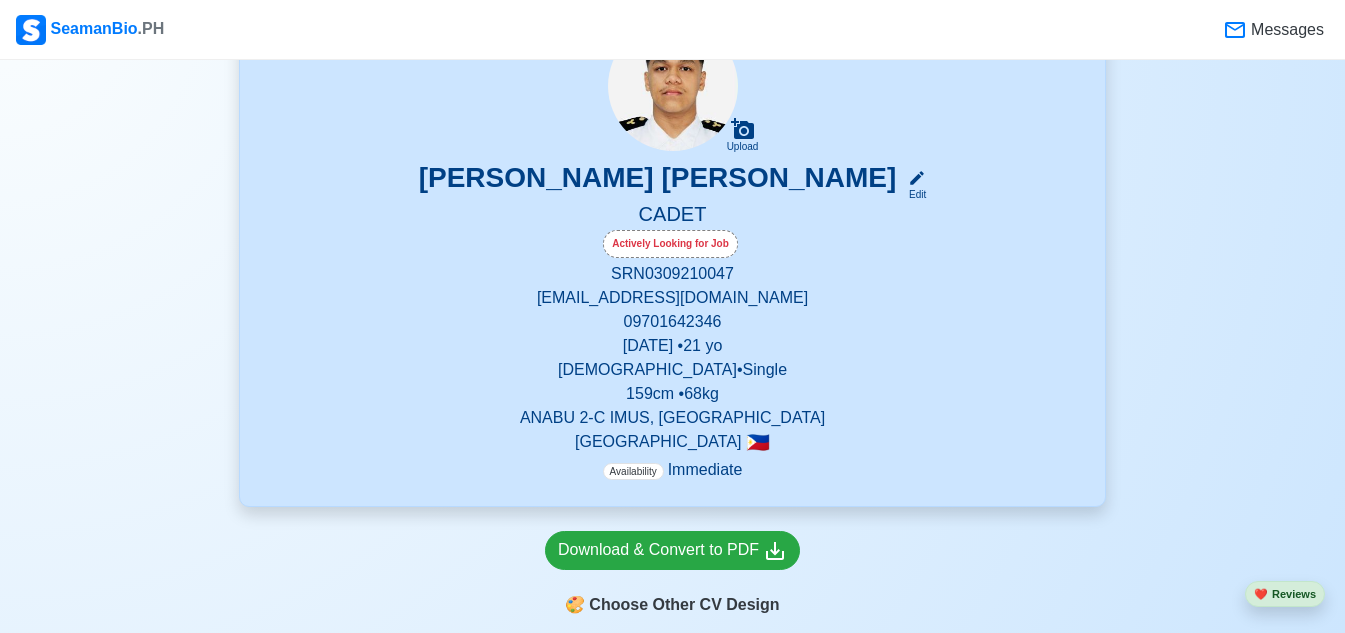 scroll, scrollTop: 200, scrollLeft: 0, axis: vertical 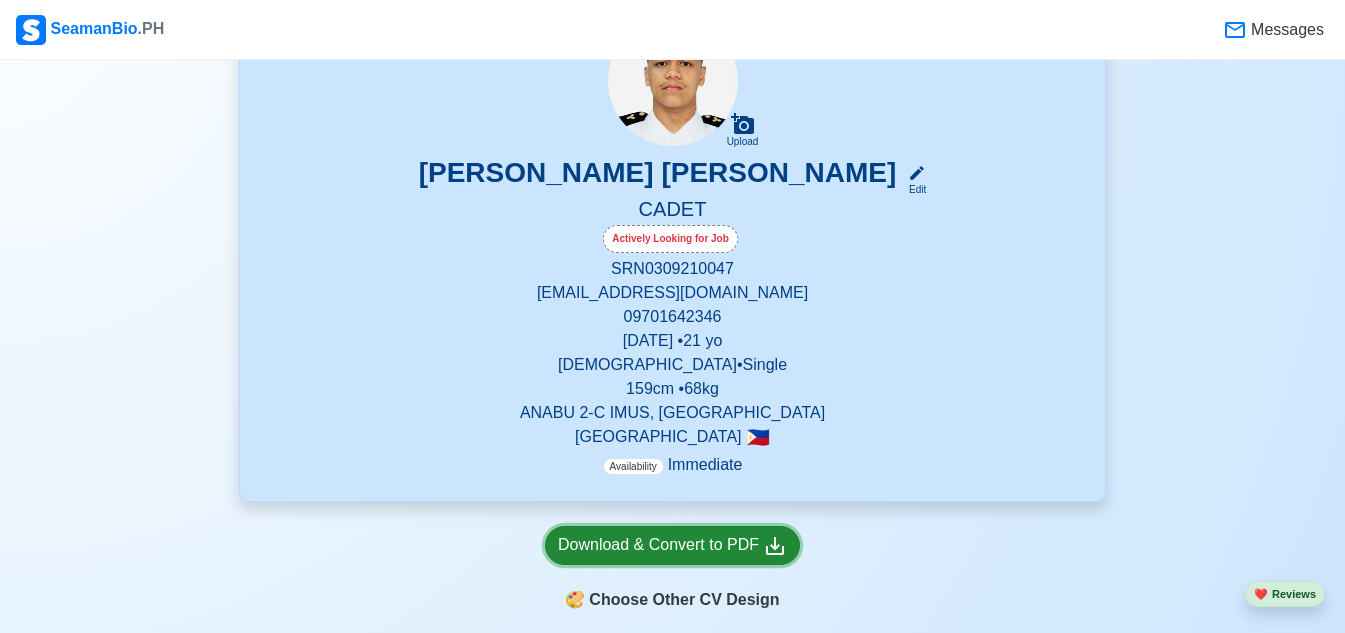 click on "Download & Convert to PDF" at bounding box center [672, 545] 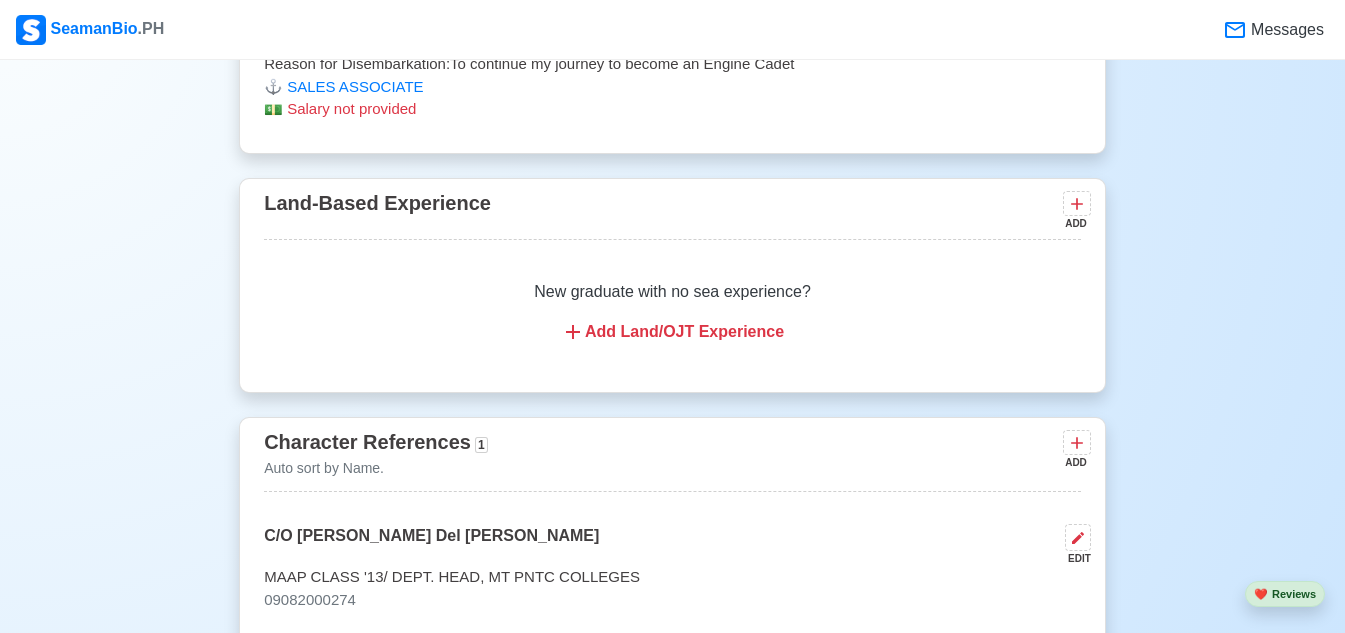 scroll, scrollTop: 4100, scrollLeft: 0, axis: vertical 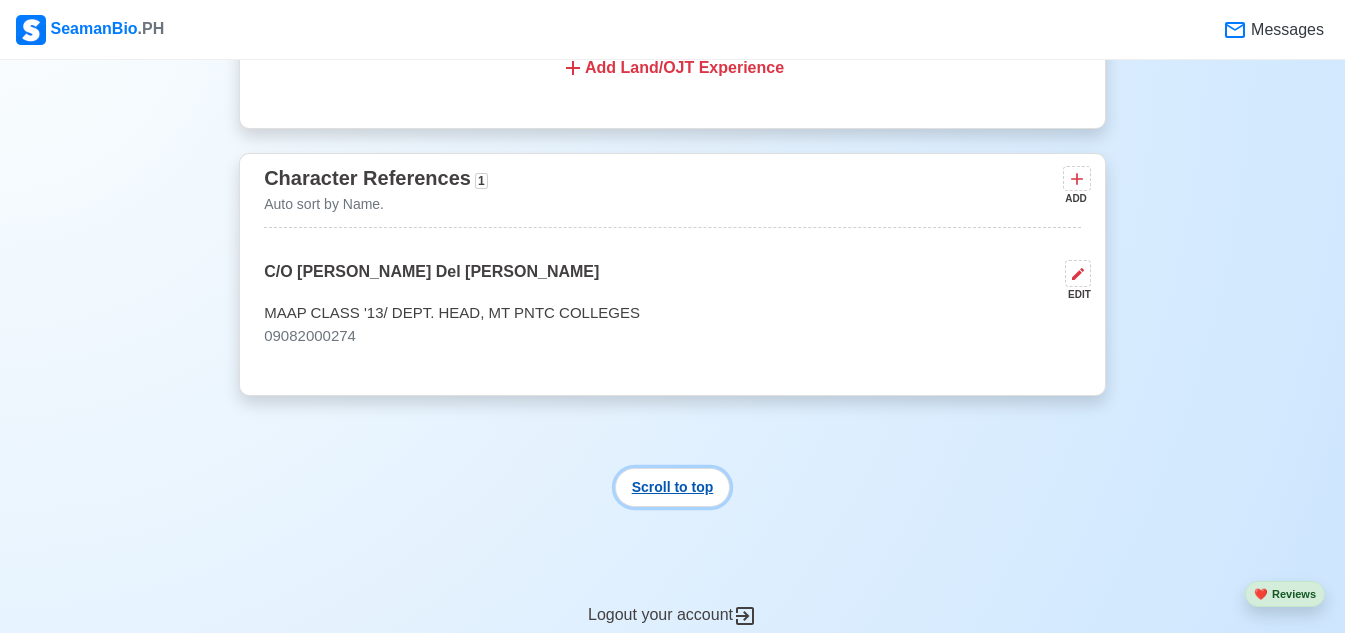 click on "Scroll to top" at bounding box center [673, 487] 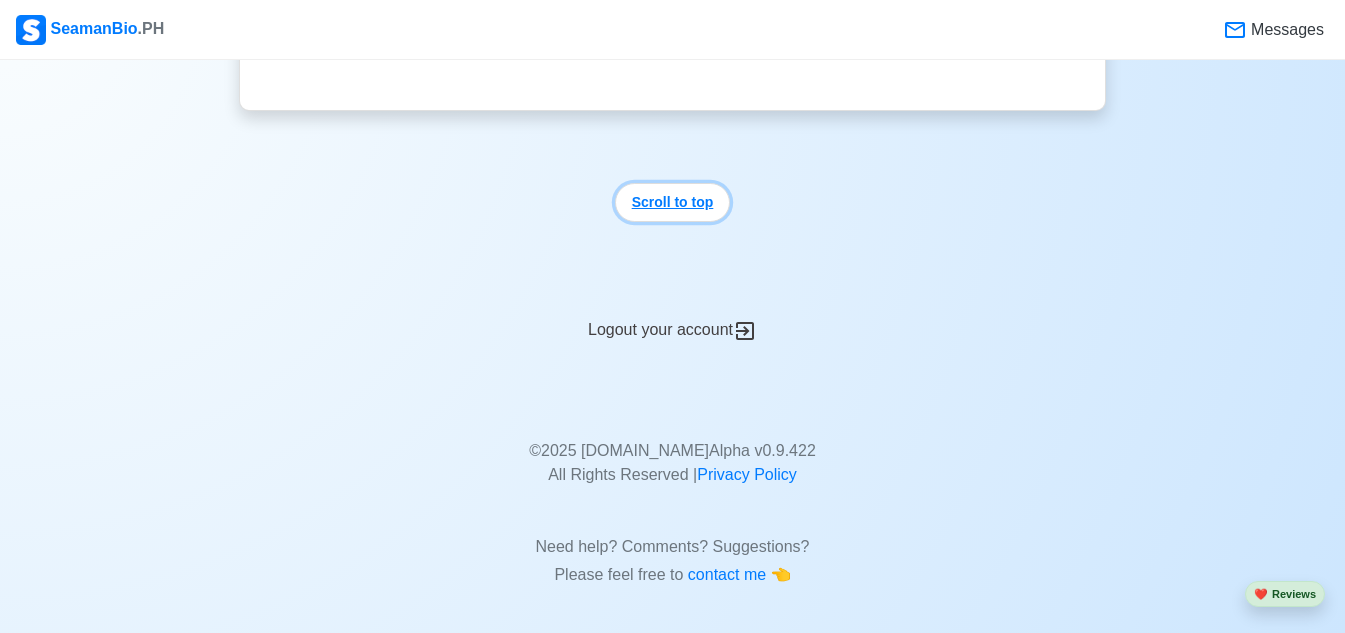 scroll, scrollTop: 4404, scrollLeft: 0, axis: vertical 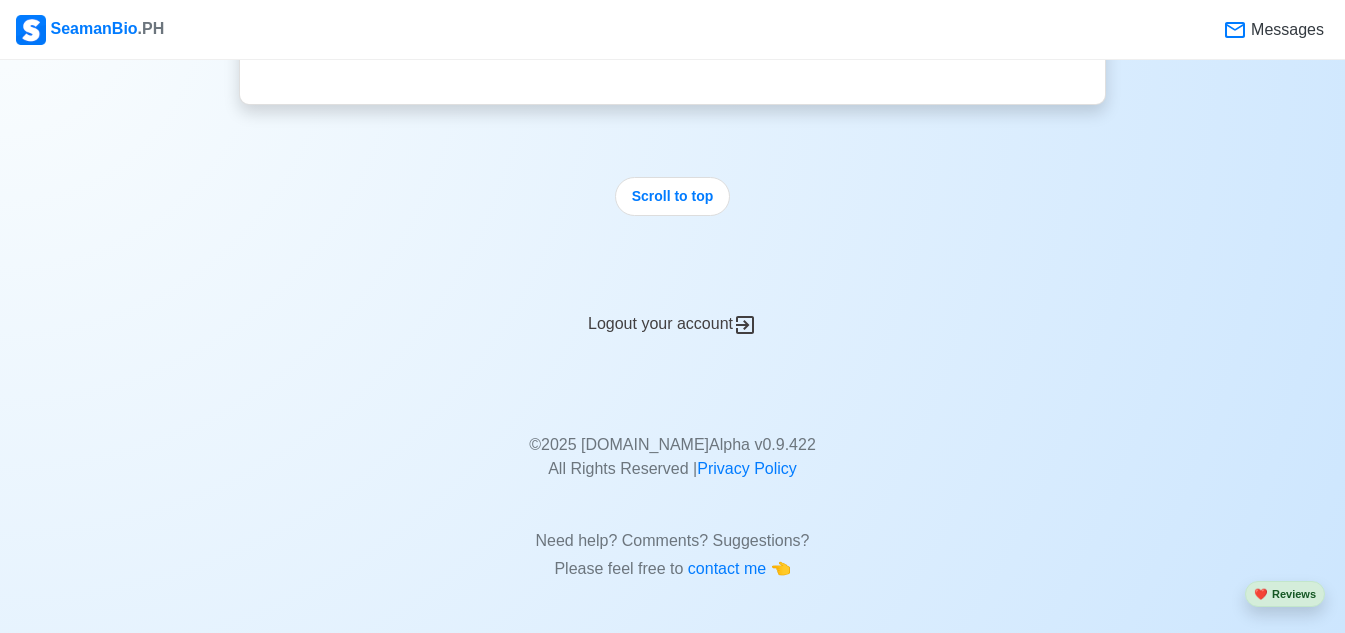 click on "Logout your account" at bounding box center [672, 312] 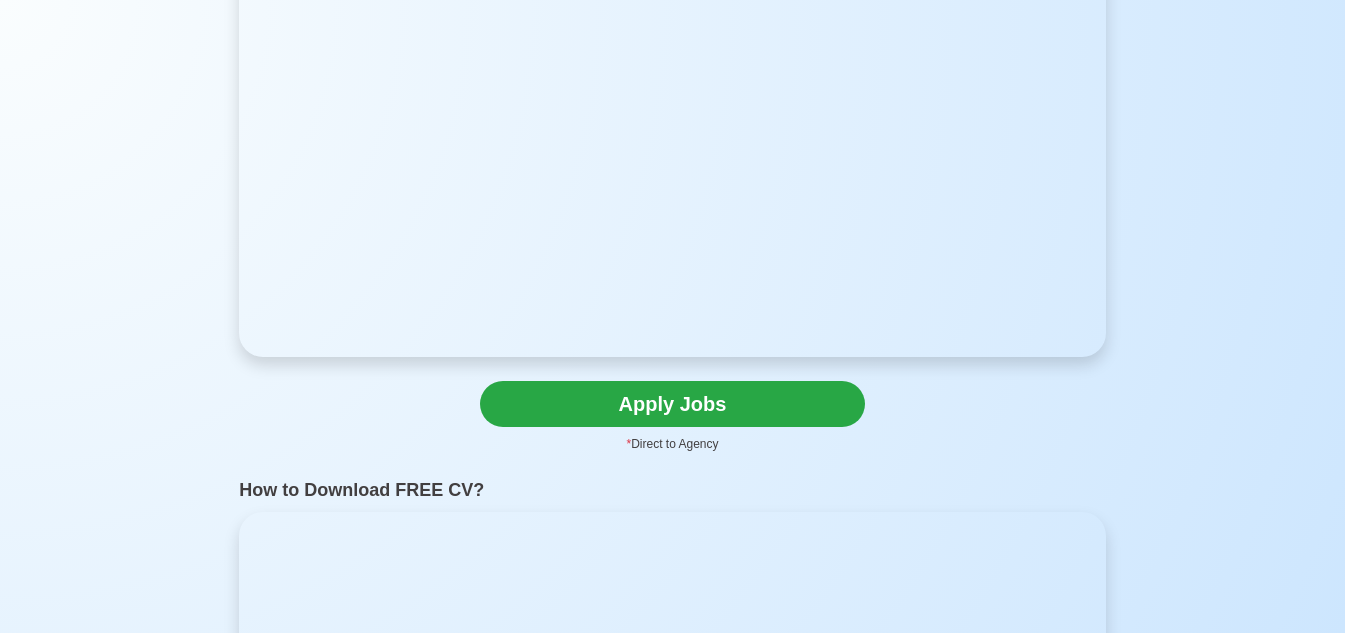 scroll, scrollTop: 0, scrollLeft: 0, axis: both 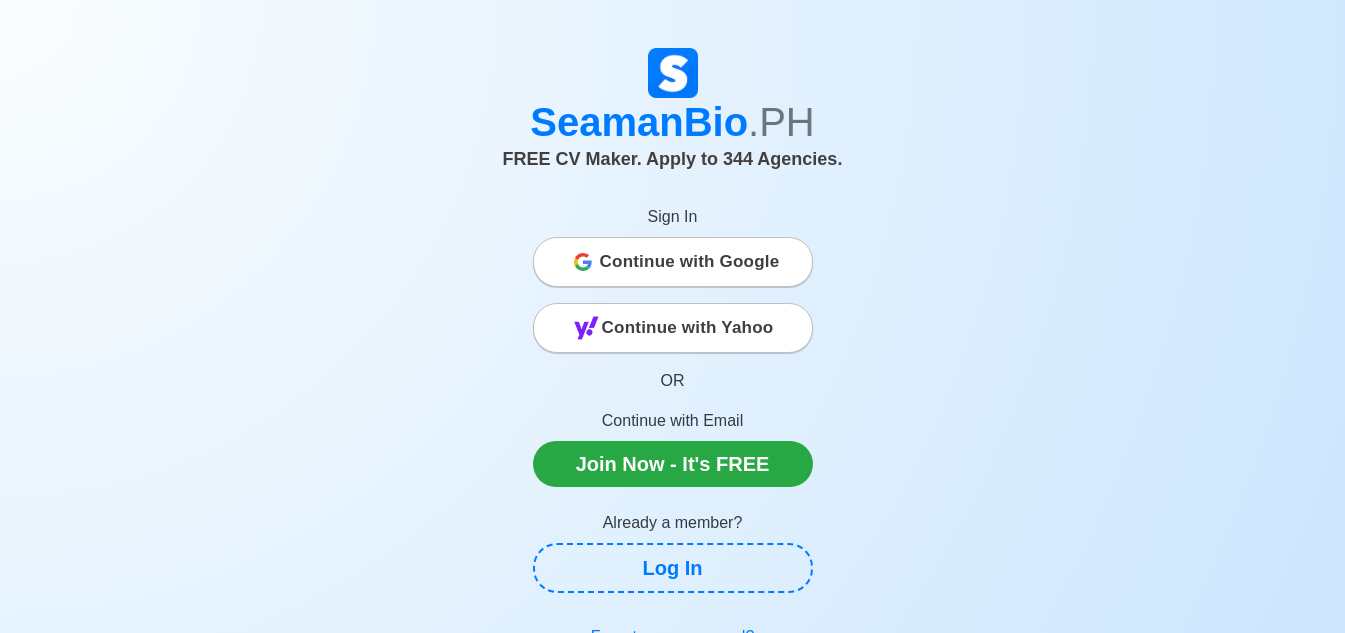 click on "Continue with Google" at bounding box center (690, 262) 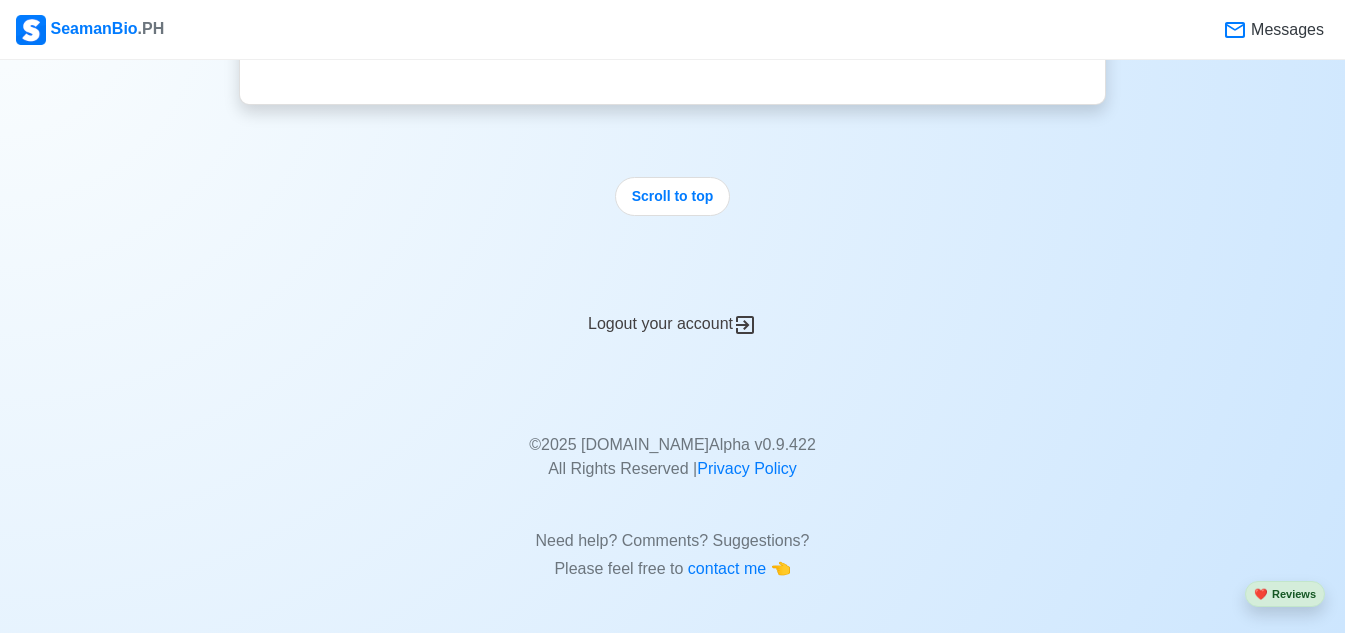 scroll, scrollTop: 4404, scrollLeft: 0, axis: vertical 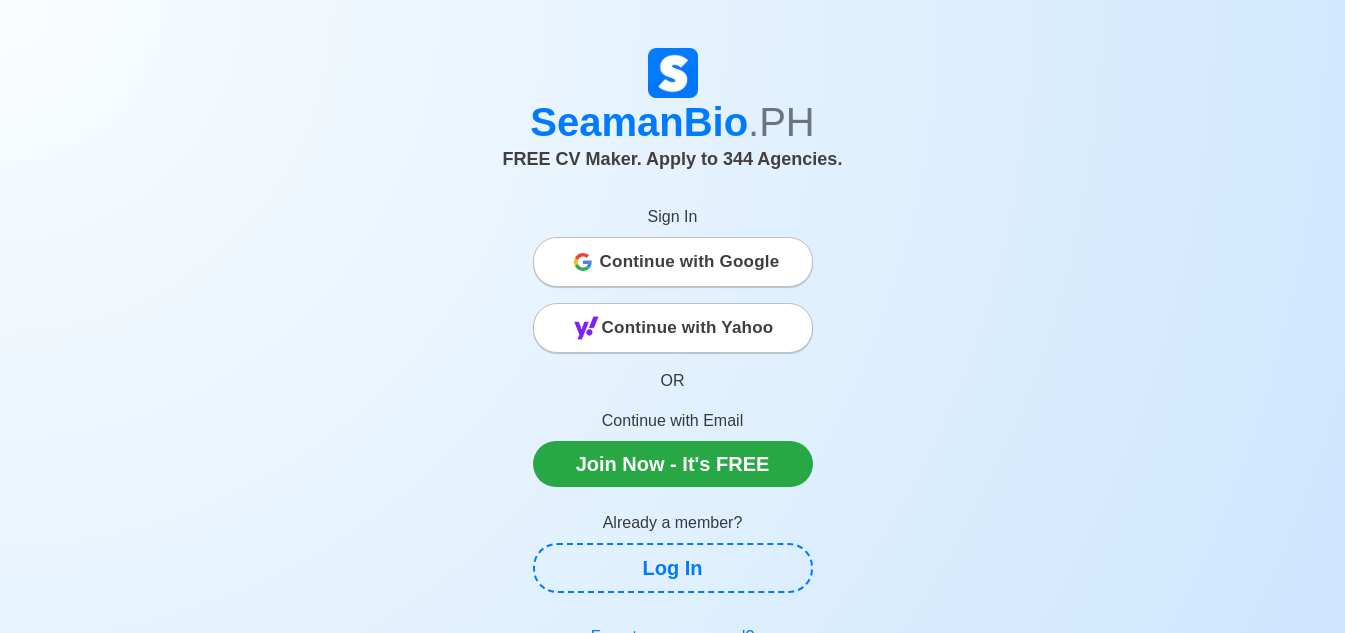 click on "Continue with Google" at bounding box center [690, 262] 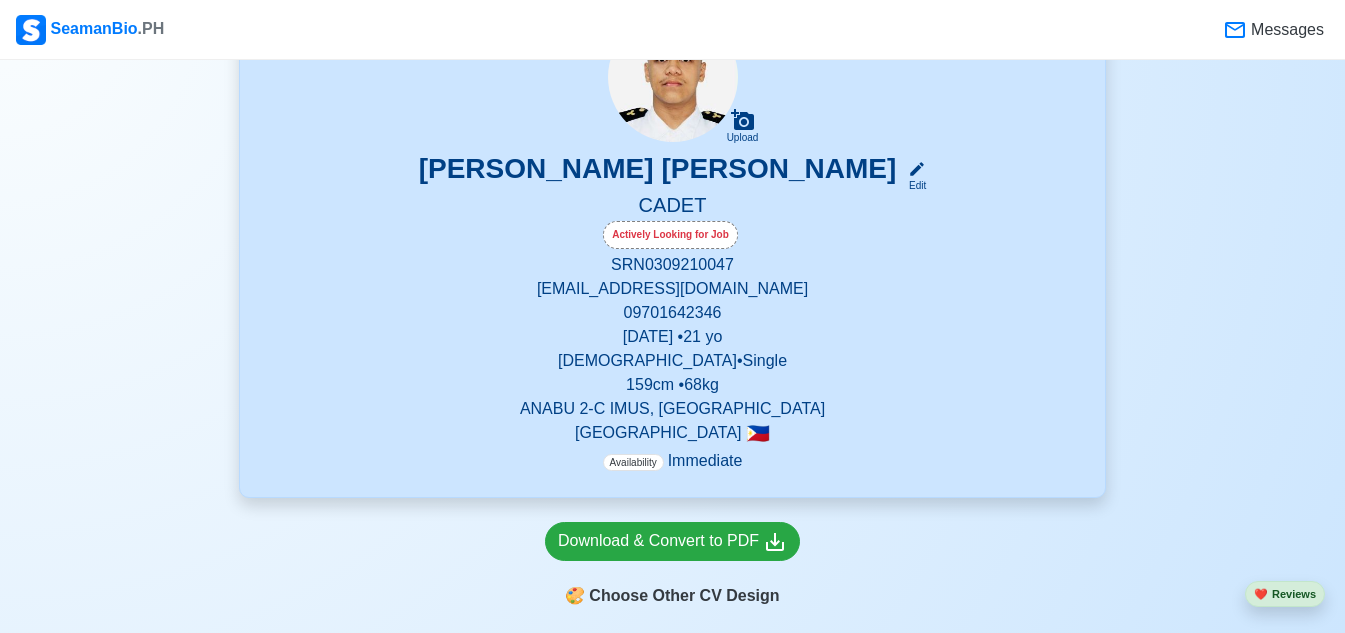 scroll, scrollTop: 200, scrollLeft: 0, axis: vertical 